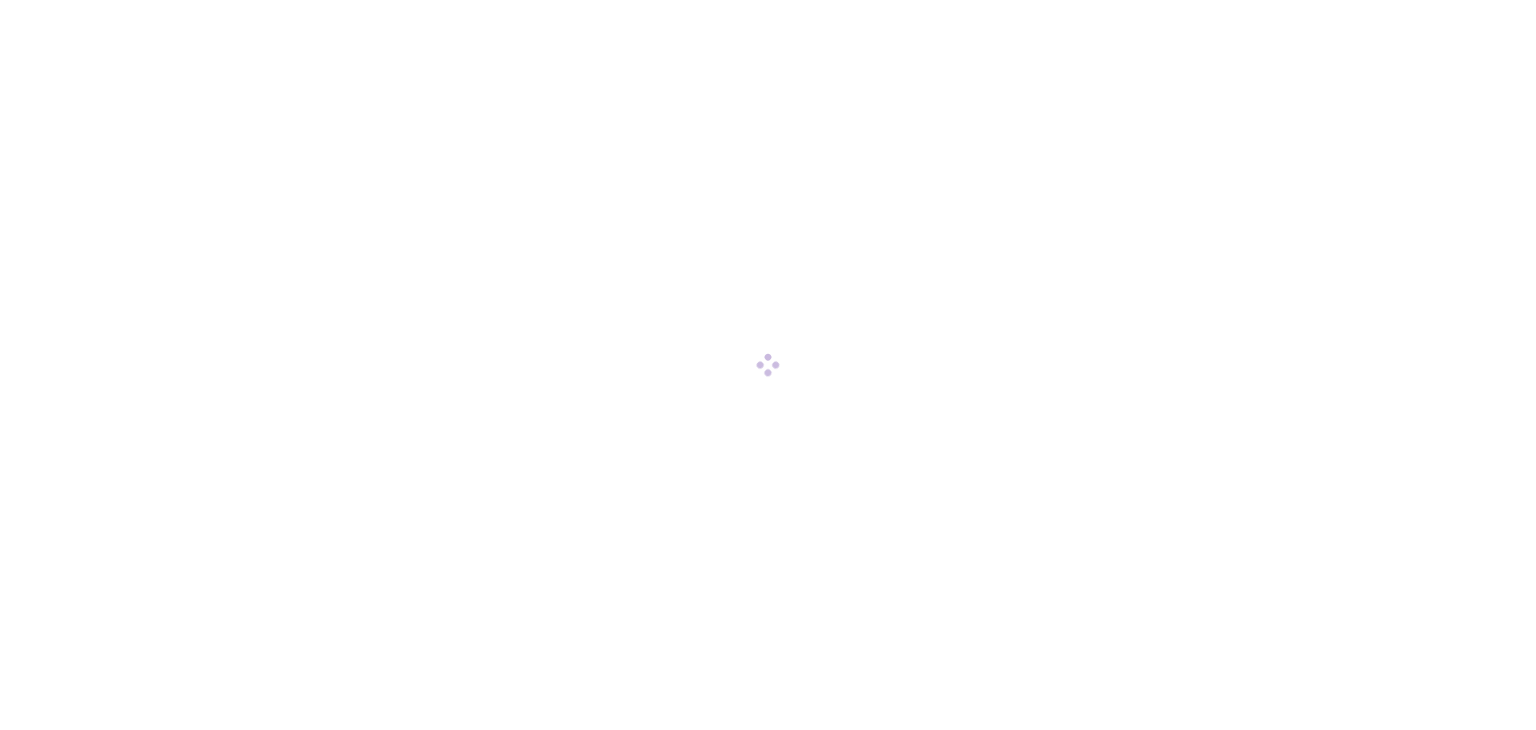scroll, scrollTop: 0, scrollLeft: 0, axis: both 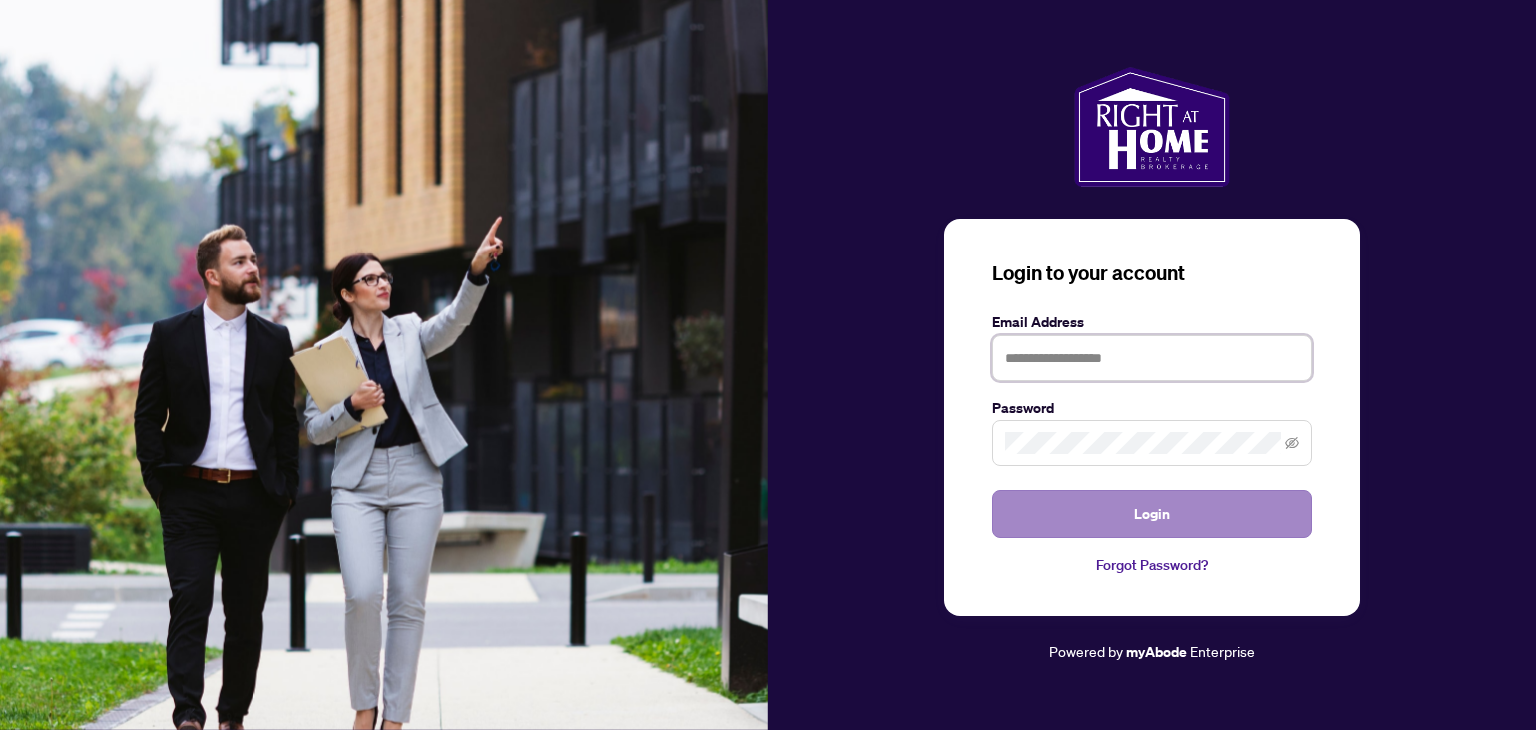 type on "**********" 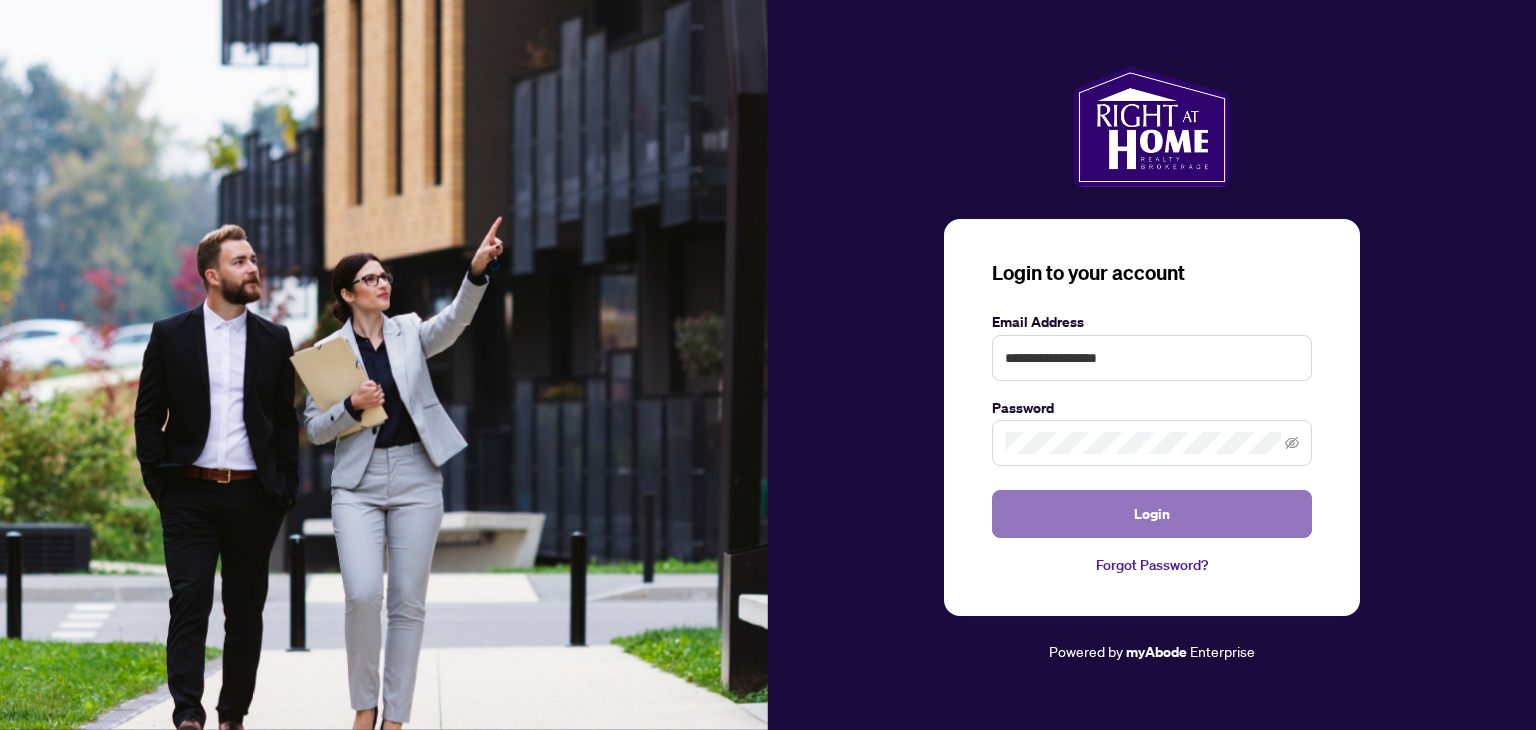 click on "Login" at bounding box center [1152, 514] 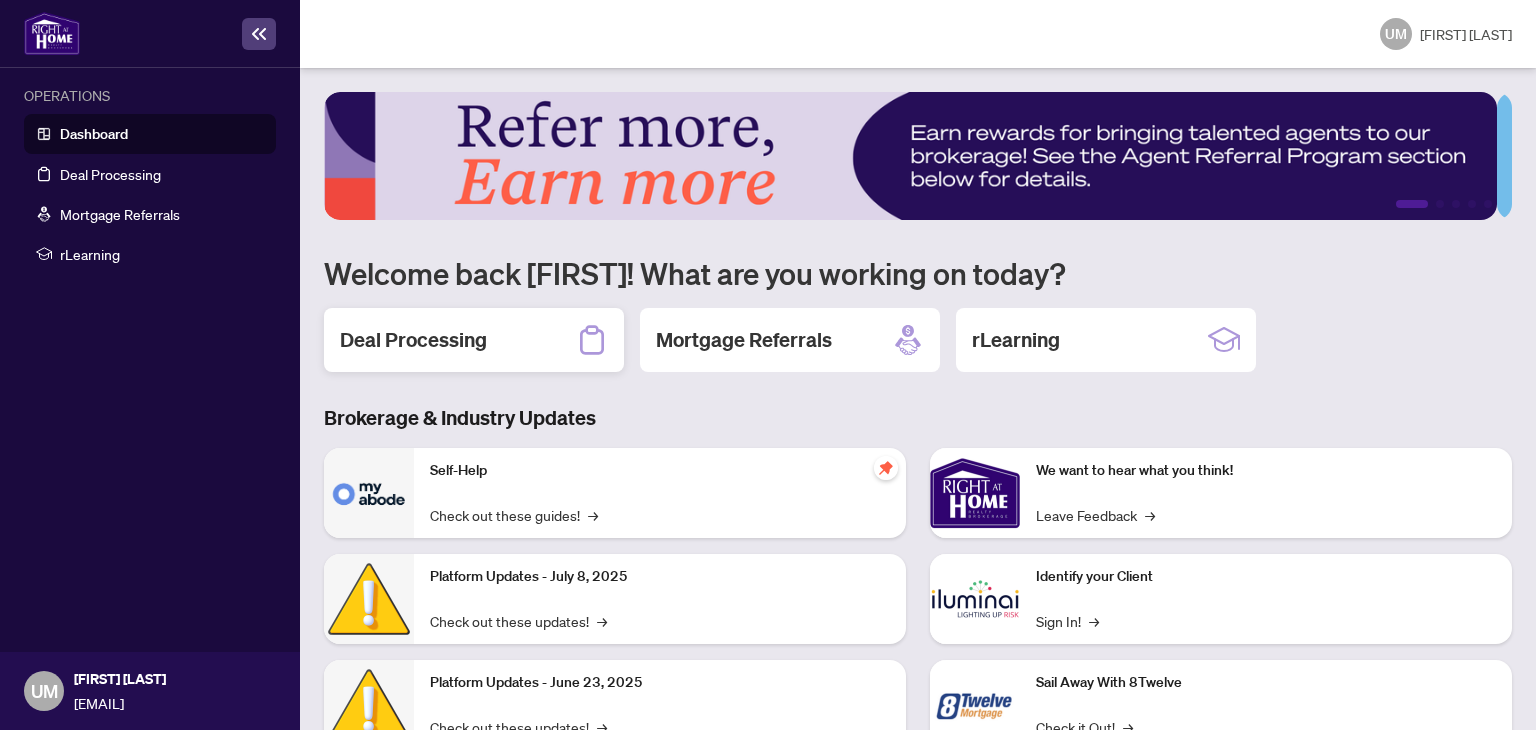 click on "Deal Processing" at bounding box center (474, 340) 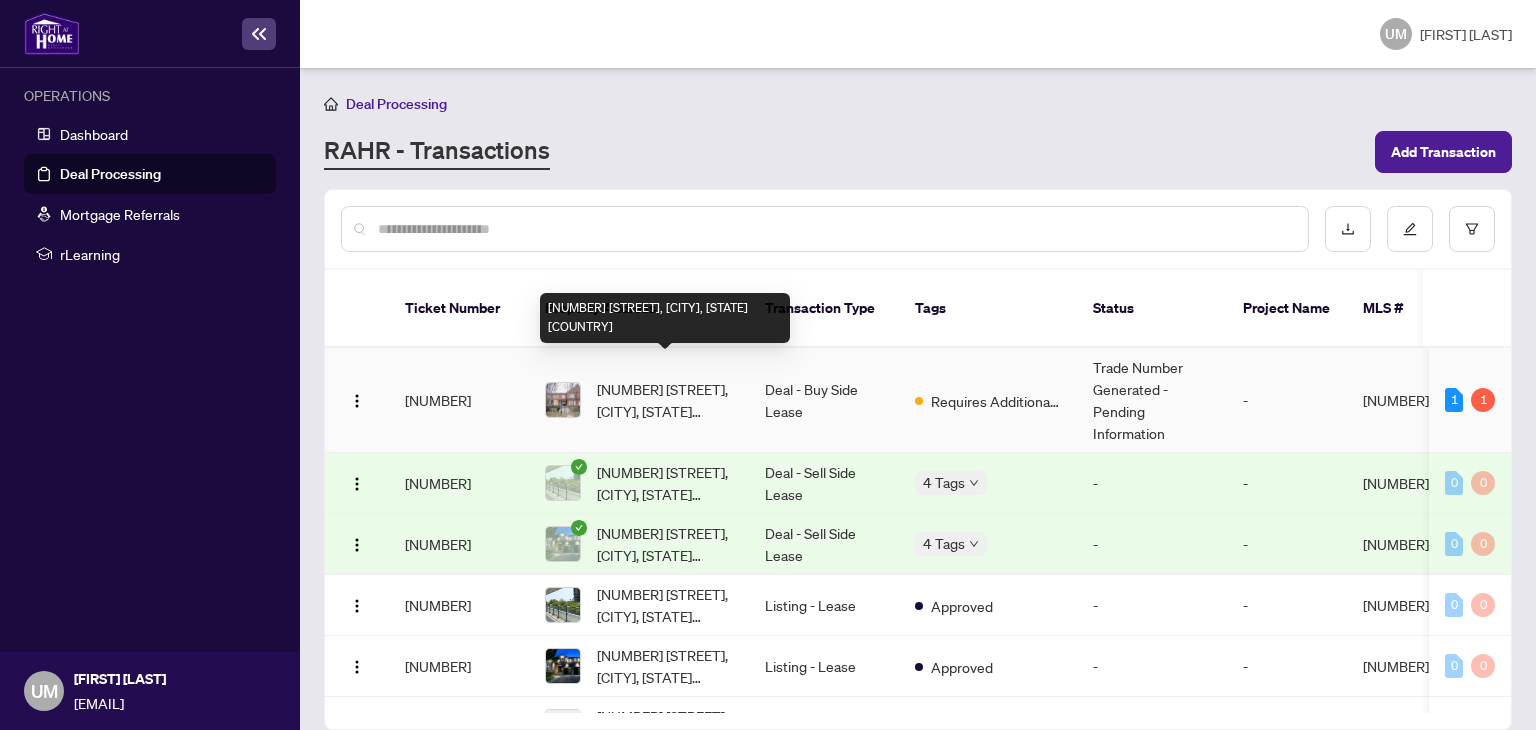 click on "[NUMBER] [STREET], [CITY], [STATE] [COUNTRY]" at bounding box center (665, 400) 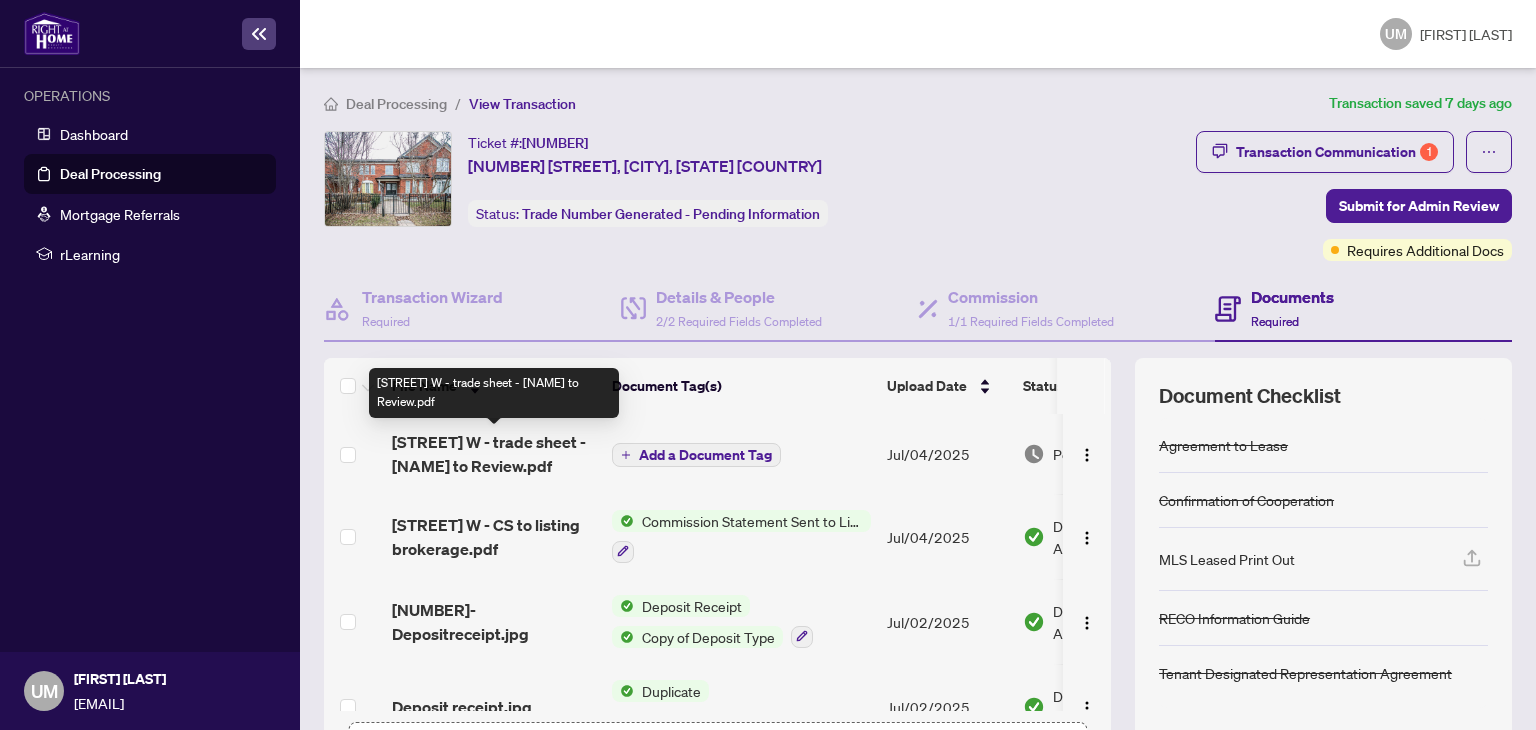 click on "[STREET] W - trade sheet - [NAME] to Review.pdf" at bounding box center (494, 454) 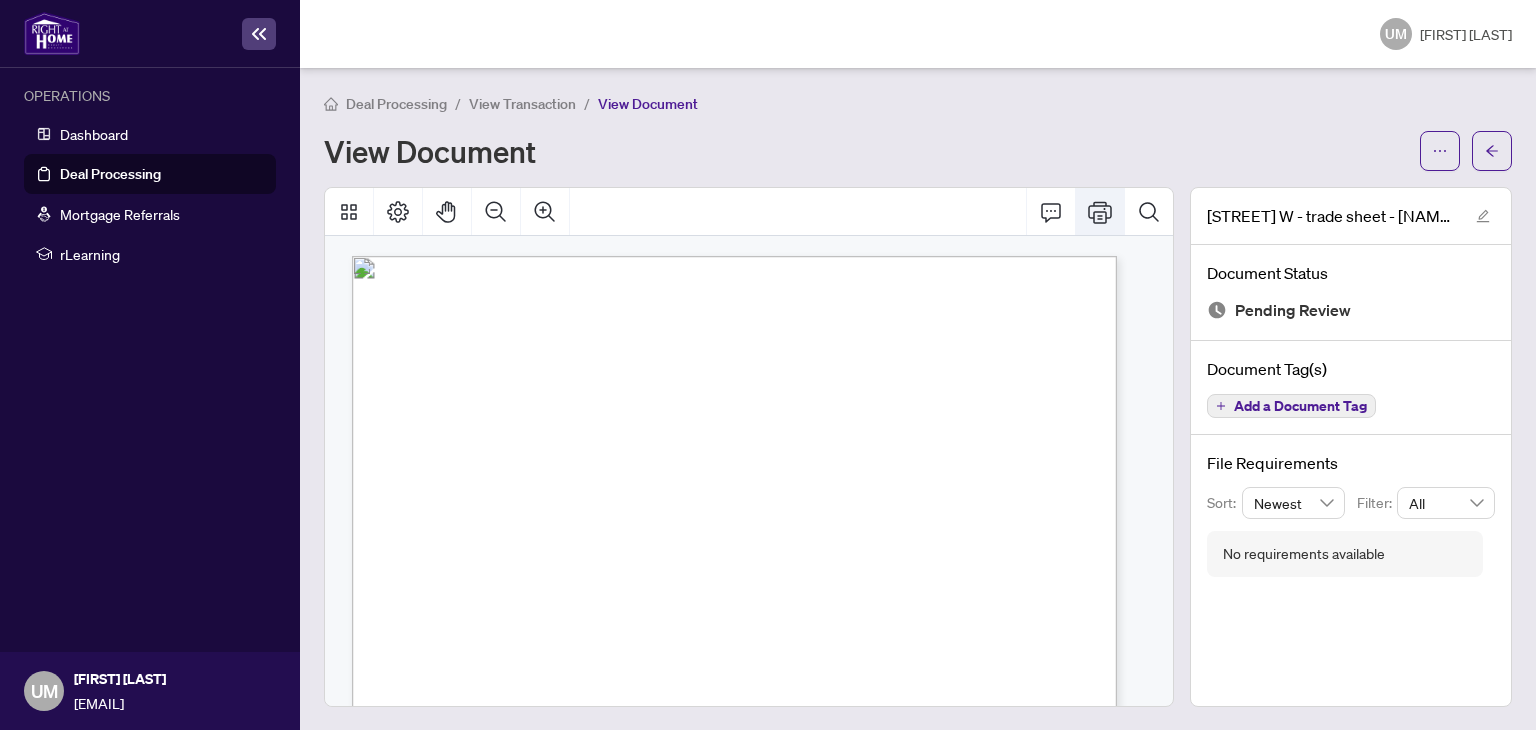 click 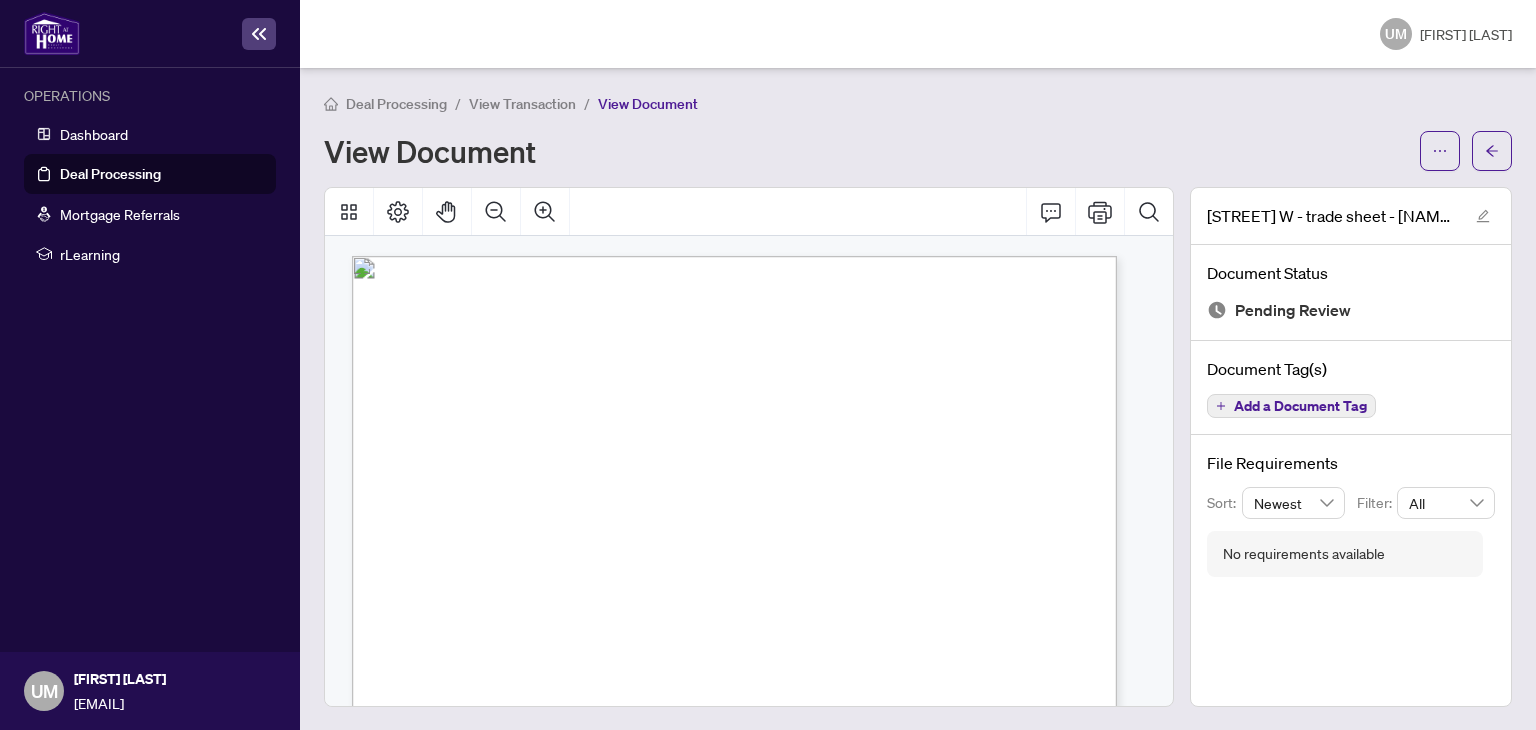 click on "View Transaction" at bounding box center (522, 104) 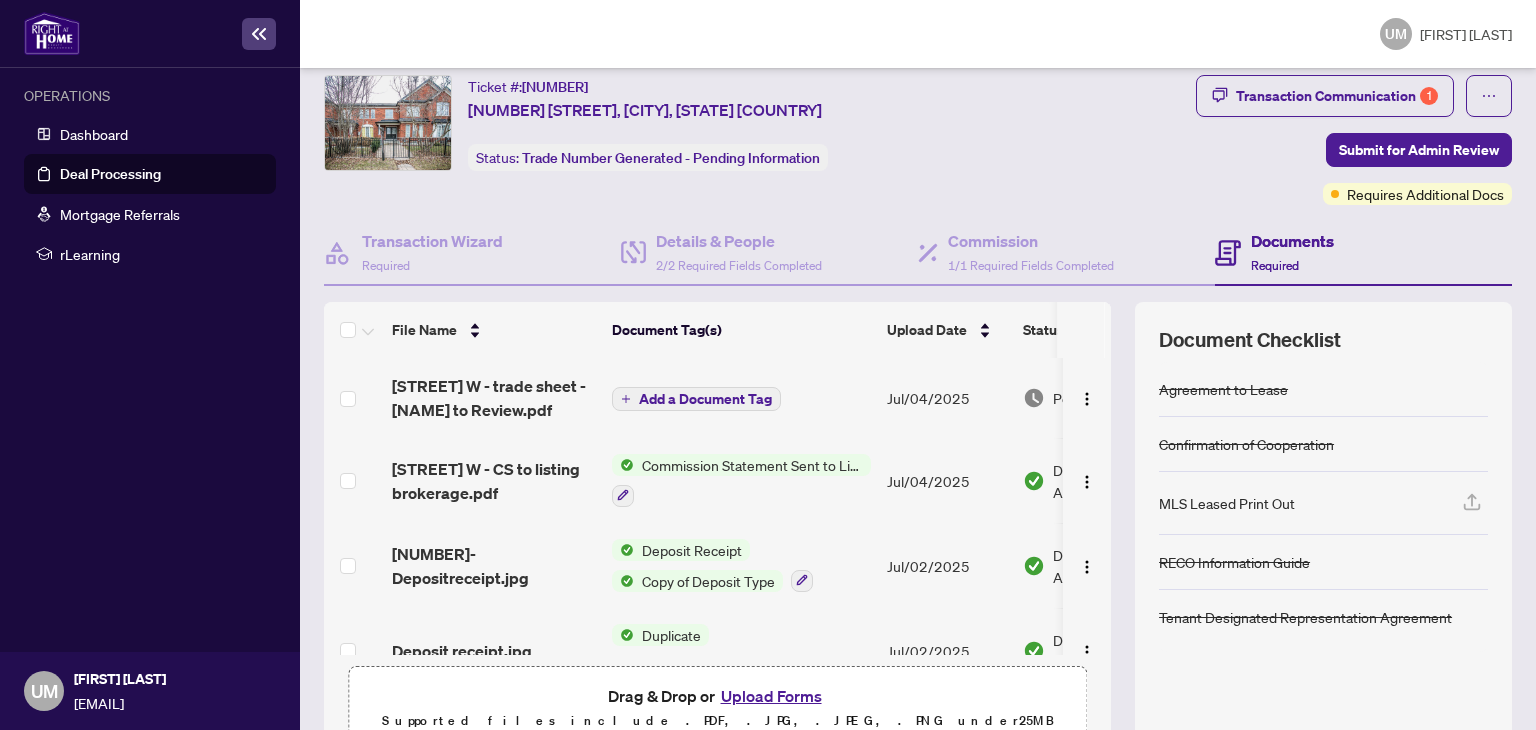 scroll, scrollTop: 159, scrollLeft: 0, axis: vertical 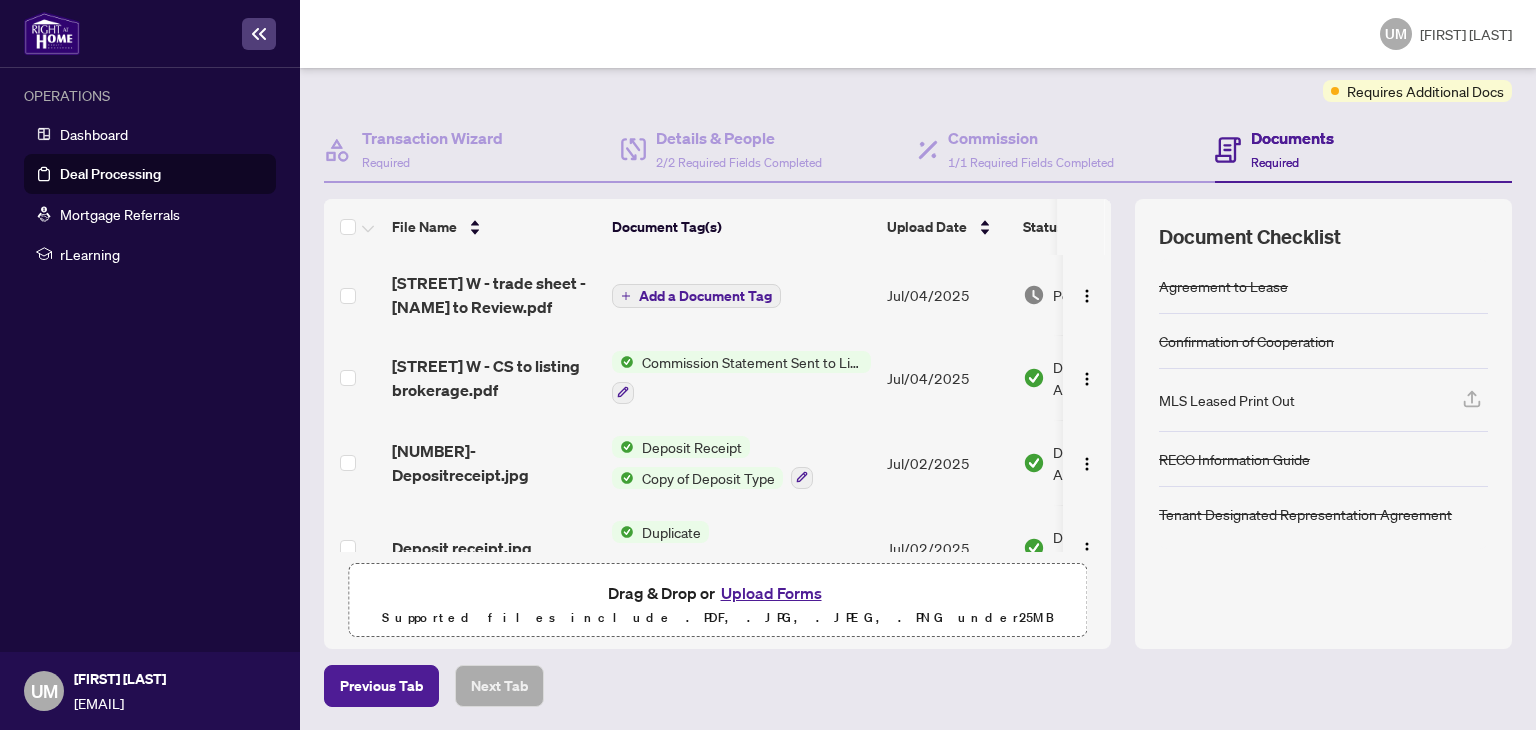 click on "Upload Forms" at bounding box center [771, 593] 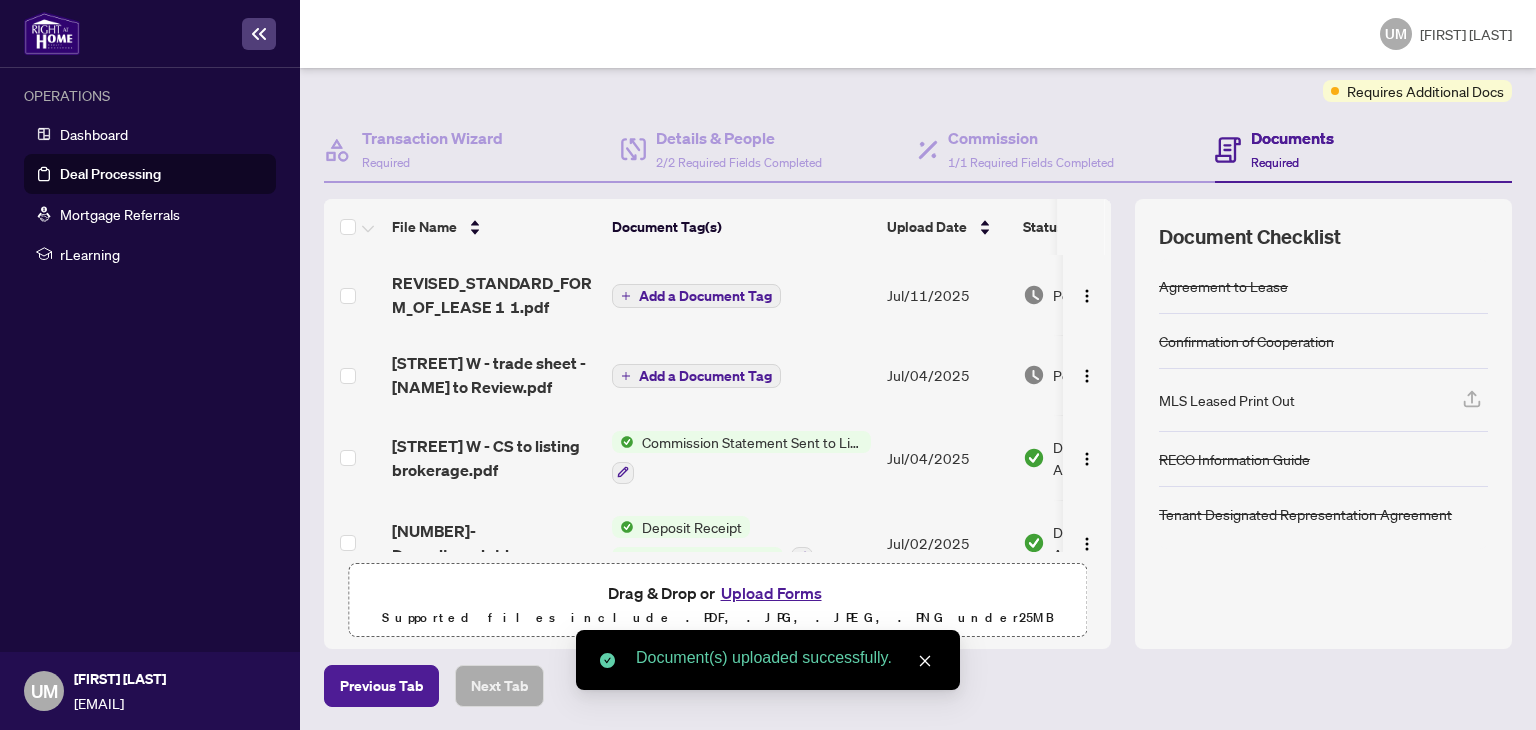 click on "Upload Forms" at bounding box center [771, 593] 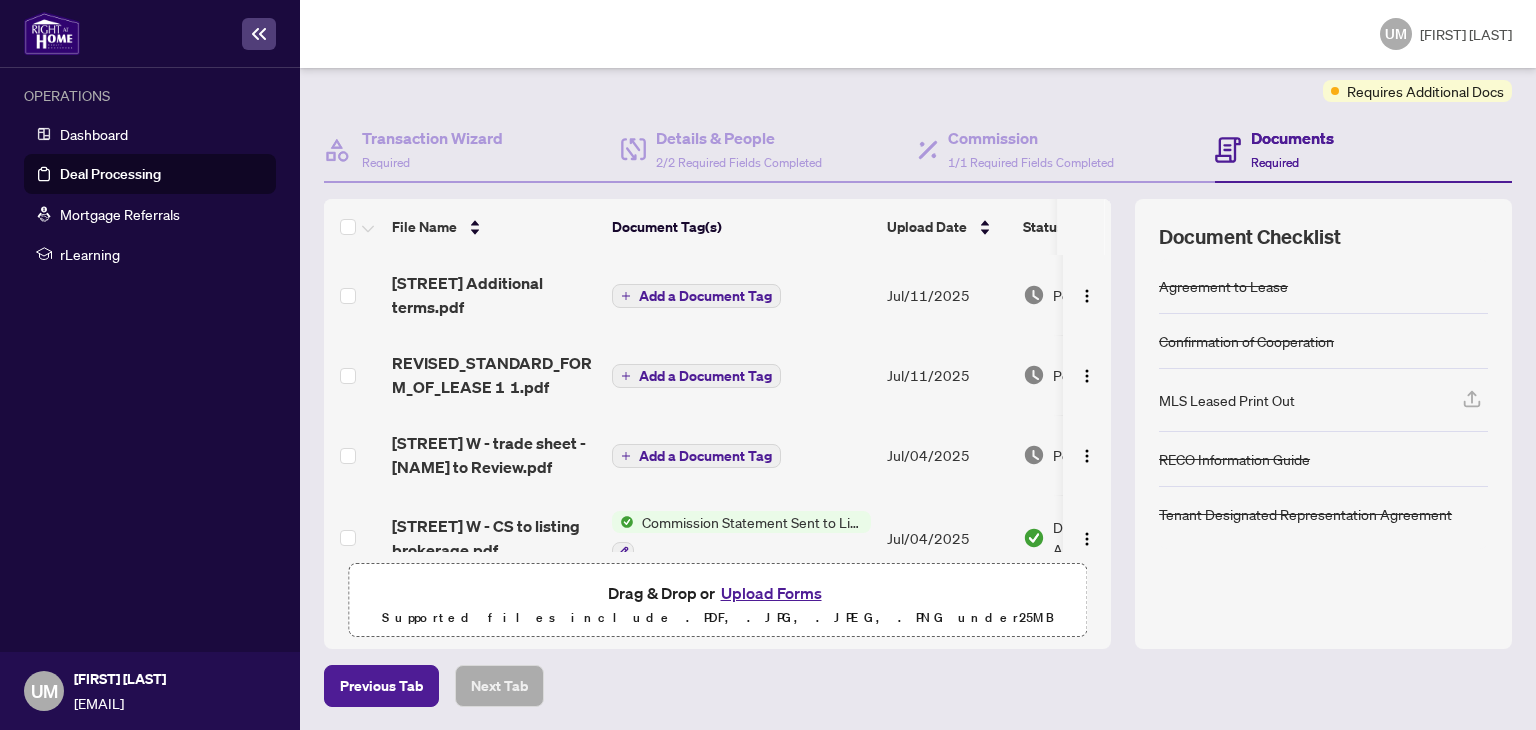 click on "Add a Document Tag" at bounding box center [705, 296] 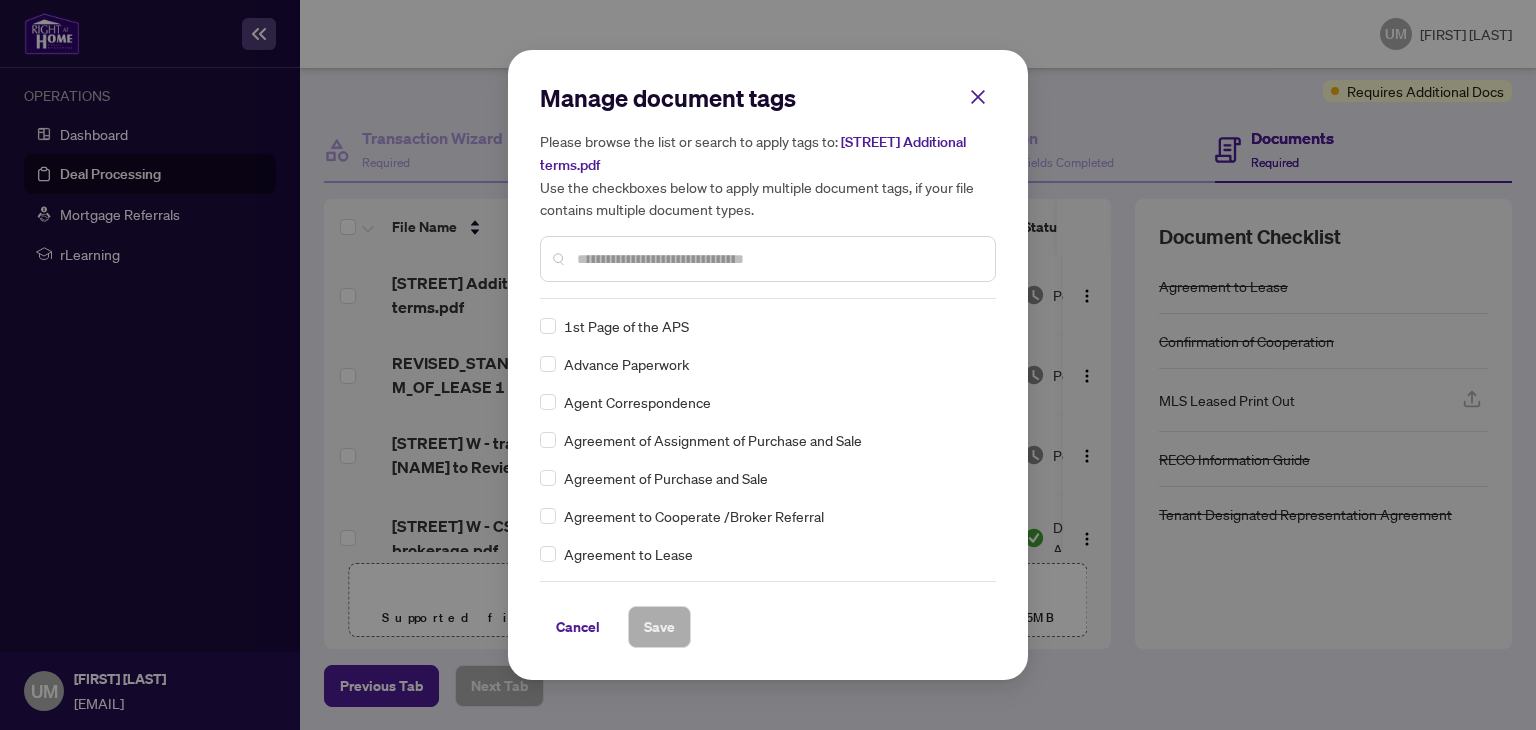 click on "Manage document tags Please browse the list or search to apply tags to:   [STREET] Additional terms.pdf   Use the checkboxes below to apply multiple document tags, if your file contains multiple document types." at bounding box center (768, 190) 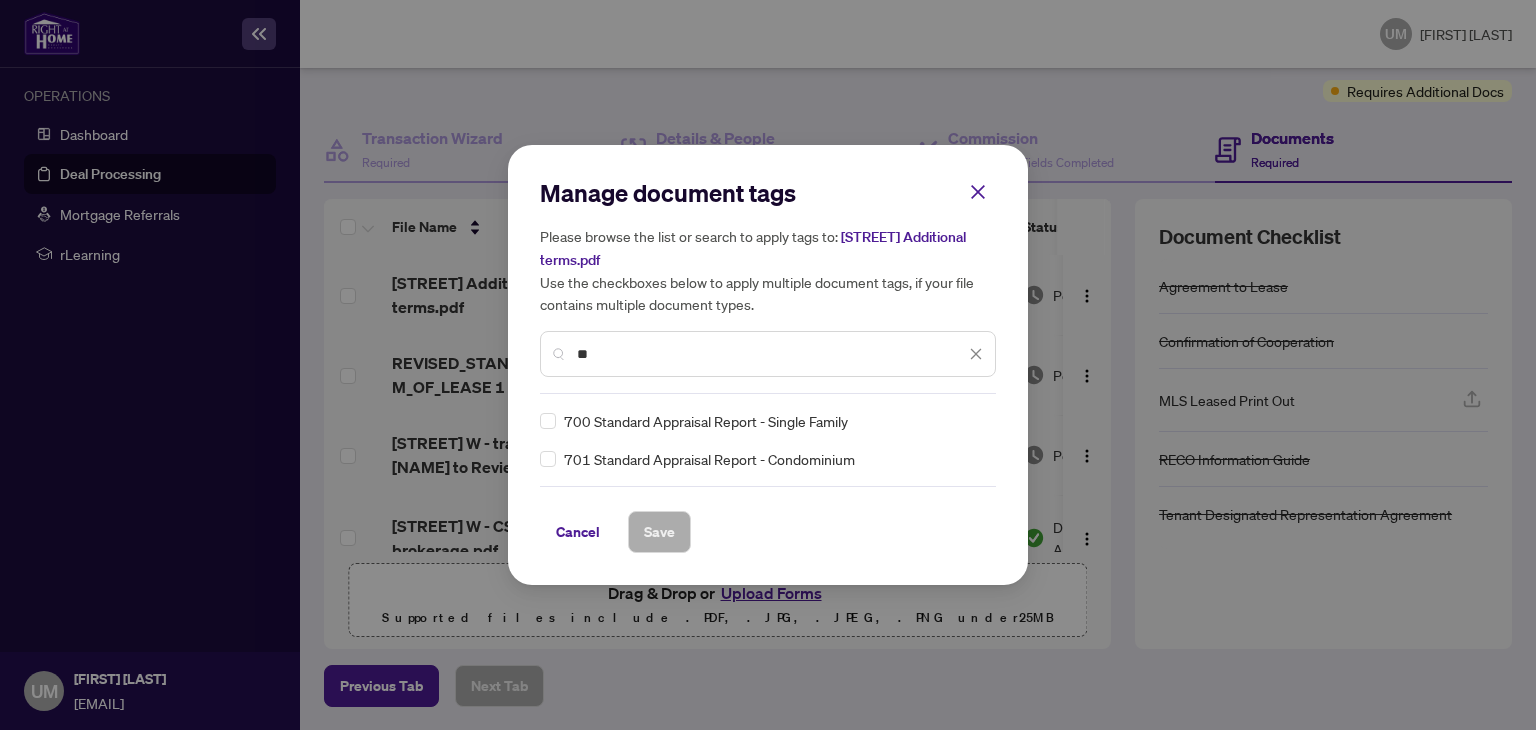type on "*" 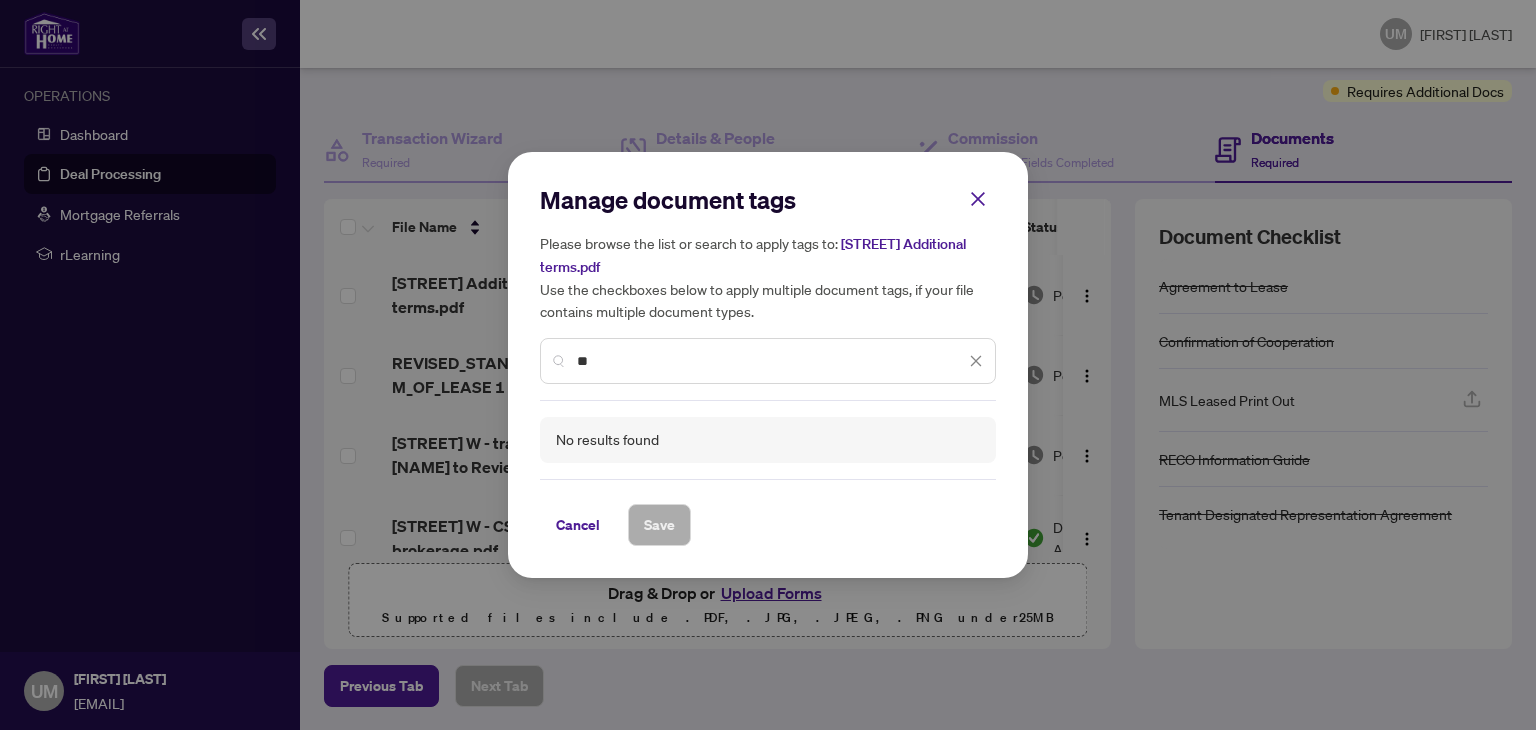 type on "*" 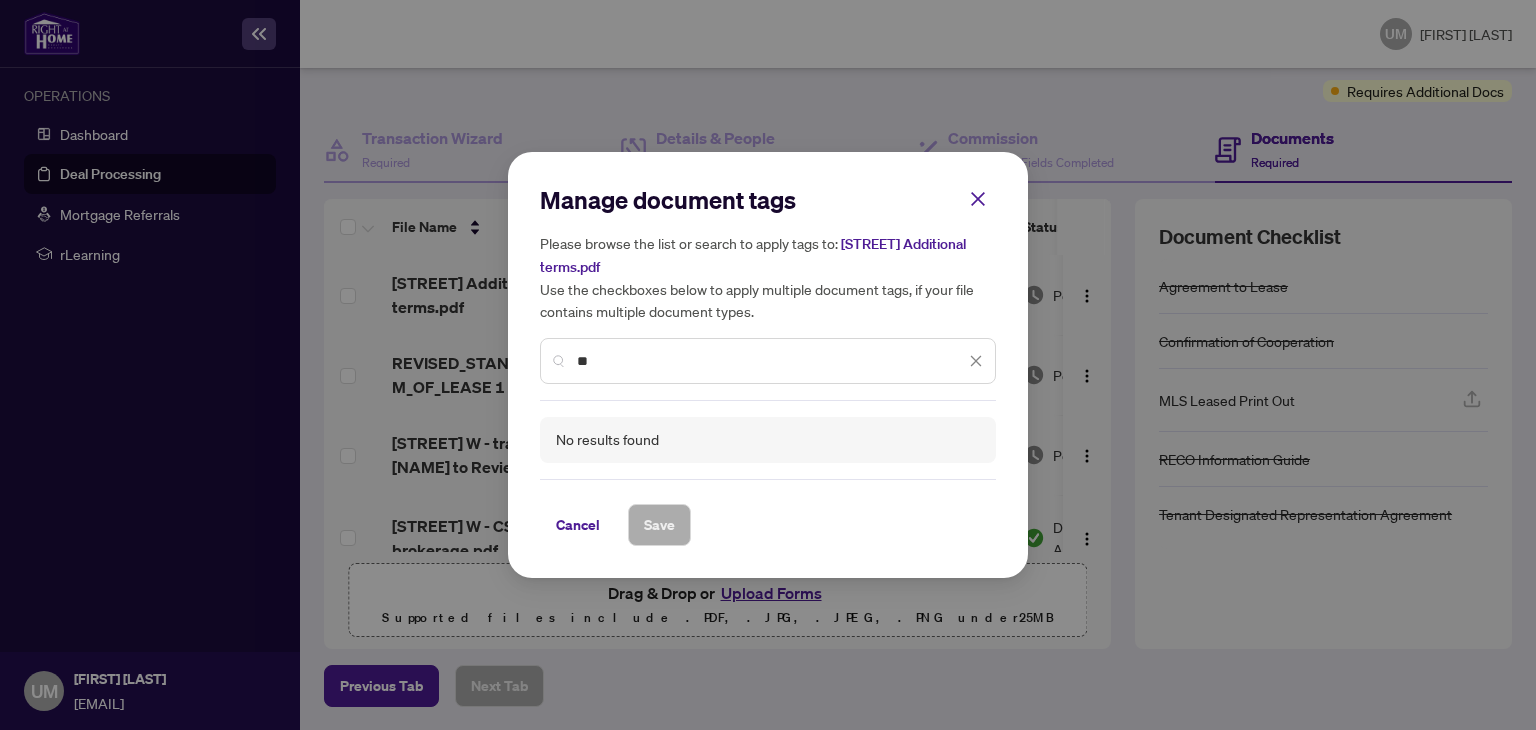 type on "*" 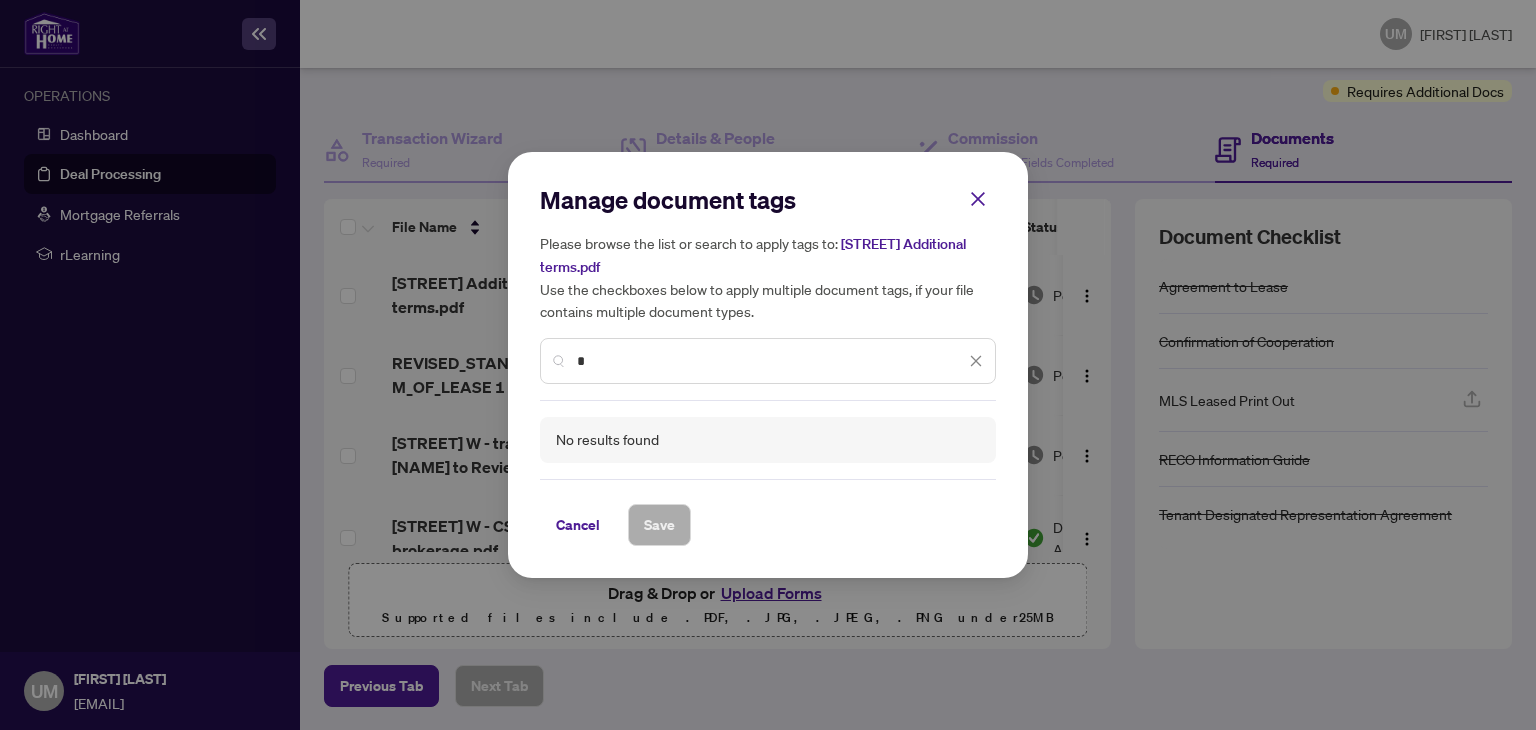 type 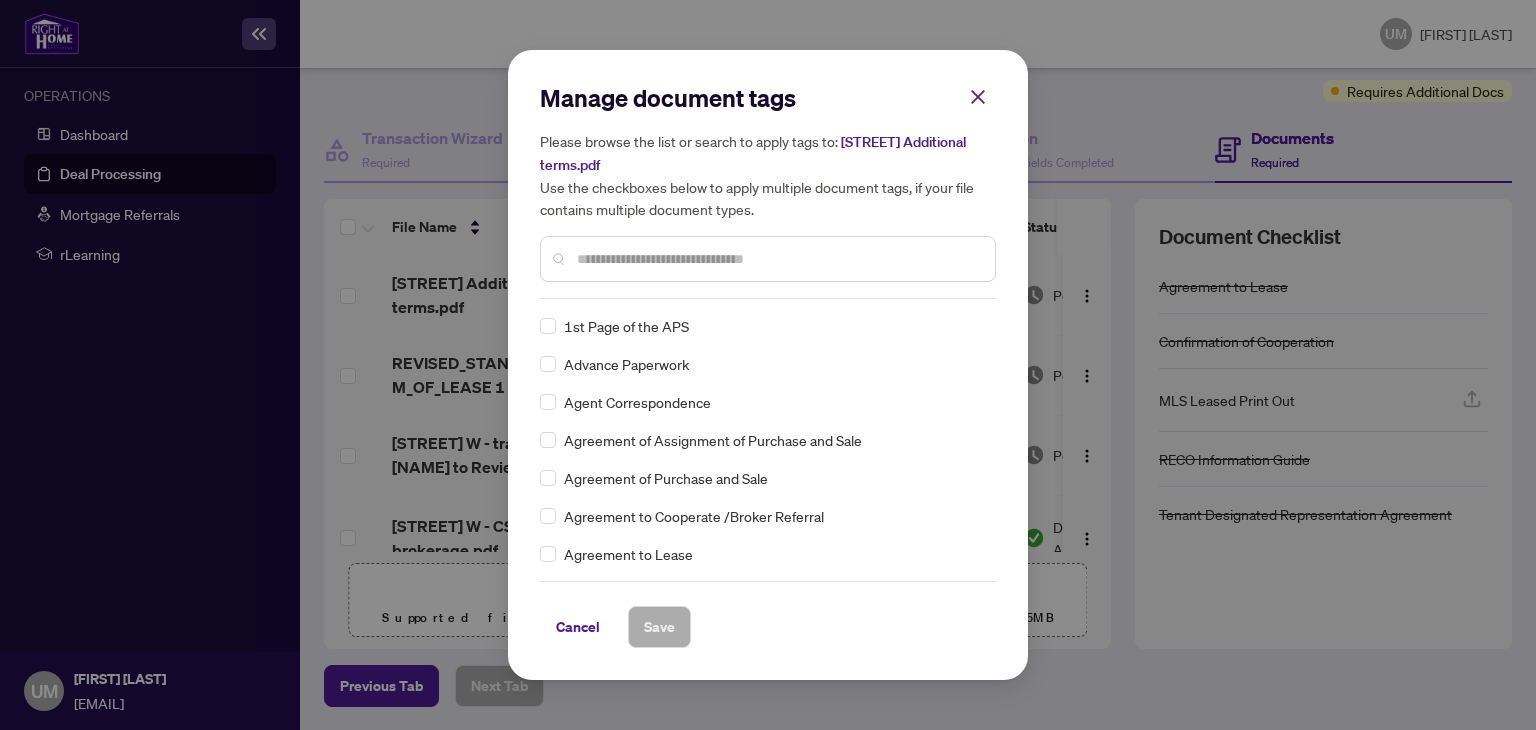 scroll, scrollTop: 218, scrollLeft: 0, axis: vertical 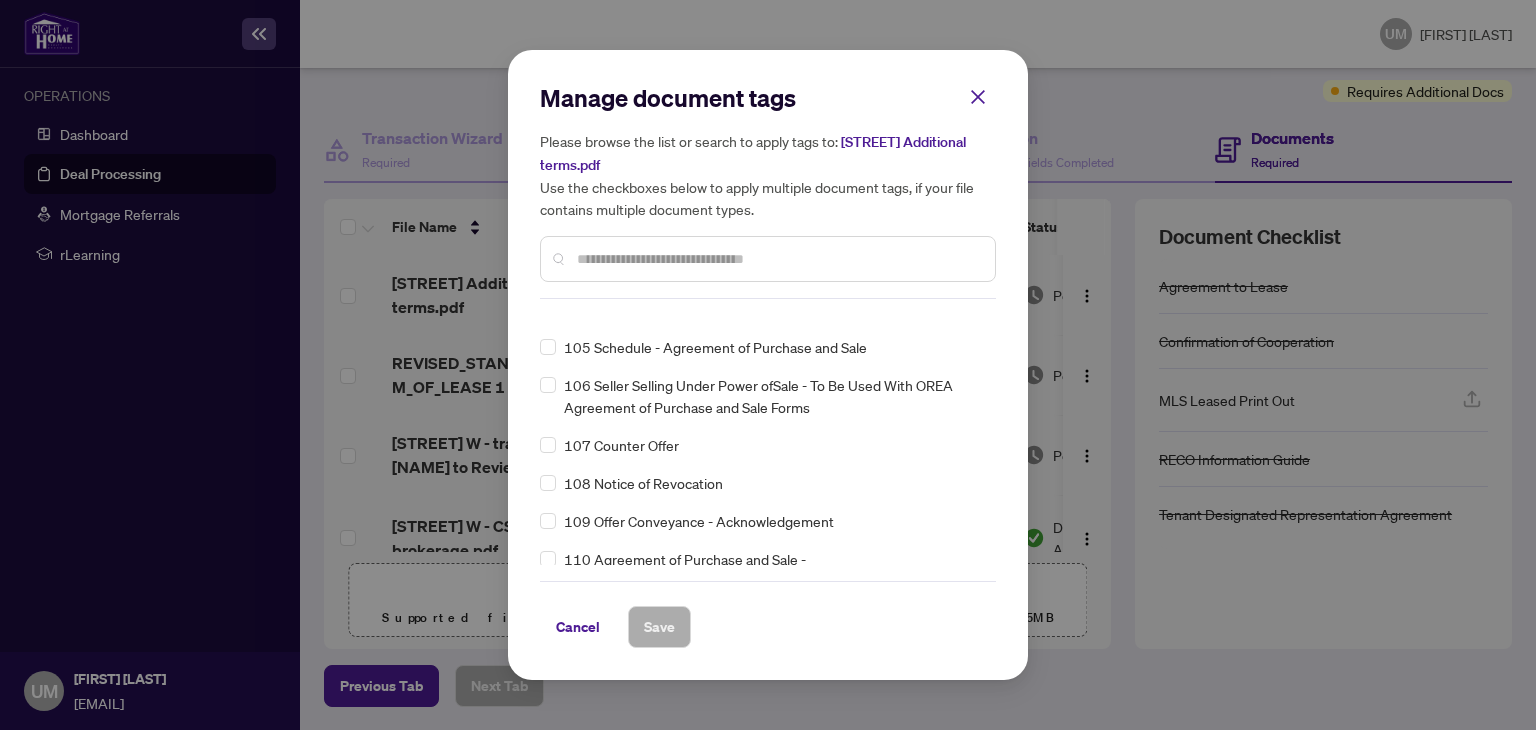 click on "Manage document tags Please browse the list or search to apply tags to:   [STREET] Additional terms.pdf   Use the checkboxes below to apply multiple document tags, if your file contains multiple document types.   1st Page of the APS Advance Paperwork Agent Correspondence Agreement of Assignment of Purchase and Sale Agreement of Purchase and Sale Agreement to Cooperate /Broker Referral Agreement to Lease Articles of Incorporation Back to Vendor Letter Belongs to Another Transaction Builder's Consent Buyer Designated Representation Agreement Buyer Designated Representation Agreement Buyers Lawyer Information Certificate of Estate Trustee(s) Client Refused to Sign Closing Date Change Co-op Brokerage Commission Statement Co-op EFT Co-operating Indemnity Agreement Commission Adjustment Commission Agreement Commission Calculation Commission Statement Sent Commission Statement Sent to Landlord Commission Statement Sent to Lawyer Commission Statement Sent to Listing Brokerage Commission Statement Sent to Vendor EFT" at bounding box center (768, 365) 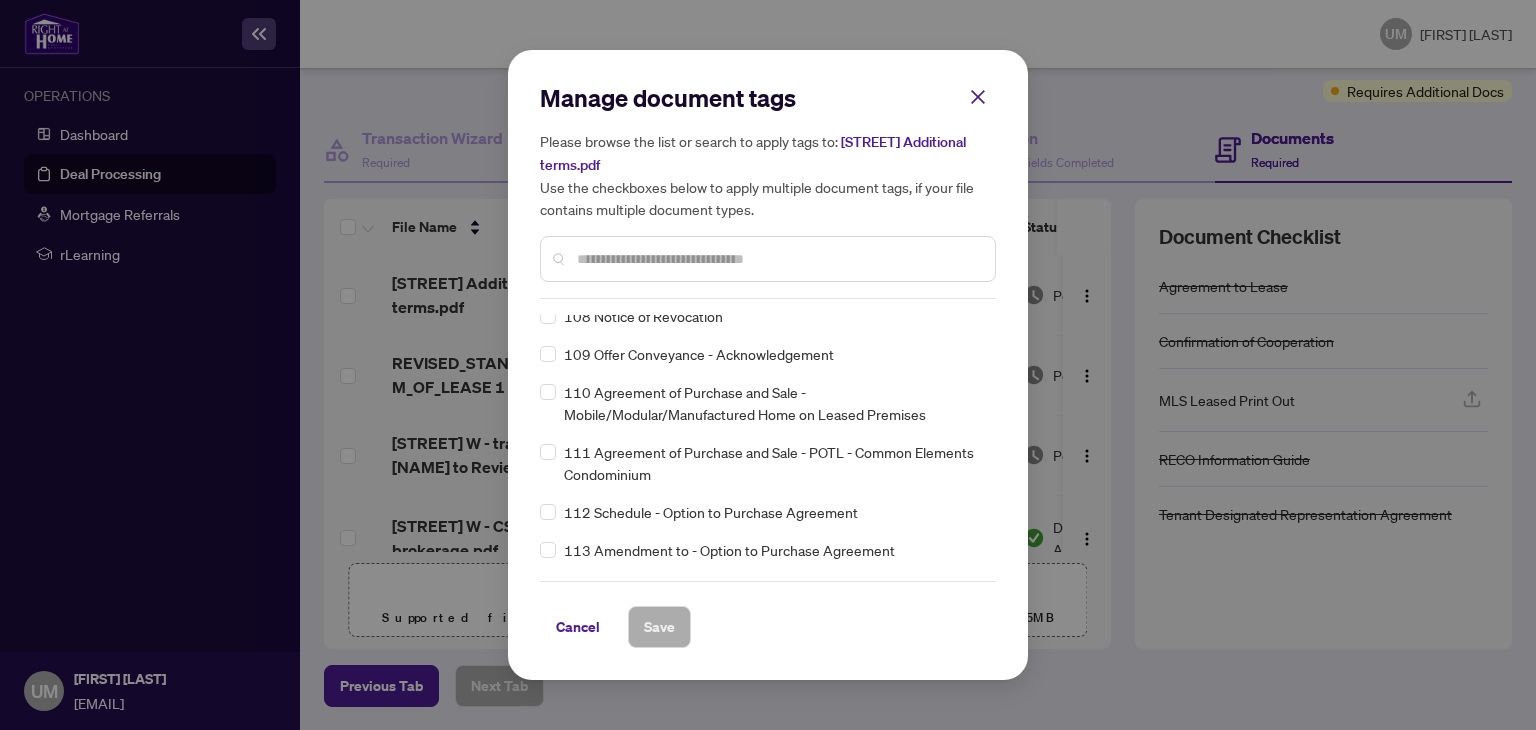 scroll, scrollTop: 5241, scrollLeft: 0, axis: vertical 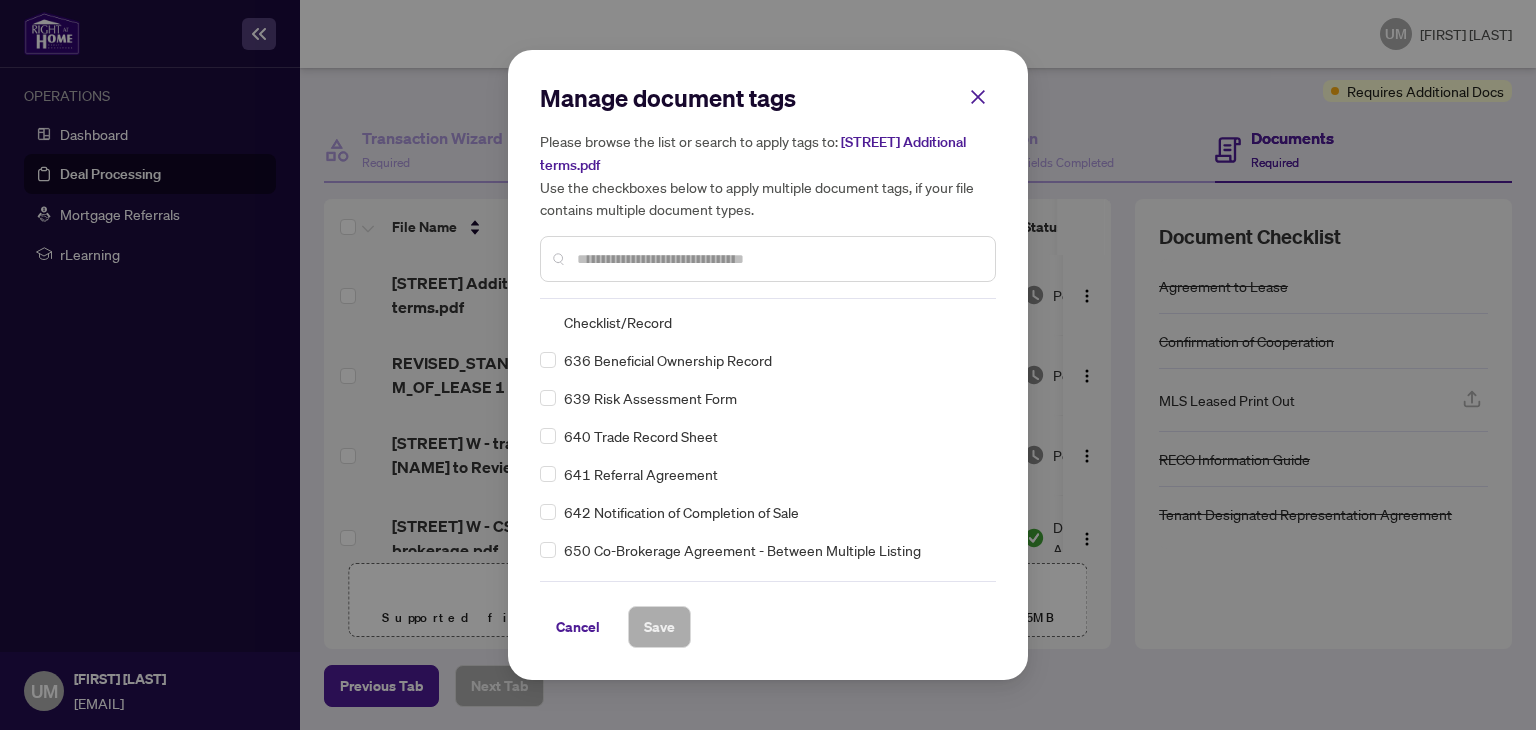 click on "Manage document tags Please browse the list or search to apply tags to:   [STREET] Additional terms.pdf   Use the checkboxes below to apply multiple document tags, if your file contains multiple document types.   1st Page of the APS Advance Paperwork Agent Correspondence Agreement of Assignment of Purchase and Sale Agreement of Purchase and Sale Agreement to Cooperate /Broker Referral Agreement to Lease Articles of Incorporation Back to Vendor Letter Belongs to Another Transaction Builder's Consent Buyer Designated Representation Agreement Buyer Designated Representation Agreement Buyers Lawyer Information Certificate of Estate Trustee(s) Client Refused to Sign Closing Date Change Co-op Brokerage Commission Statement Co-op EFT Co-operating Indemnity Agreement Commission Adjustment Commission Agreement Commission Calculation Commission Statement Sent Commission Statement Sent to Landlord Commission Statement Sent to Lawyer Commission Statement Sent to Listing Brokerage Commission Statement Sent to Vendor EFT" at bounding box center [768, 365] 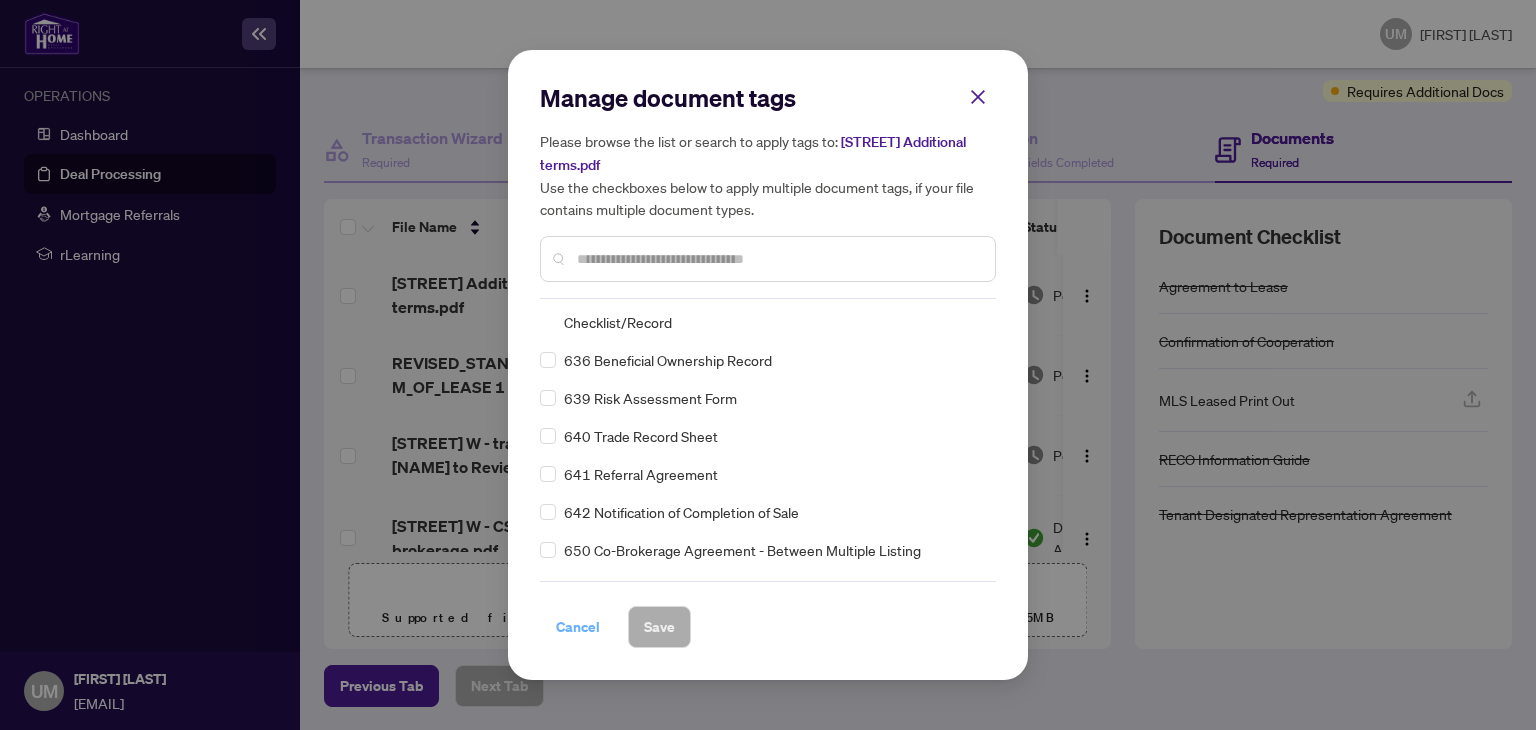 click on "Cancel" at bounding box center [578, 627] 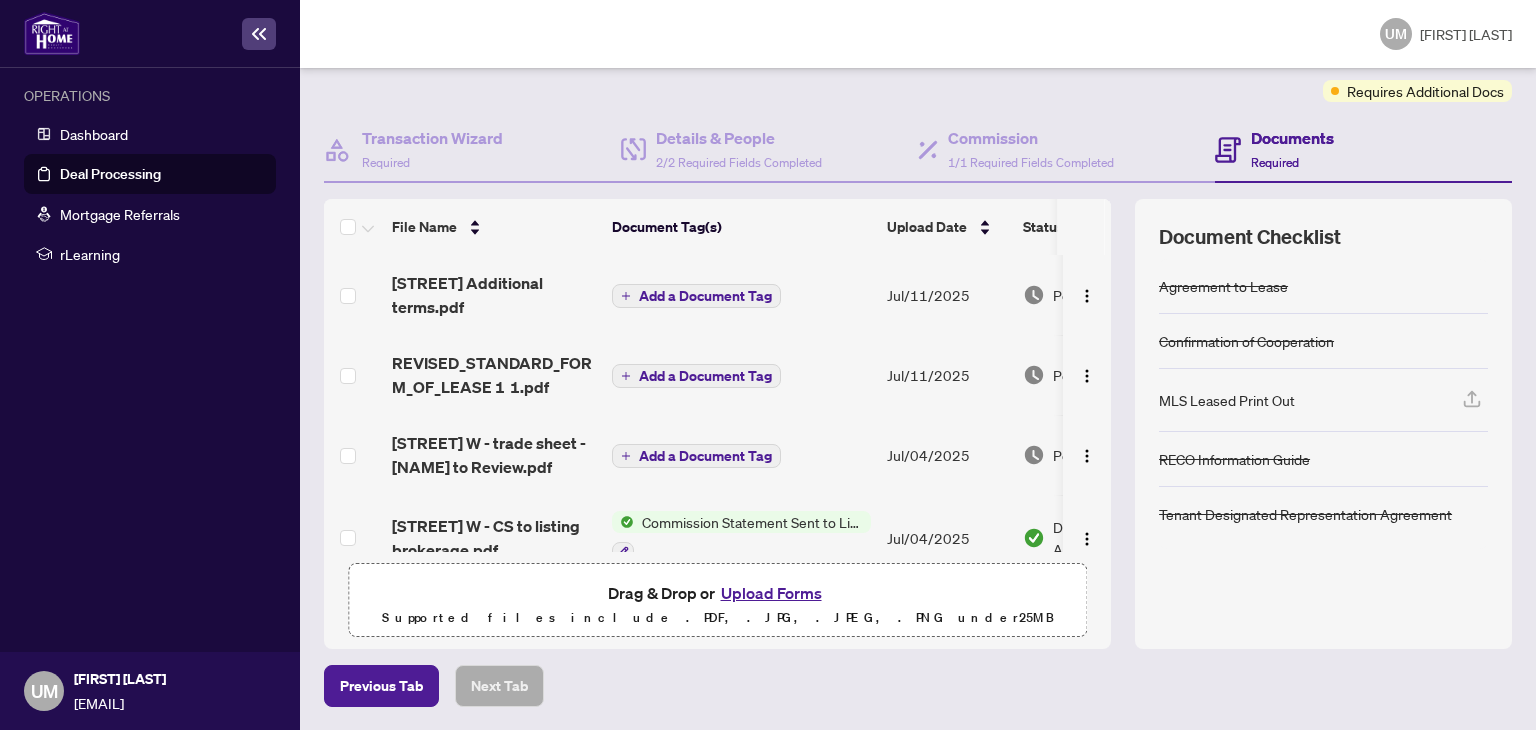 click on "File Name Document Tag(s) Upload Date Status             [STREET] Add a Document Tag [DATE] Pending Review REVISED_STANDARD_FORM_OF_LEASE 1 1.pdf Add a Document Tag [DATE] Pending Review [STREET] W - trade sheet - [NAME] to Review.pdf Add a Document Tag [DATE] Pending Review [STREET] W - CS to listing brokerage.pdf Commission Statement Sent to Listing Brokerage [DATE] Document Approved [NUMBER]-Depositreceipt.jpg Deposit Receipt Copy of Deposit Type [DATE] Document Approved Deposit receipt.jpg Duplicate Deposit Receipt [DATE] Document Approved Form 372 Tenant designated representation.pdf Tenant Designated Representation Agreement [DATE] Document Approved RECO information guide 1.pdf RECO Information Guide [DATE] Document Approved Rental application form 410.pdf 410 Rental Application - Residential [DATE] Document Approved Form 324 Confirmation of Coop F 1.pdf Confirmation of Cooperation [DATE] Document Approved" at bounding box center [717, 424] 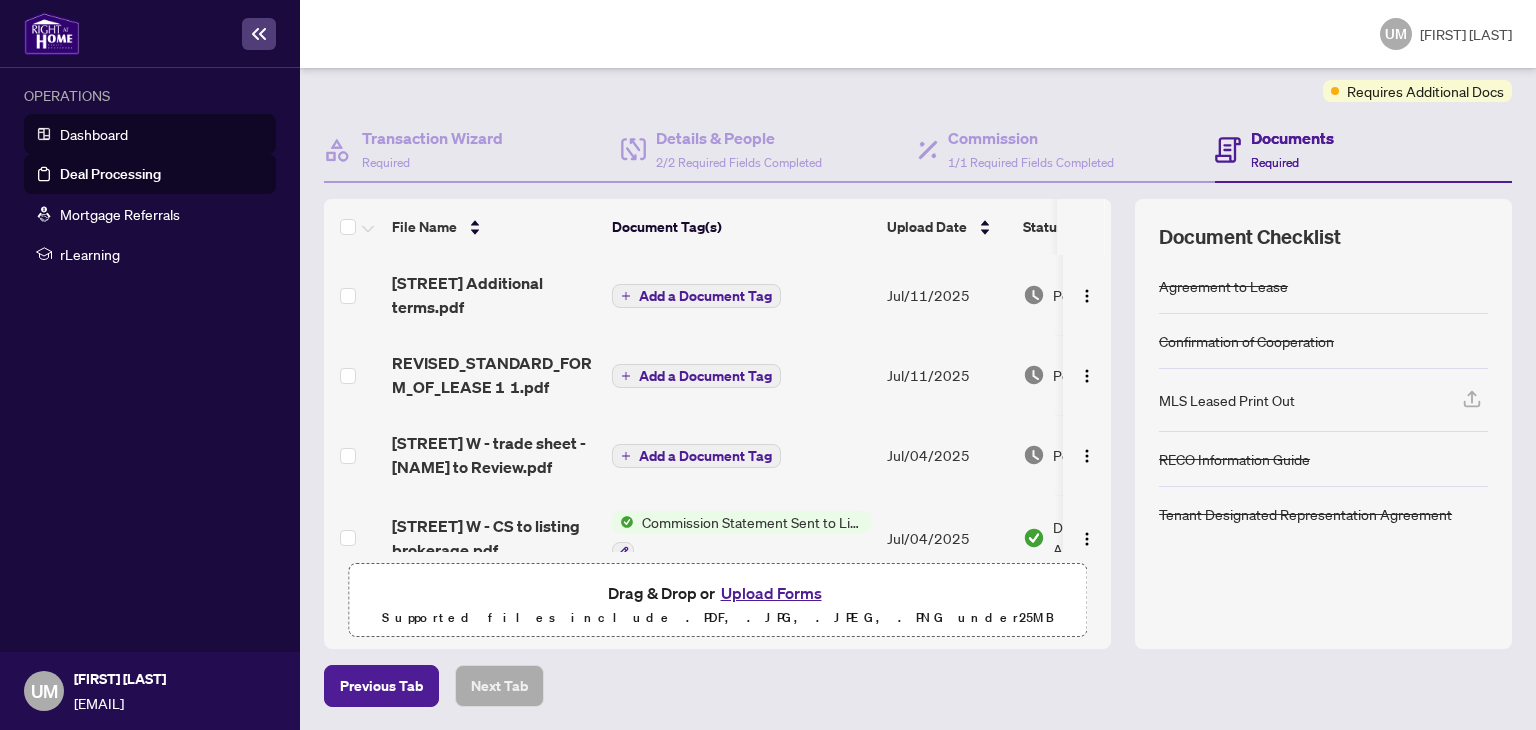 click on "Dashboard" at bounding box center [94, 134] 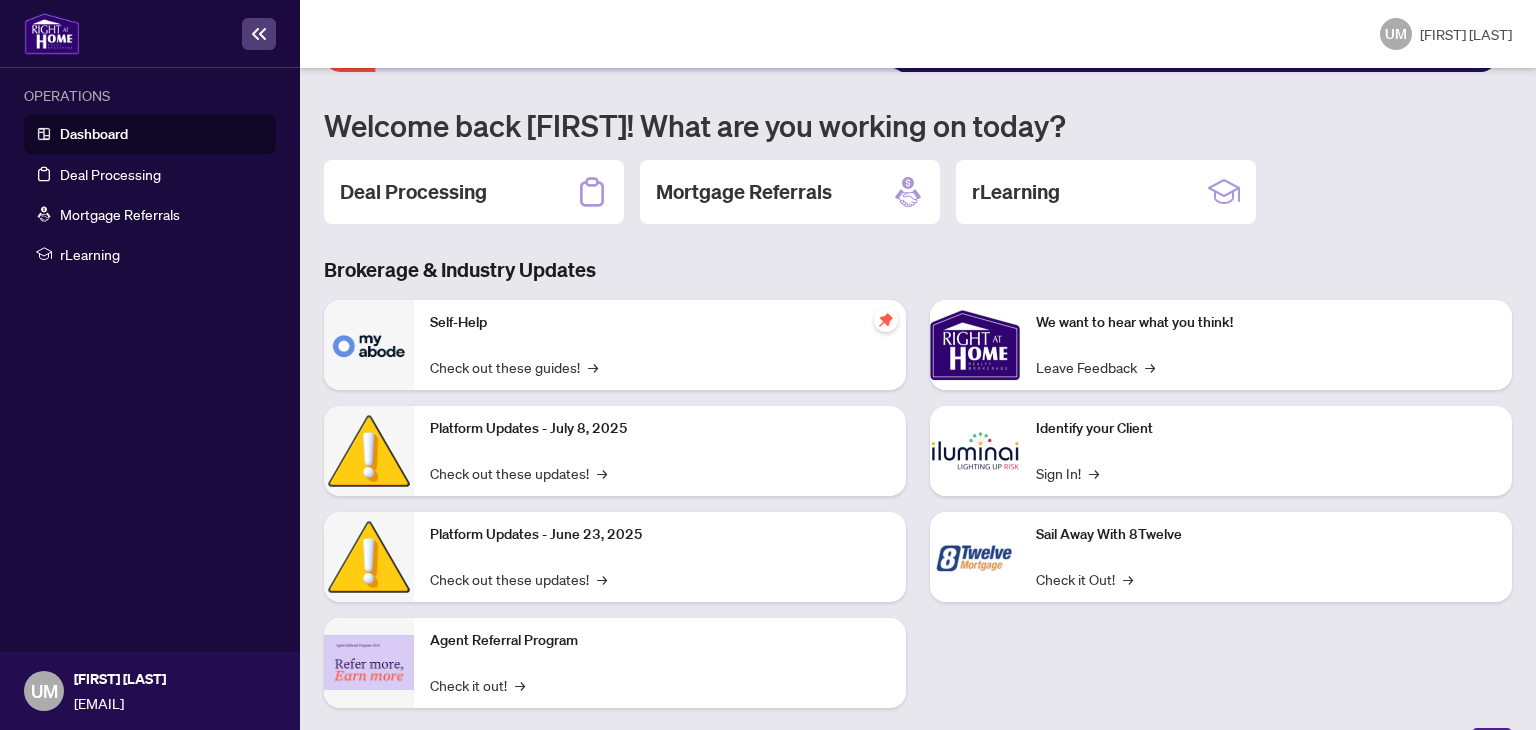 scroll, scrollTop: 157, scrollLeft: 0, axis: vertical 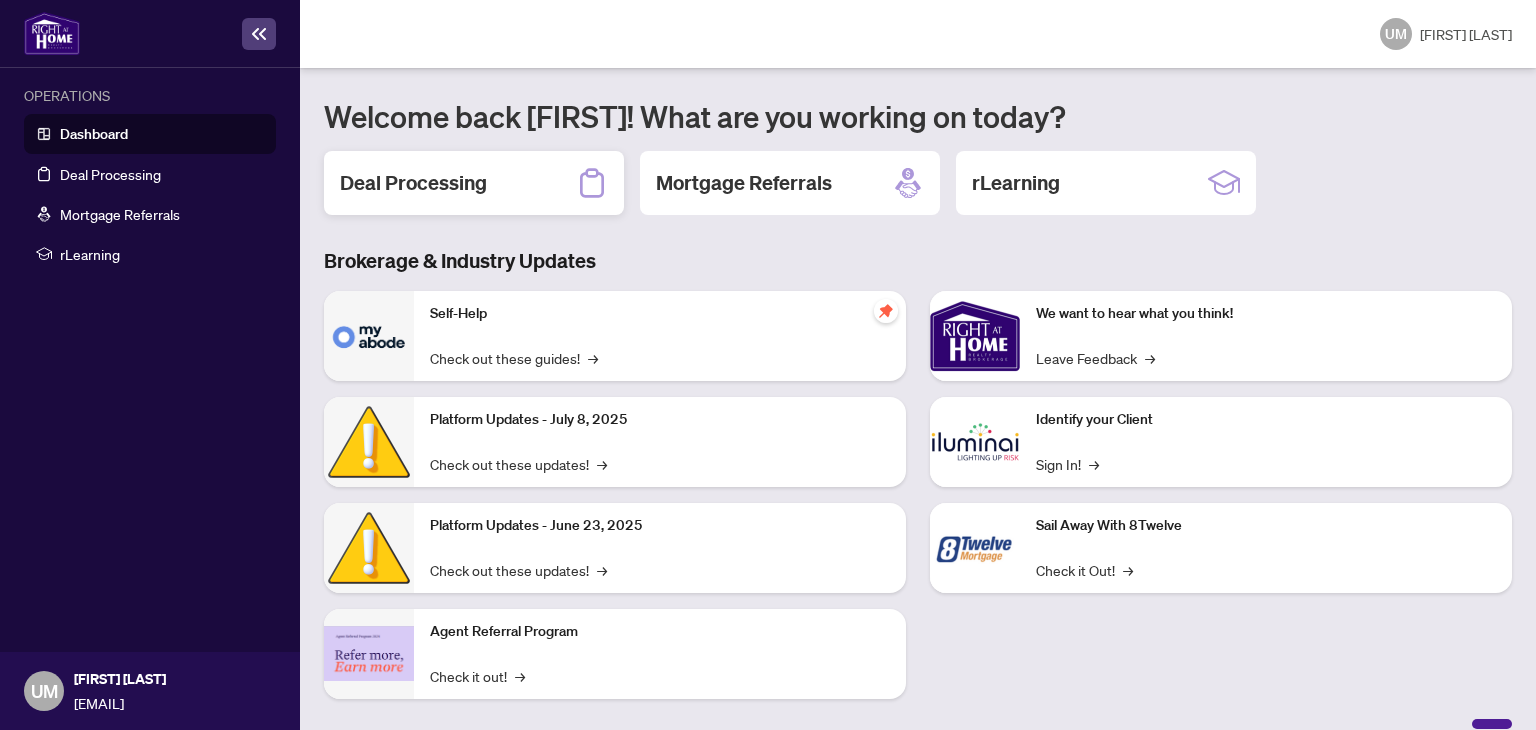 click on "Deal Processing" at bounding box center [413, 183] 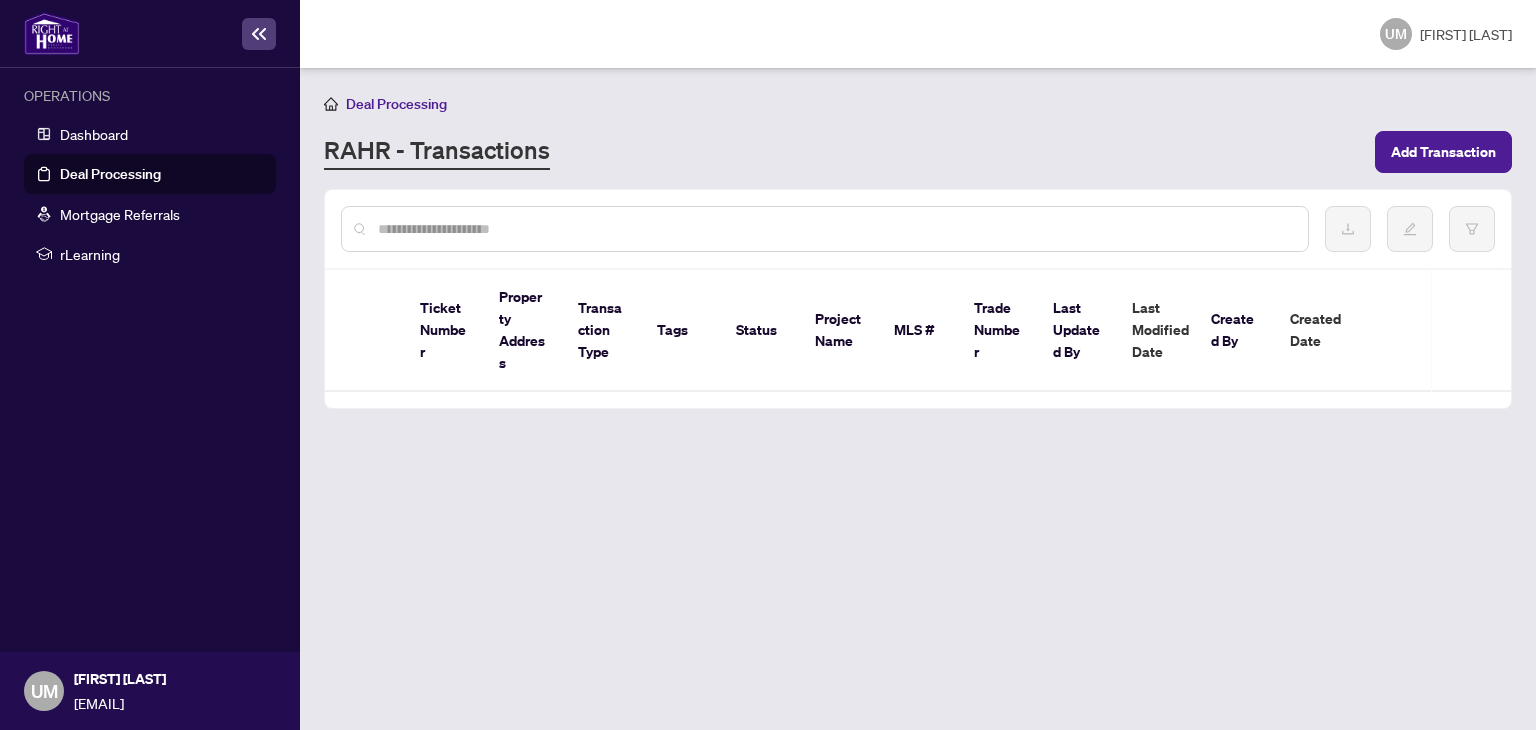 scroll, scrollTop: 0, scrollLeft: 0, axis: both 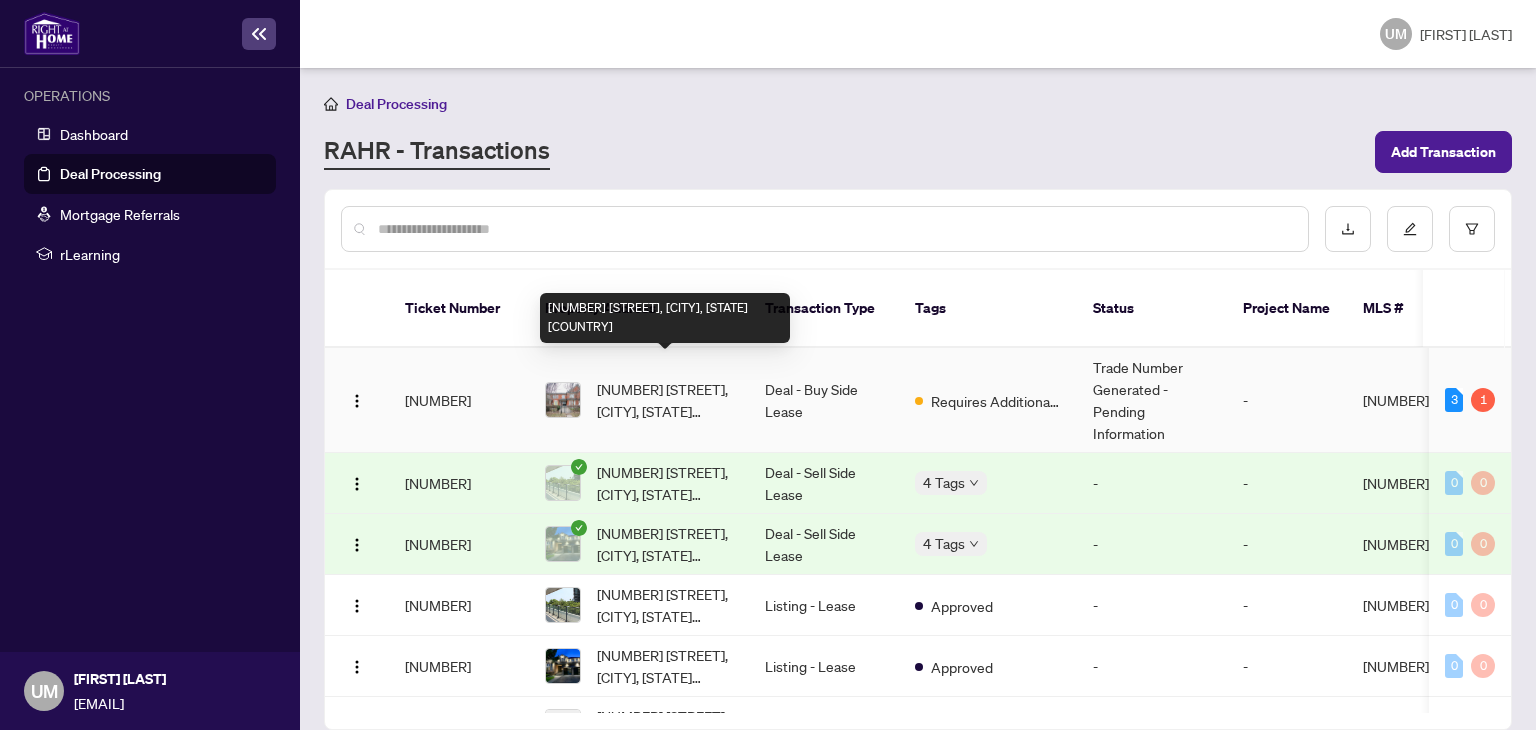 click on "[NUMBER] [STREET], [CITY], [STATE] [COUNTRY]" at bounding box center (665, 400) 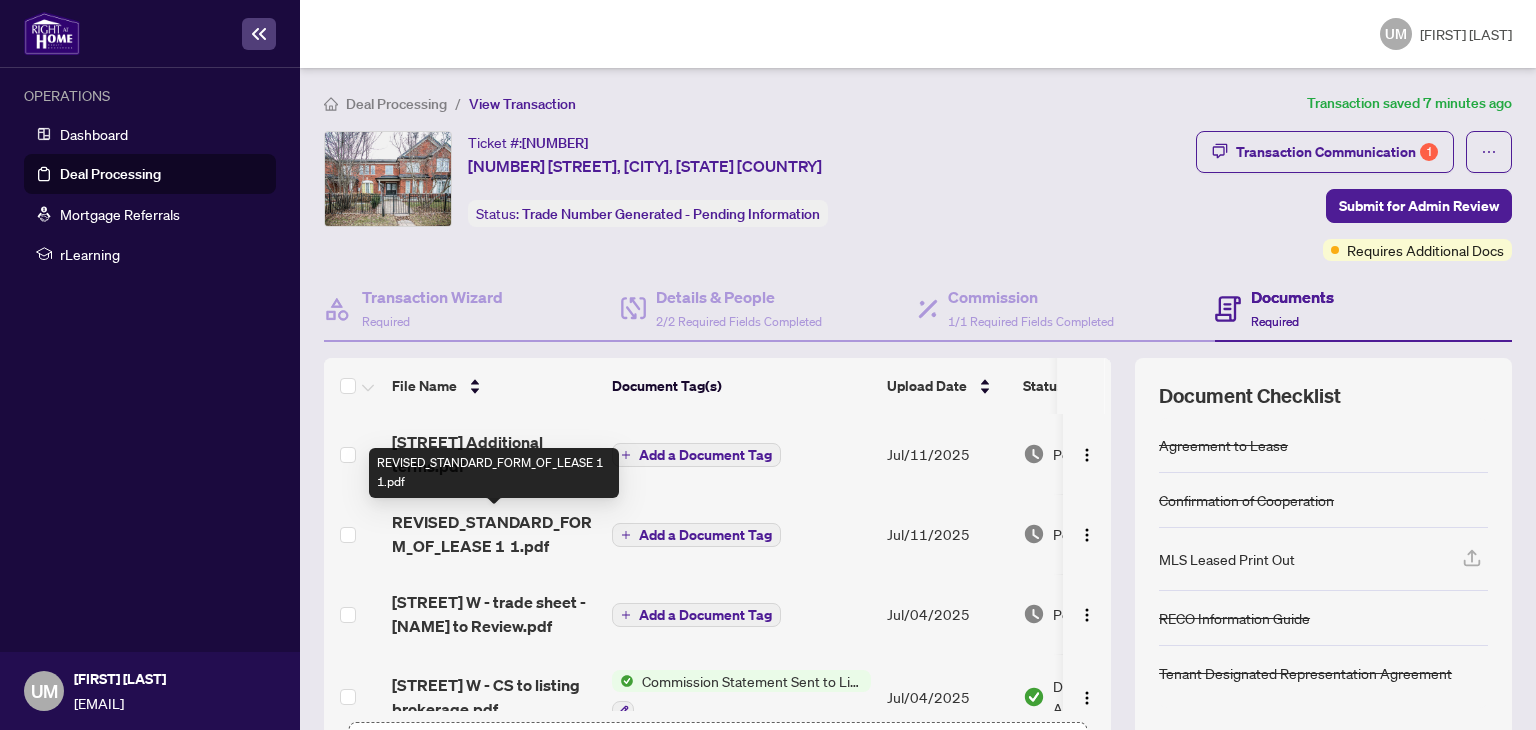 click on "REVISED_STANDARD_FORM_OF_LEASE 1 1.pdf" at bounding box center [494, 534] 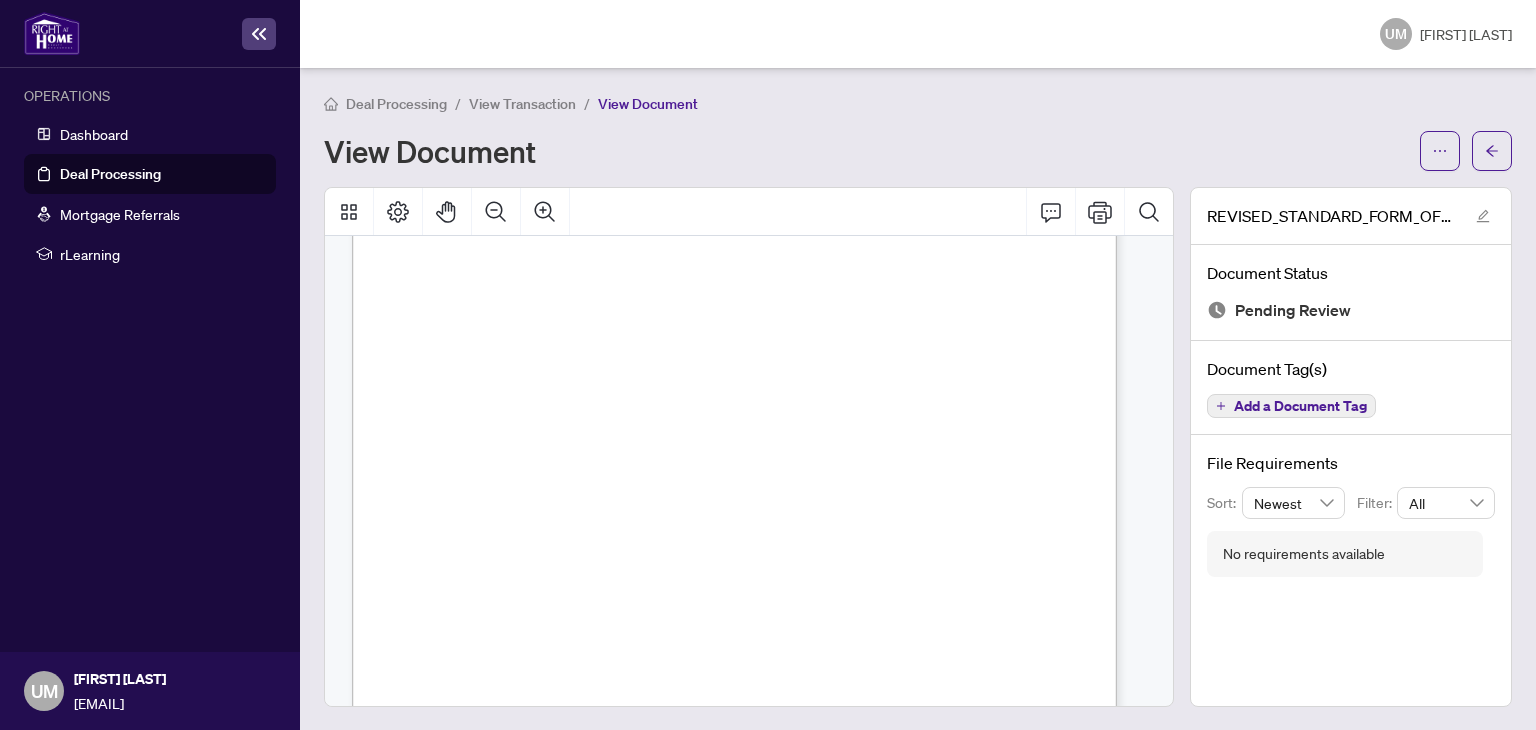 scroll, scrollTop: 820, scrollLeft: 0, axis: vertical 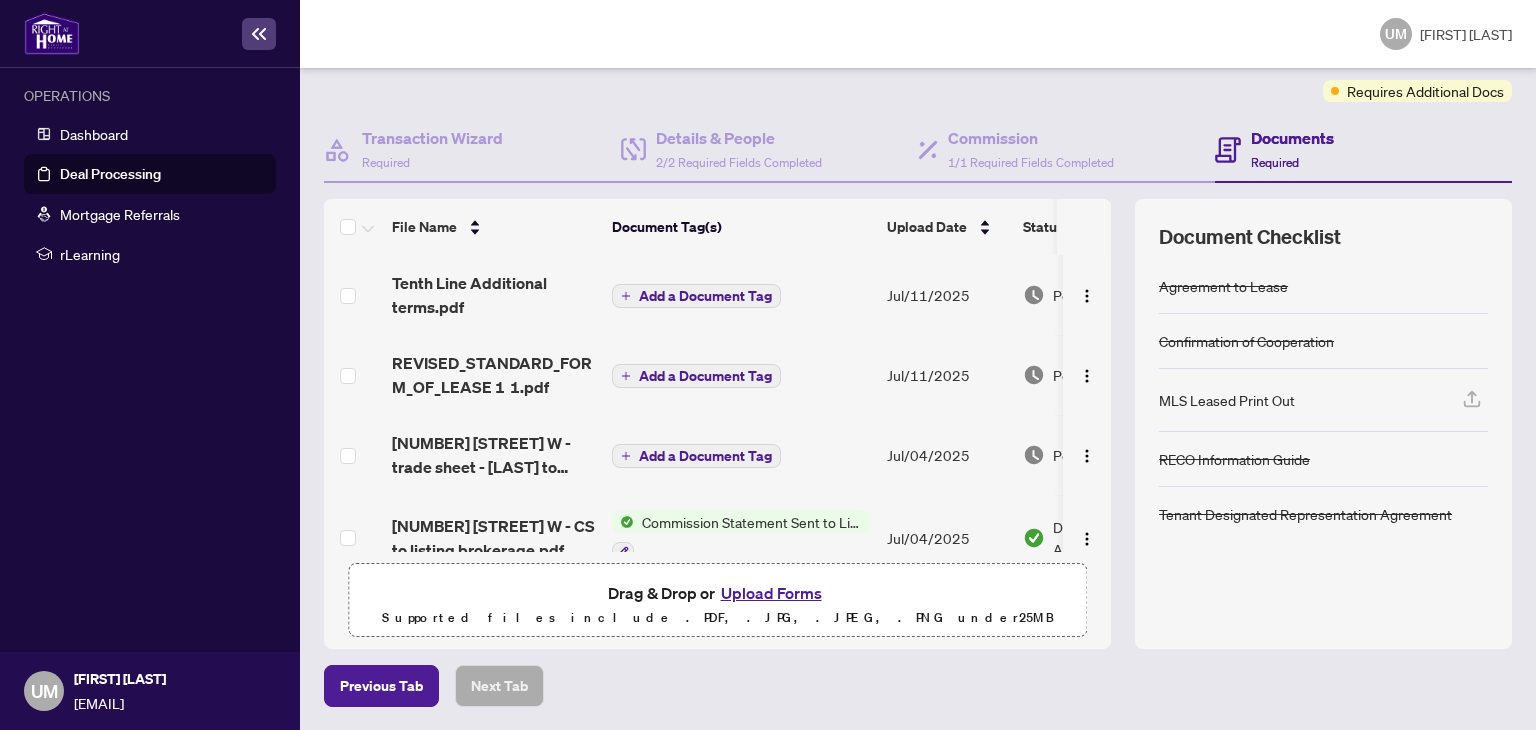 click on "Upload Forms" at bounding box center (771, 593) 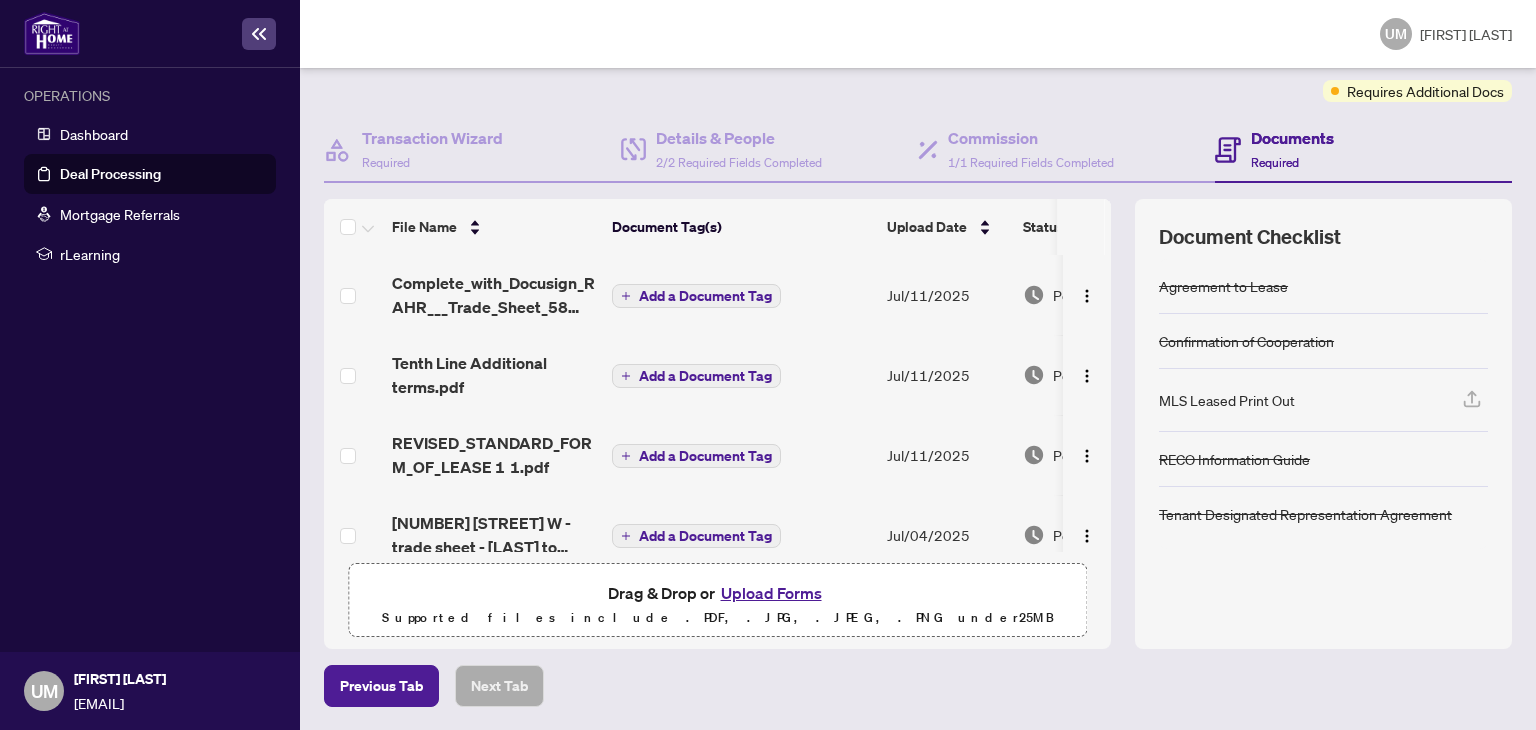 click on "Add a Document Tag" at bounding box center (696, 296) 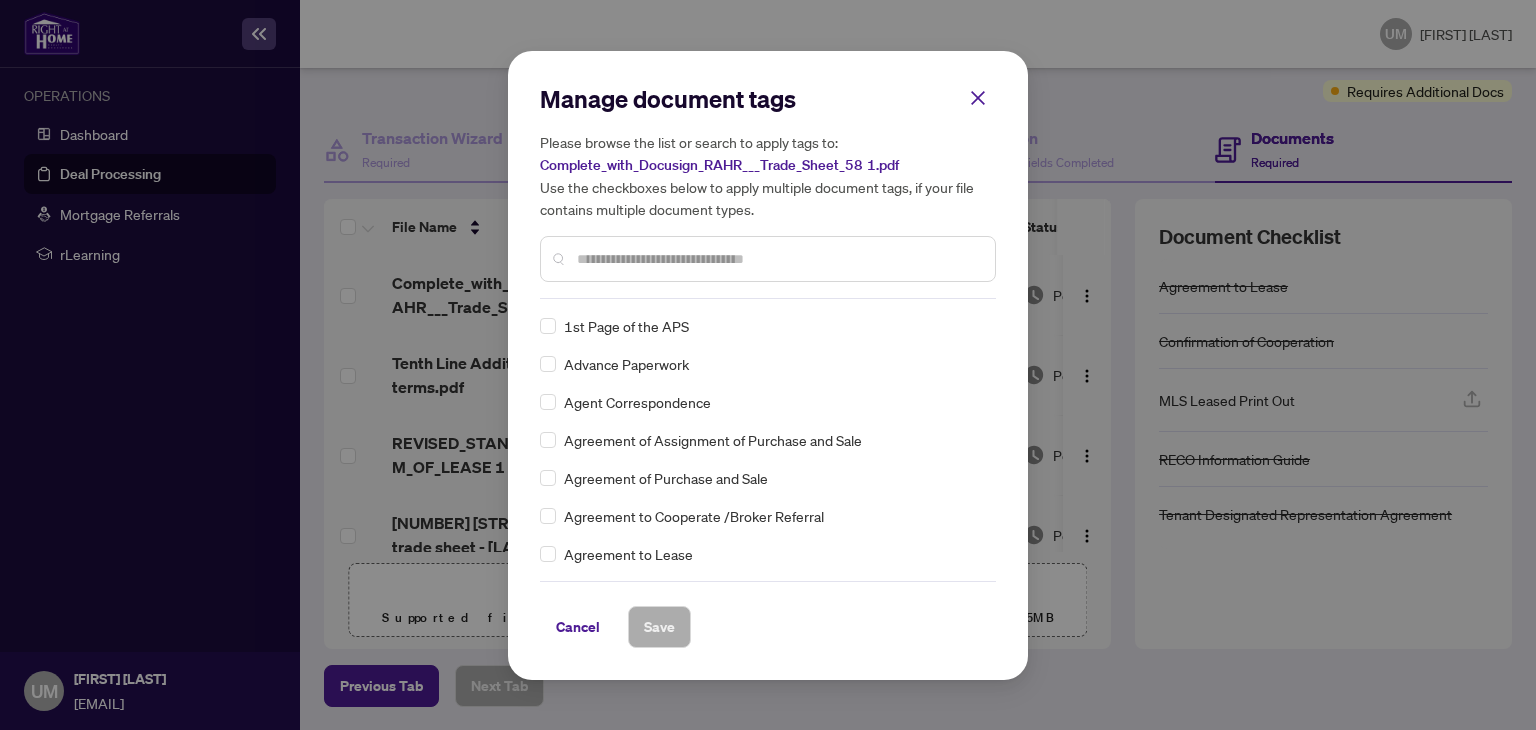 click at bounding box center [778, 259] 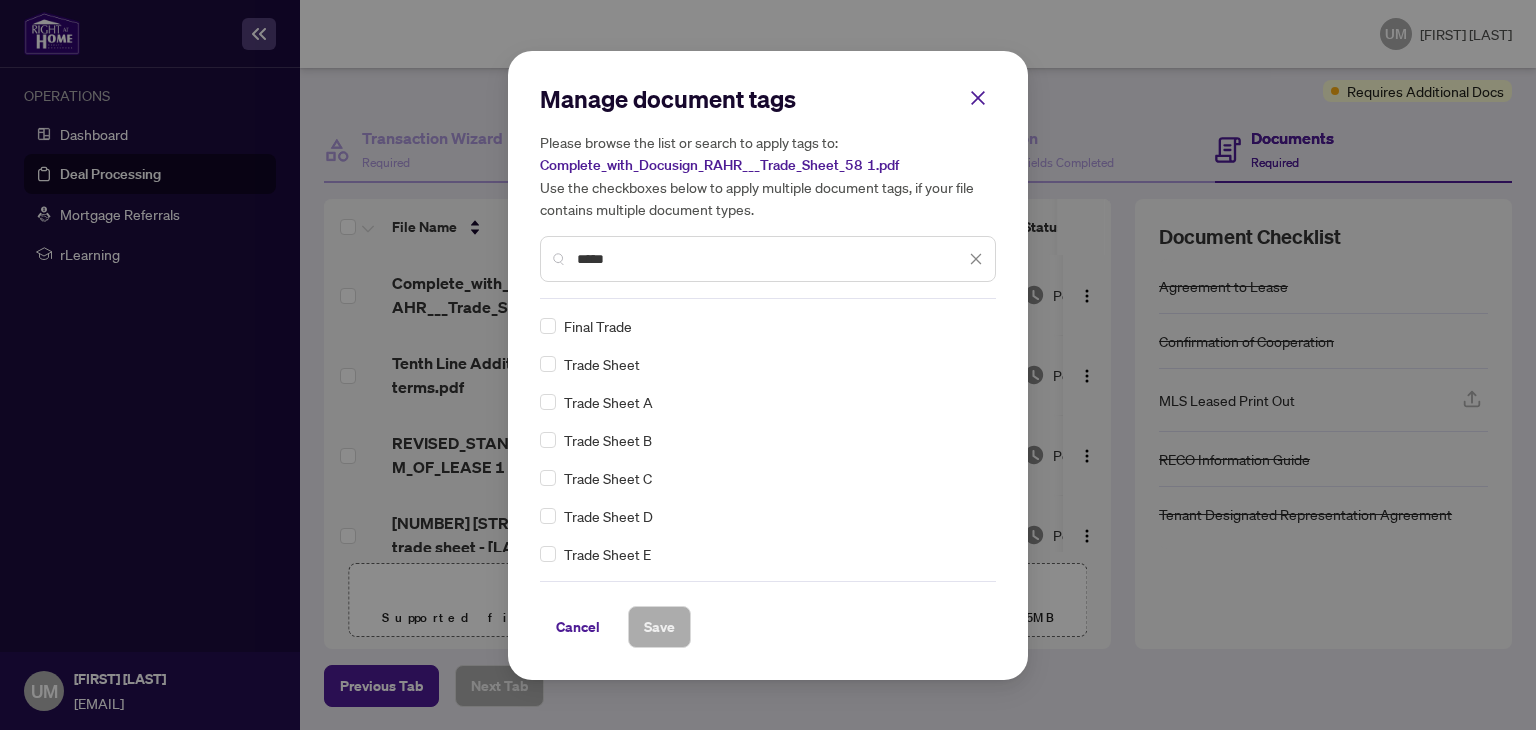 type on "*****" 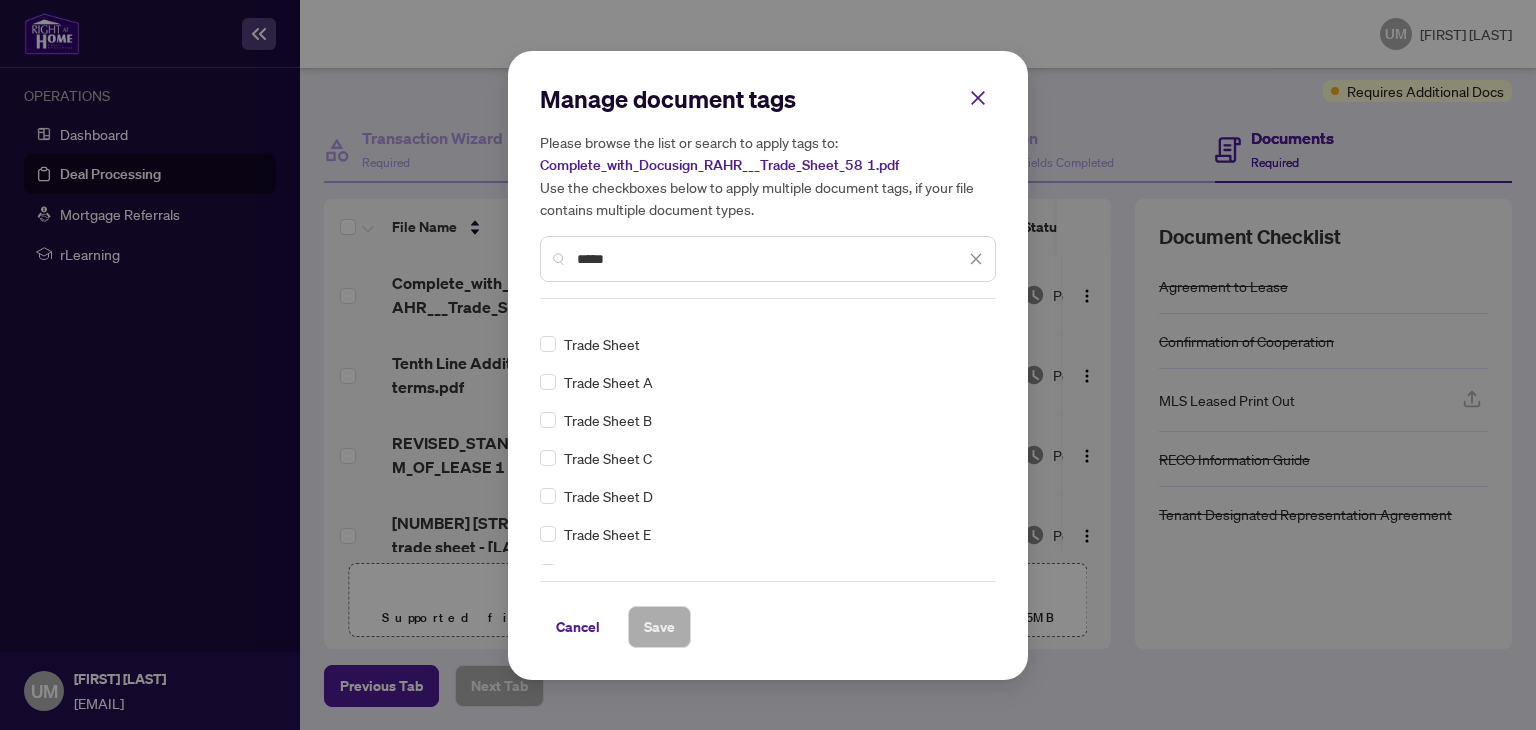scroll, scrollTop: 37, scrollLeft: 0, axis: vertical 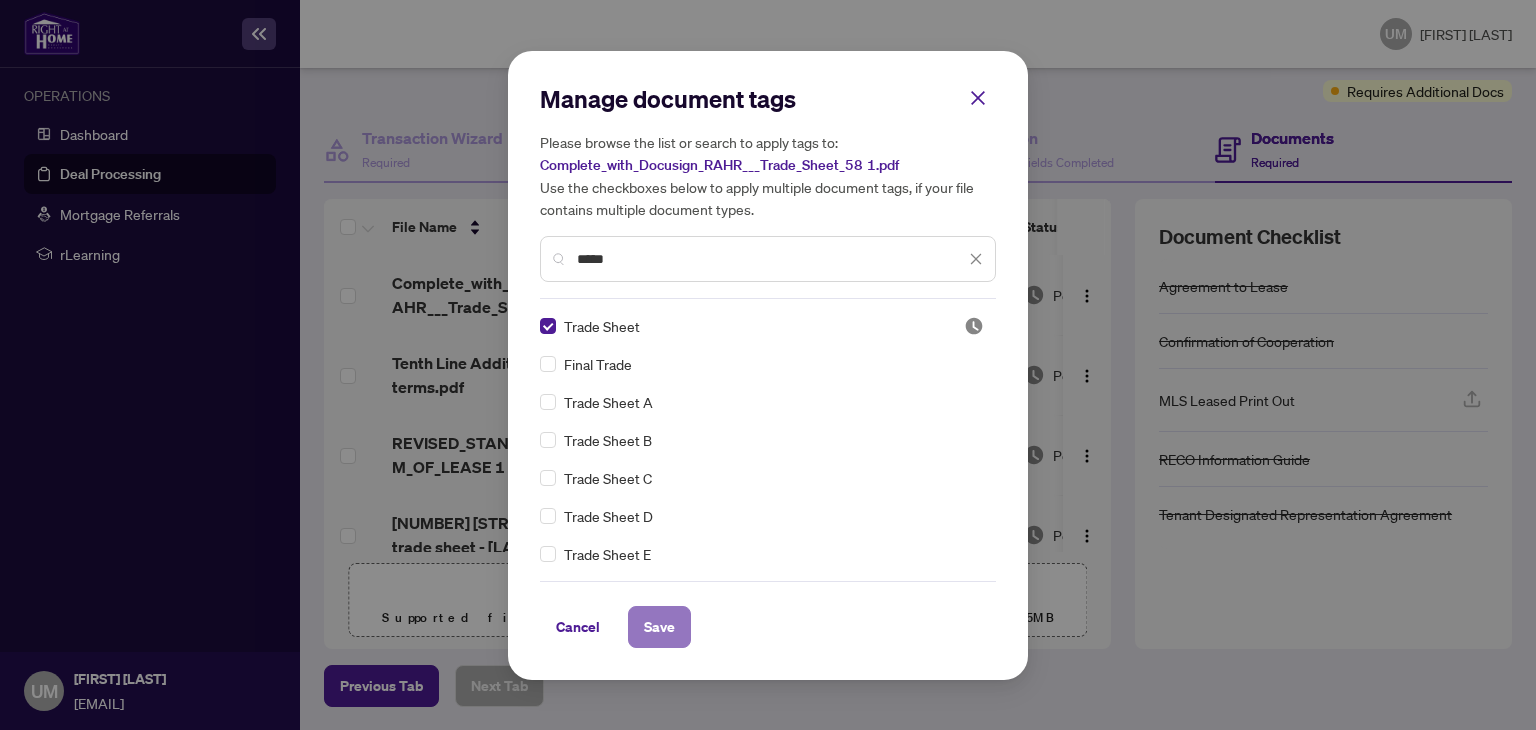 click on "Save" at bounding box center (659, 627) 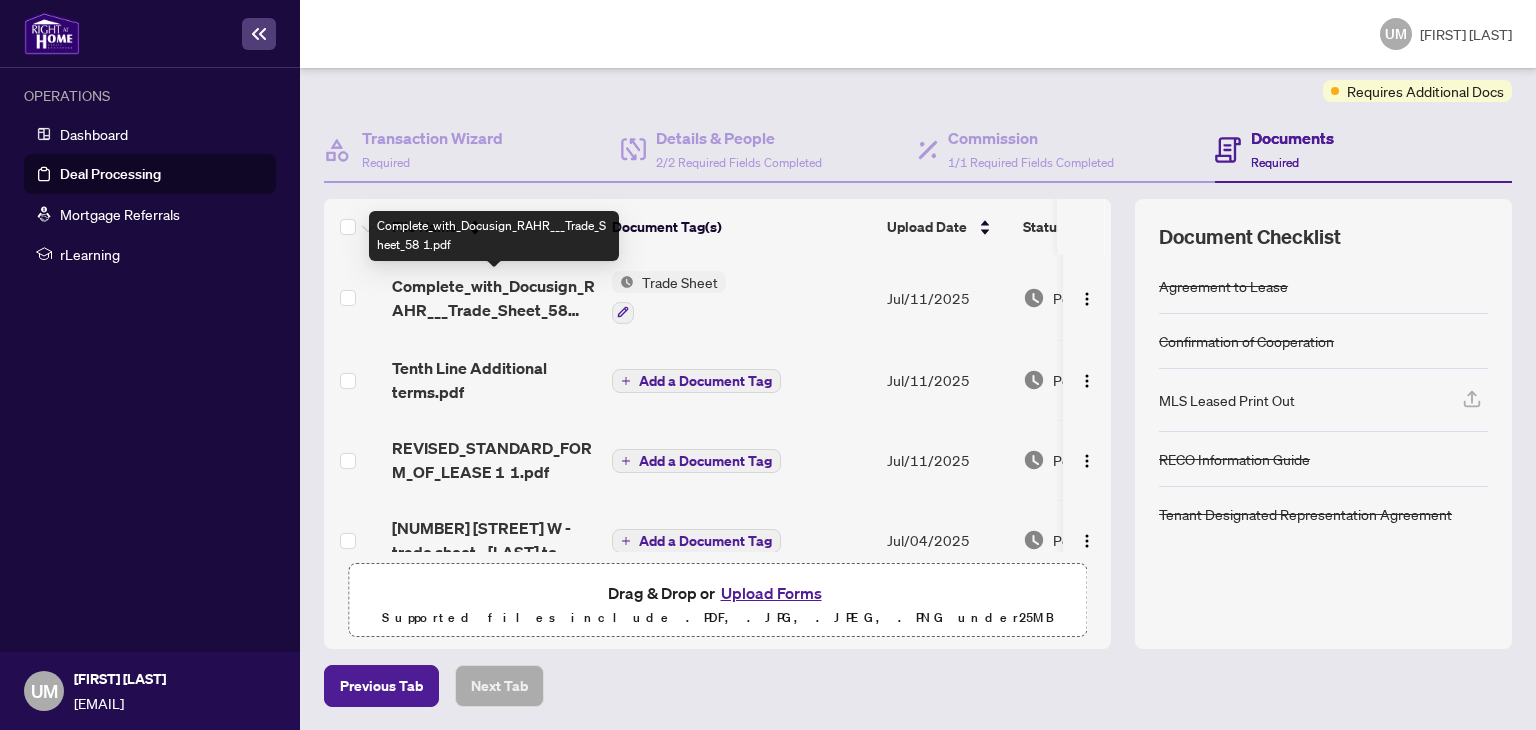 click on "Complete_with_Docusign_RAHR___Trade_Sheet_58 1.pdf" at bounding box center (494, 298) 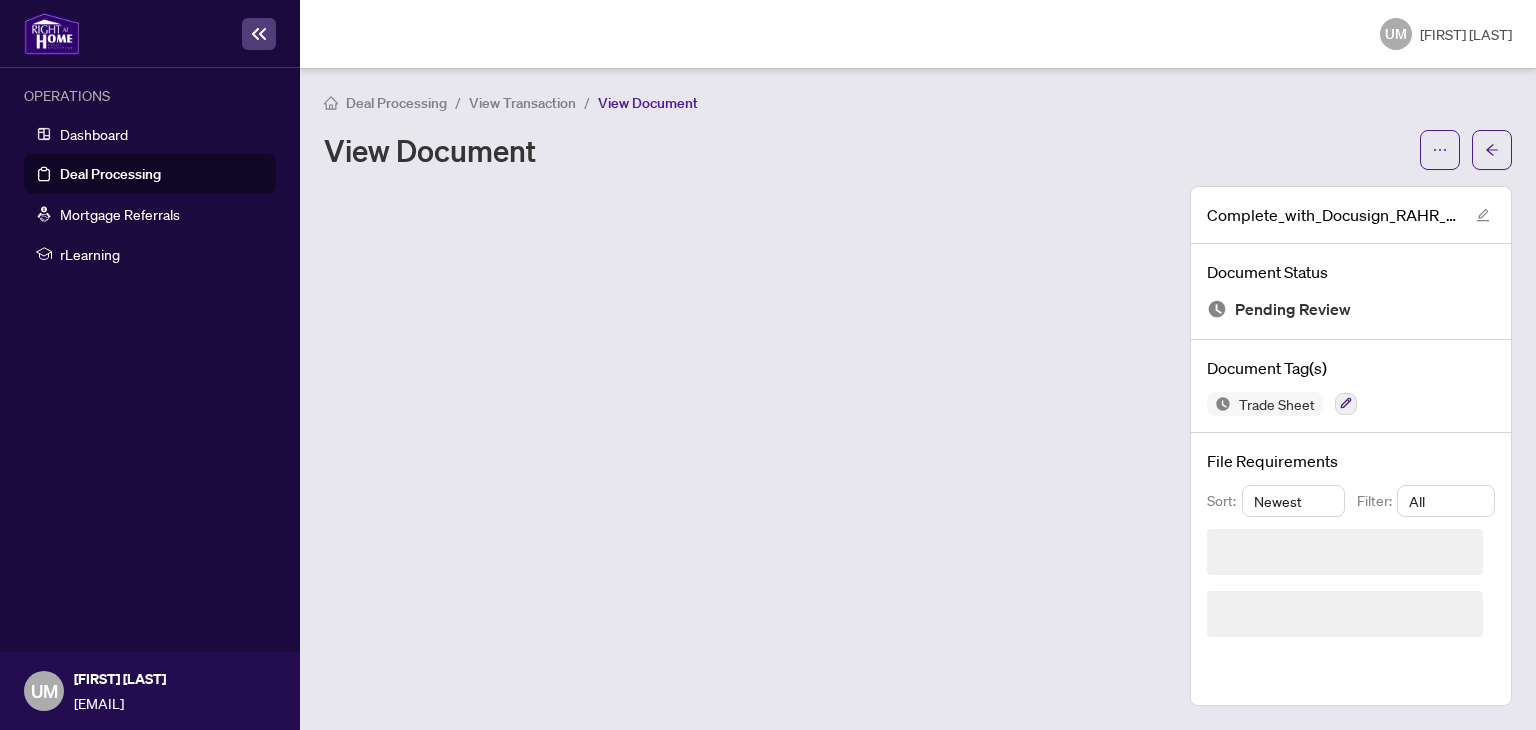 scroll, scrollTop: 0, scrollLeft: 0, axis: both 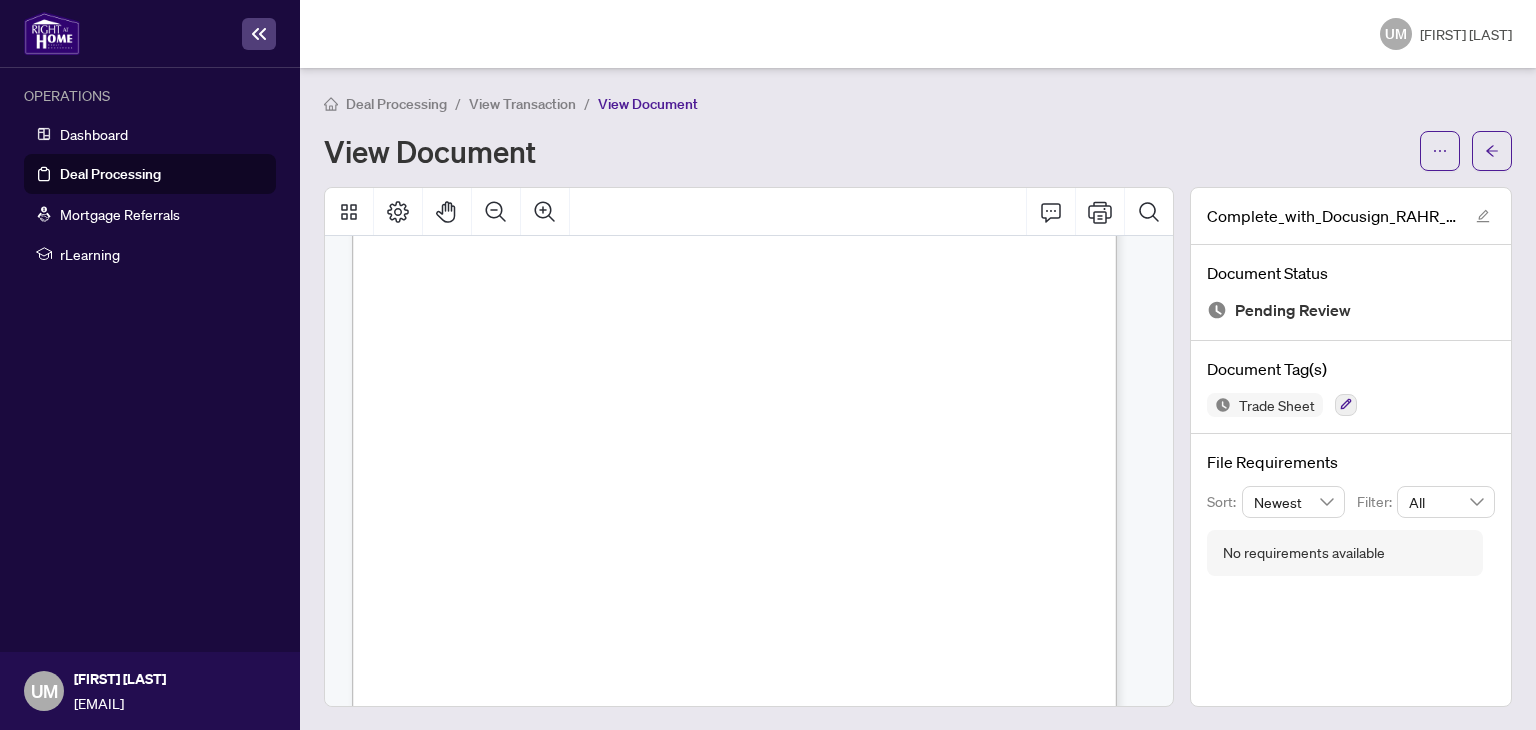 click on "View Transaction" at bounding box center (522, 104) 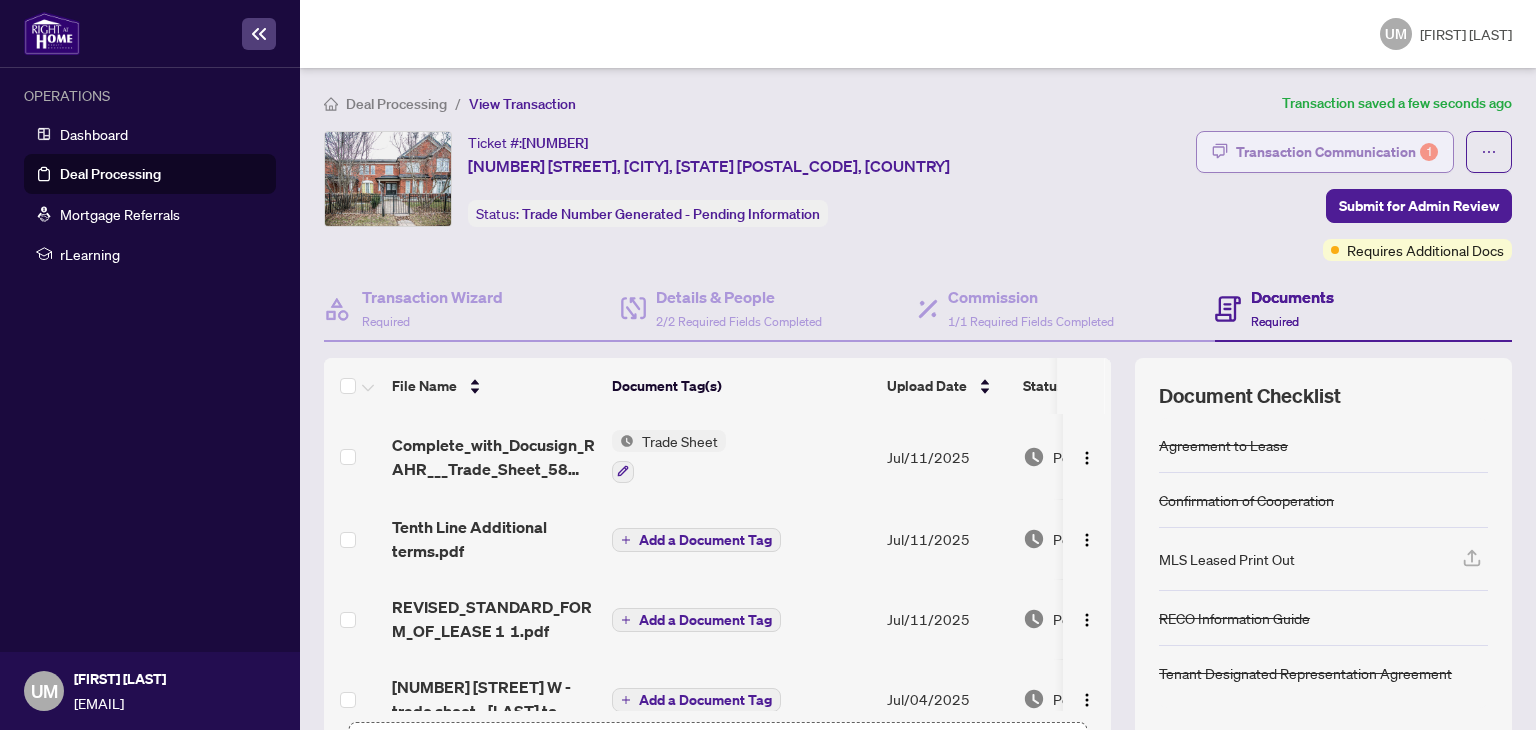 click on "Transaction Communication 1" at bounding box center [1337, 152] 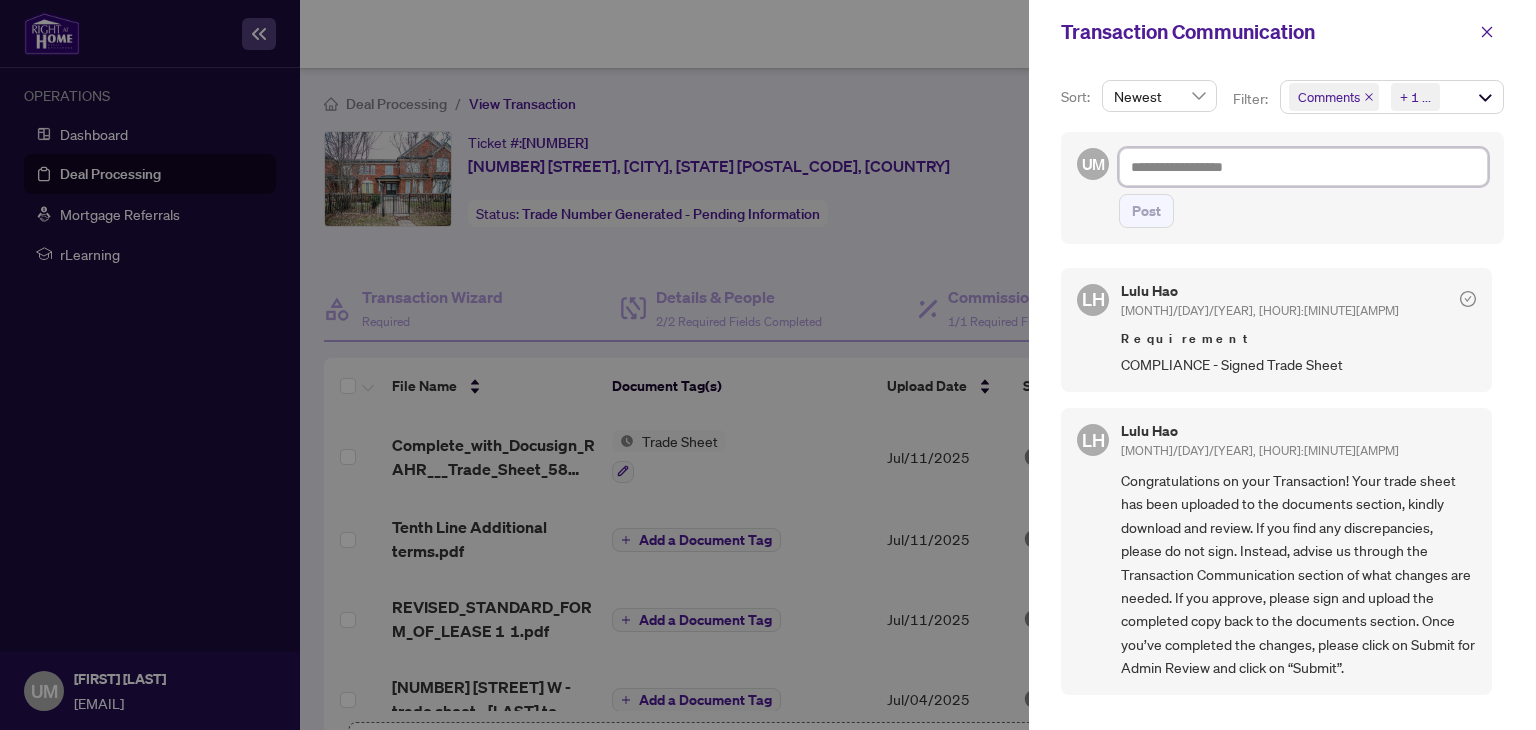 click at bounding box center (1303, 167) 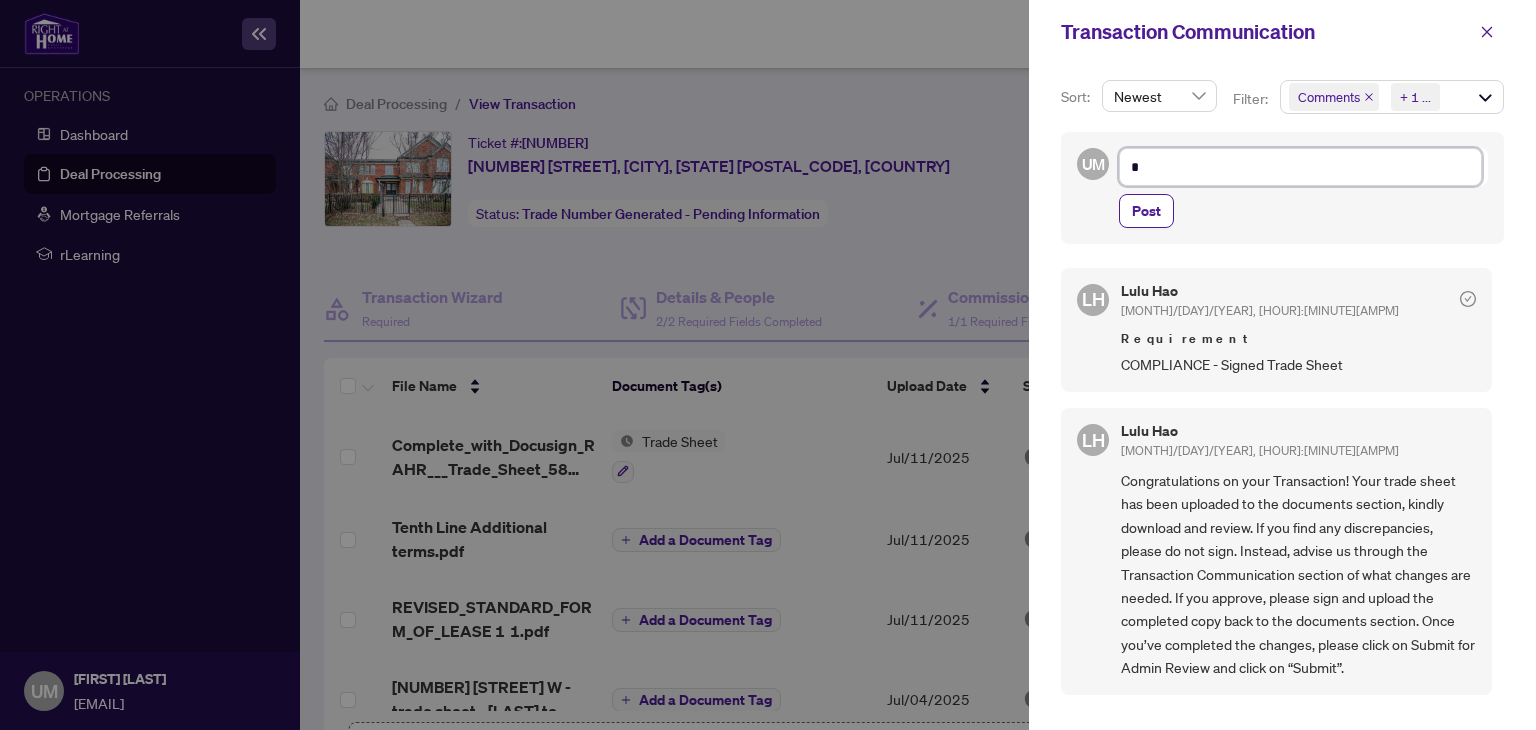 type on "**" 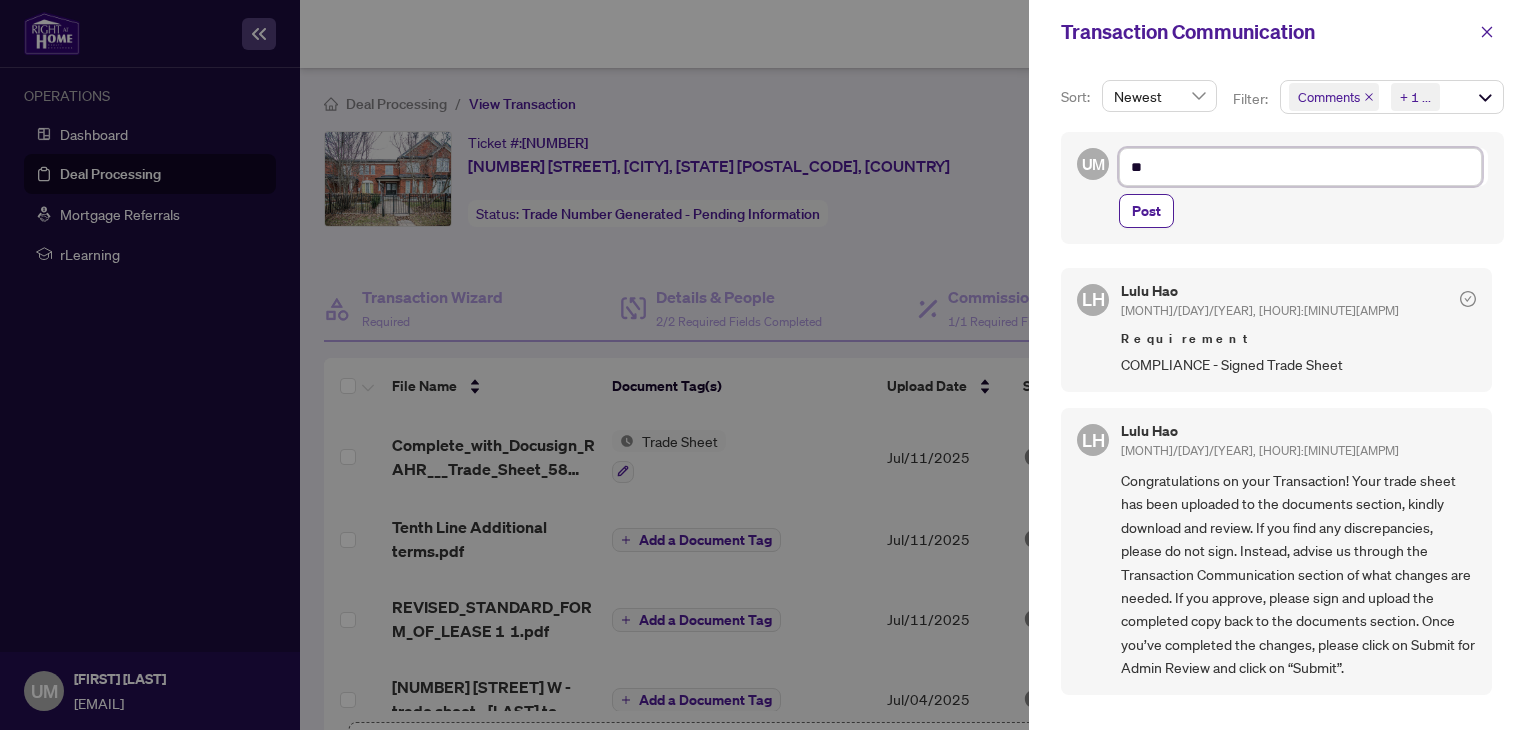 type on "***" 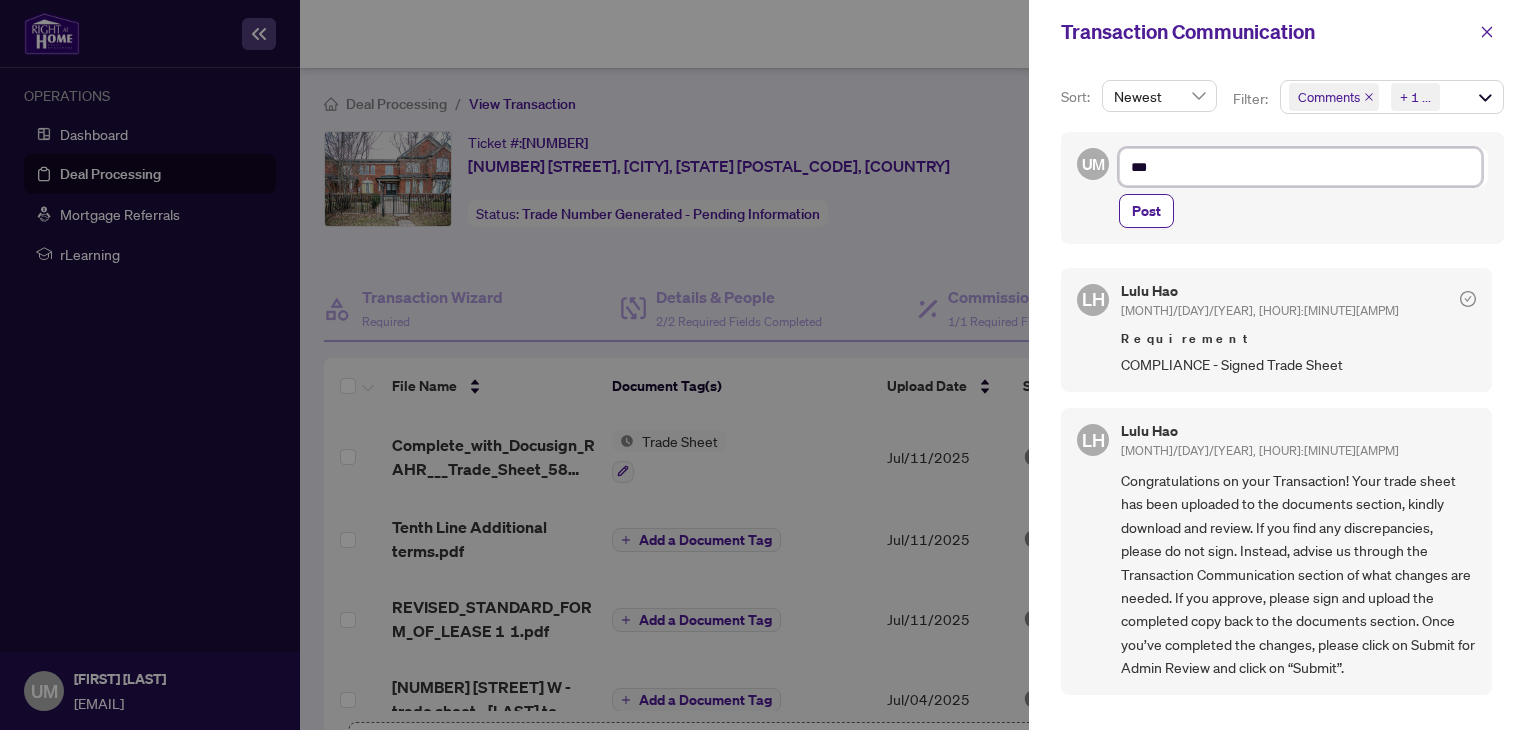 type on "****" 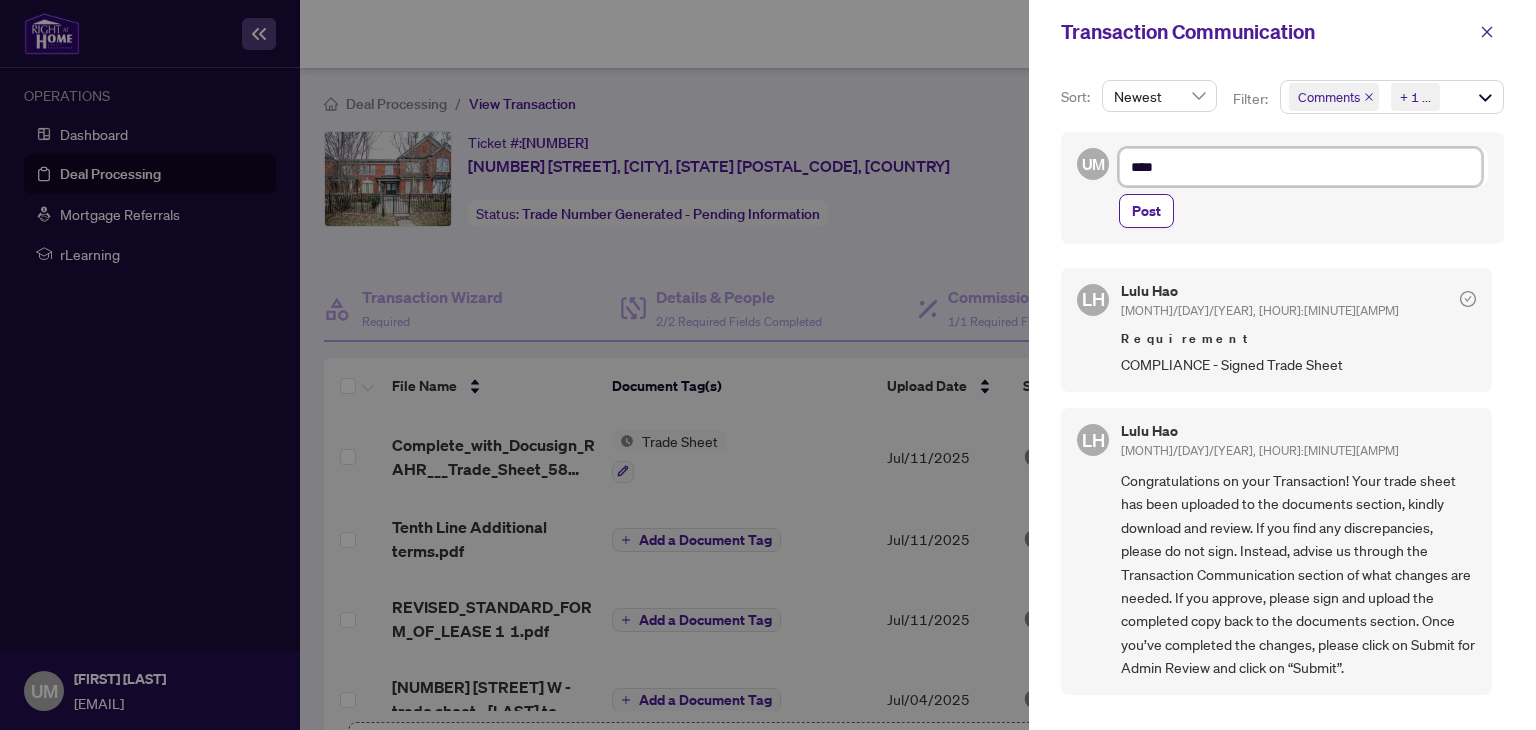 type on "*****" 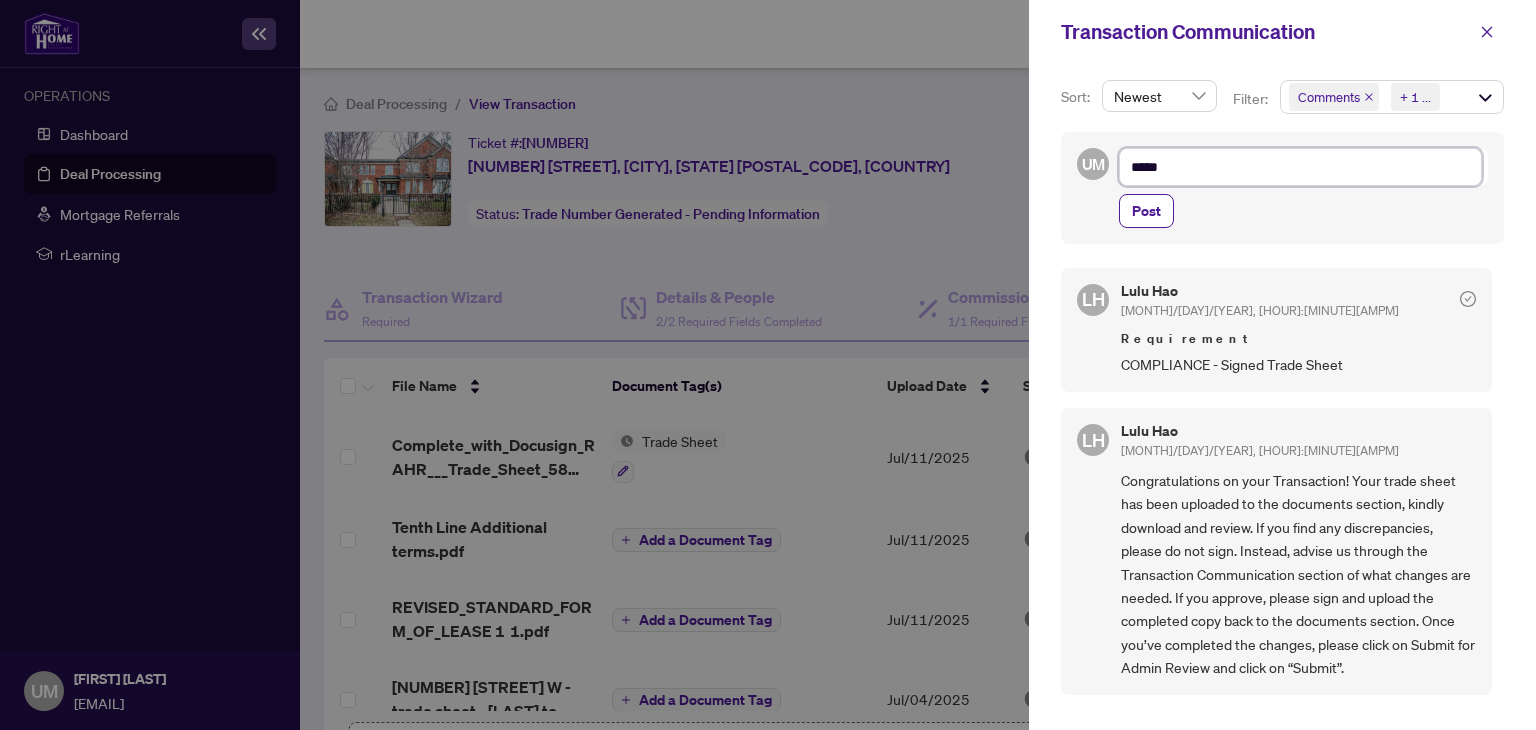type on "******" 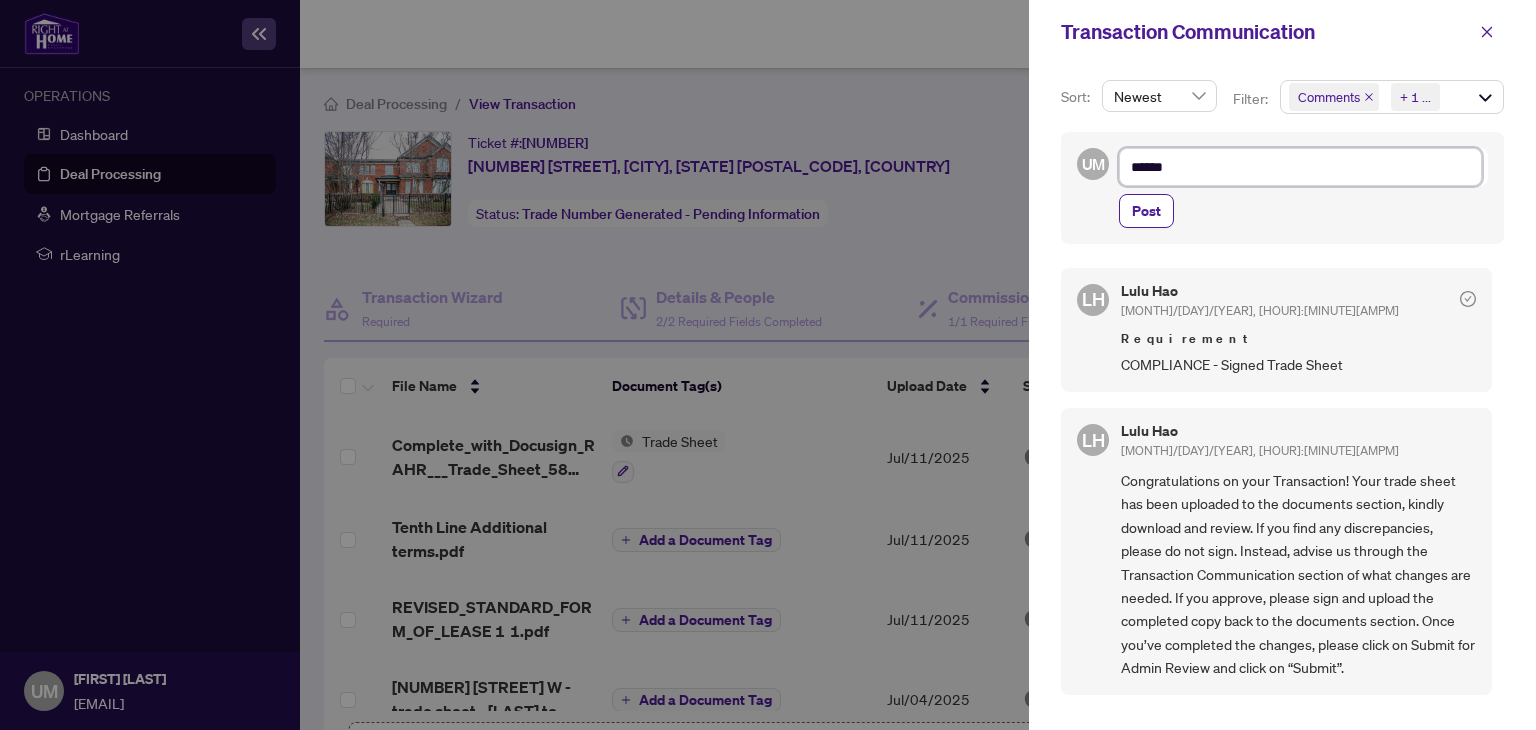 type on "******" 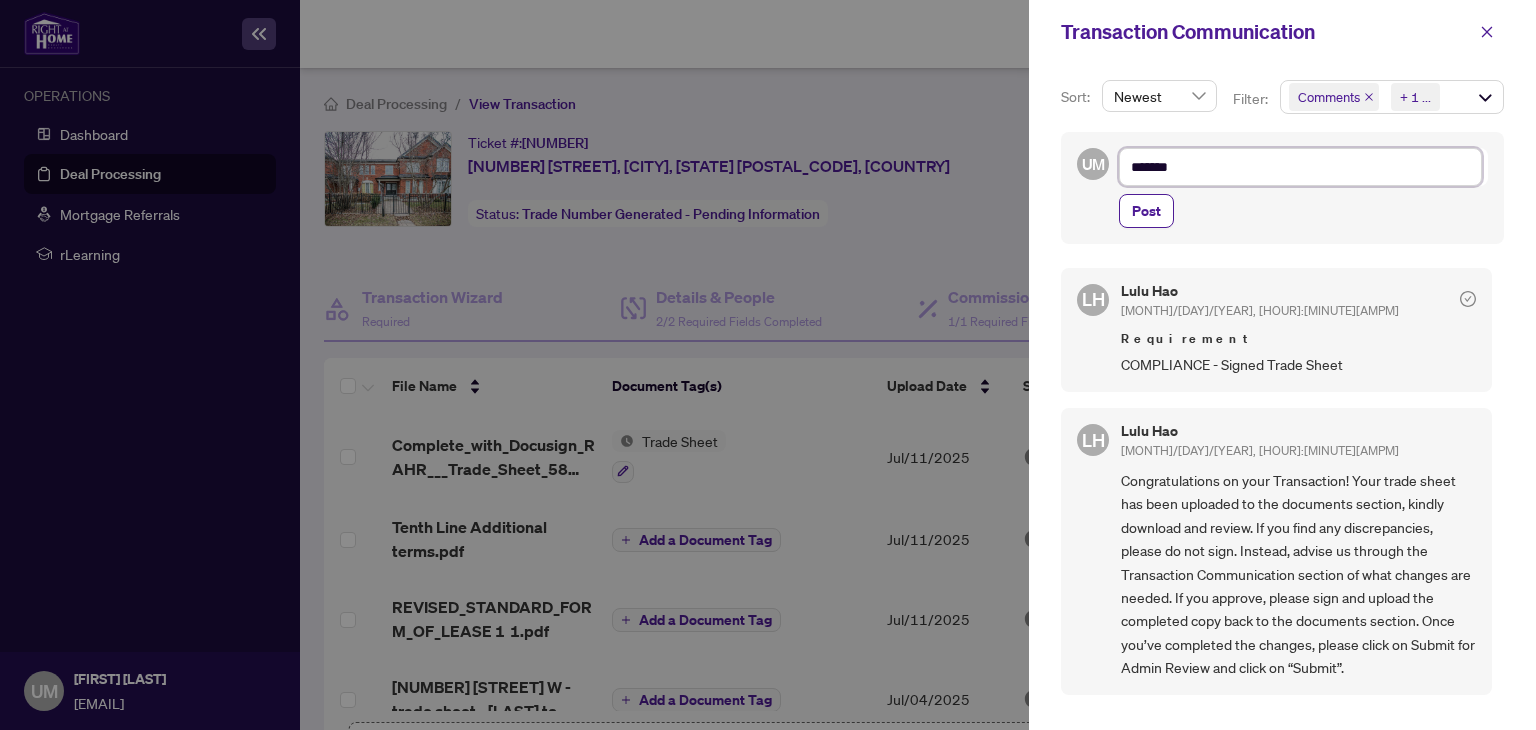 type on "********" 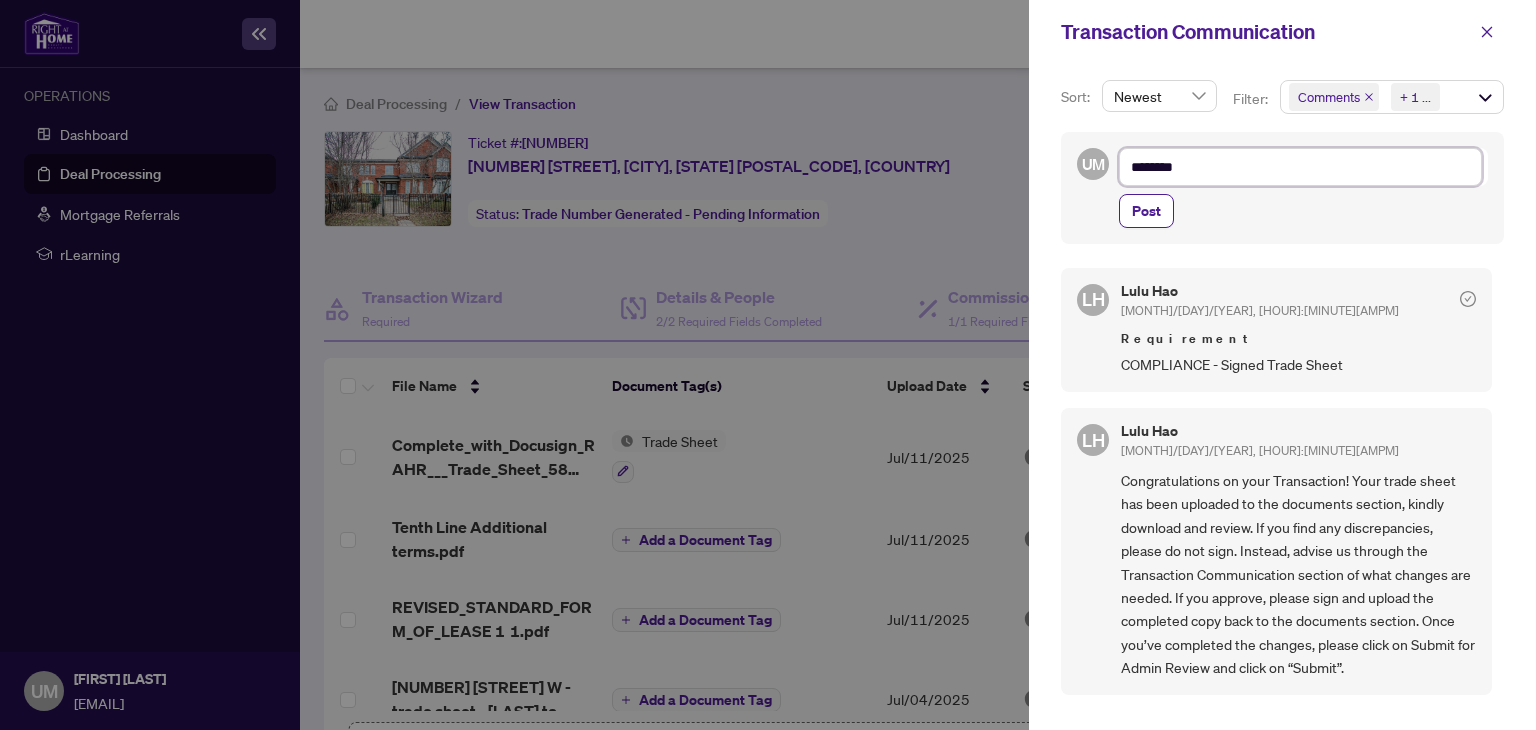 type on "*********" 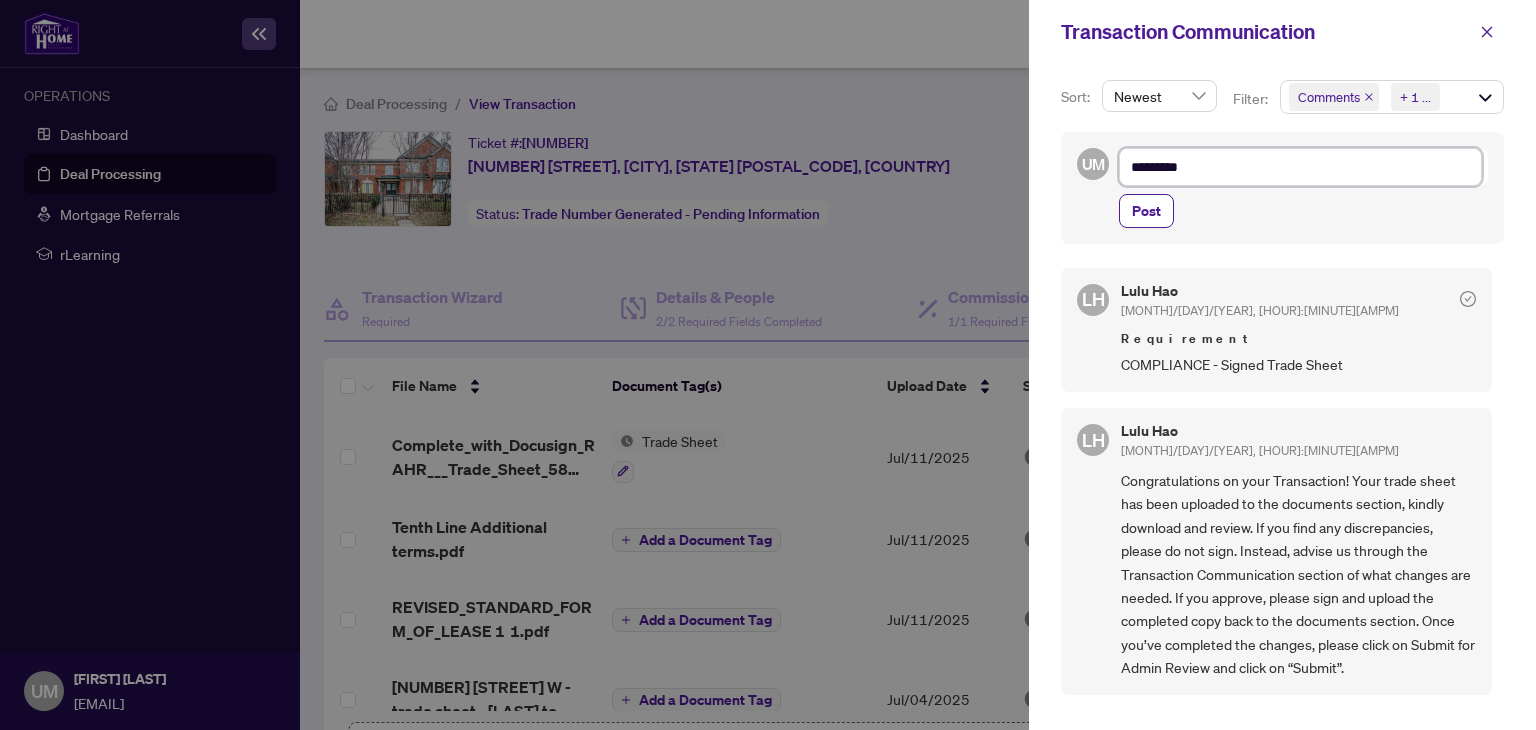 type on "**********" 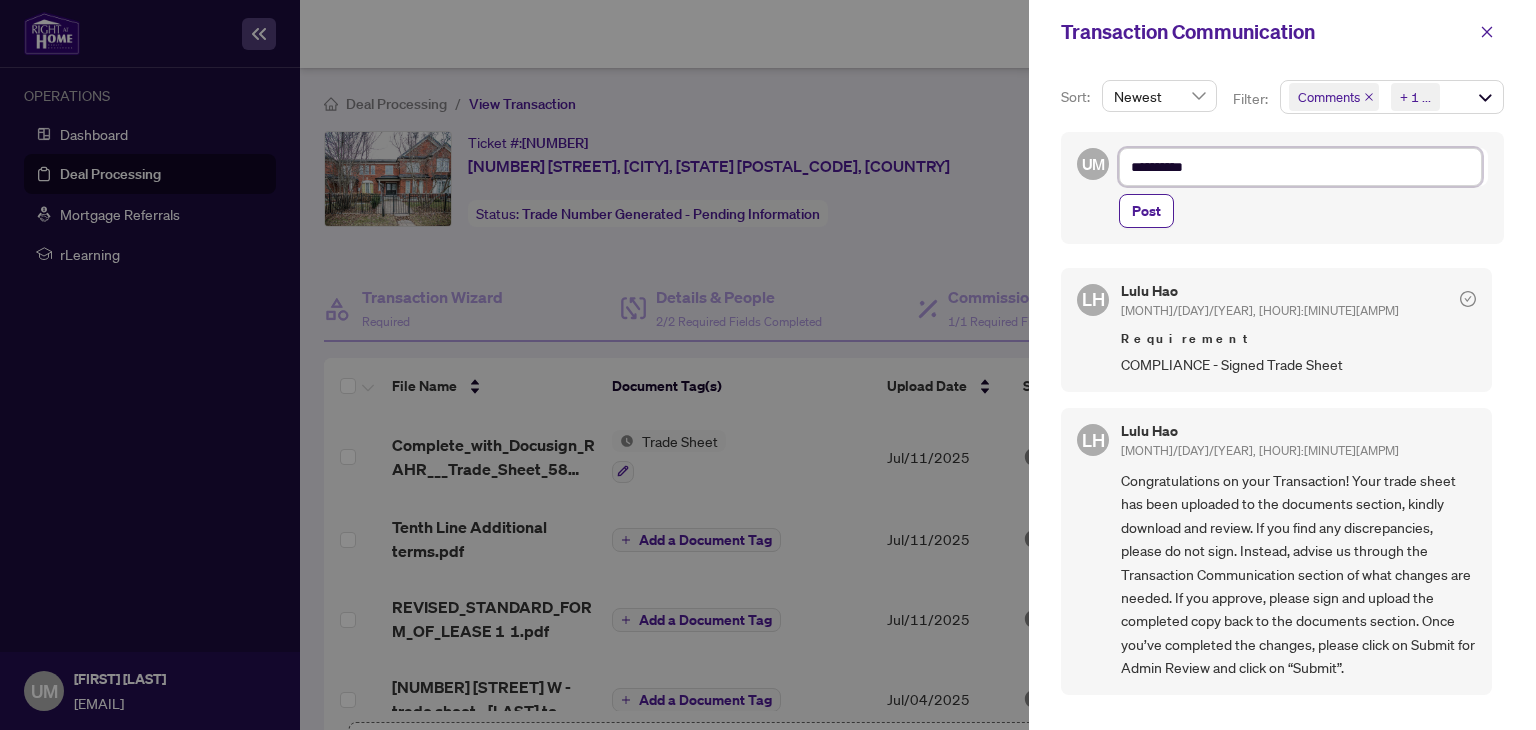 type on "**********" 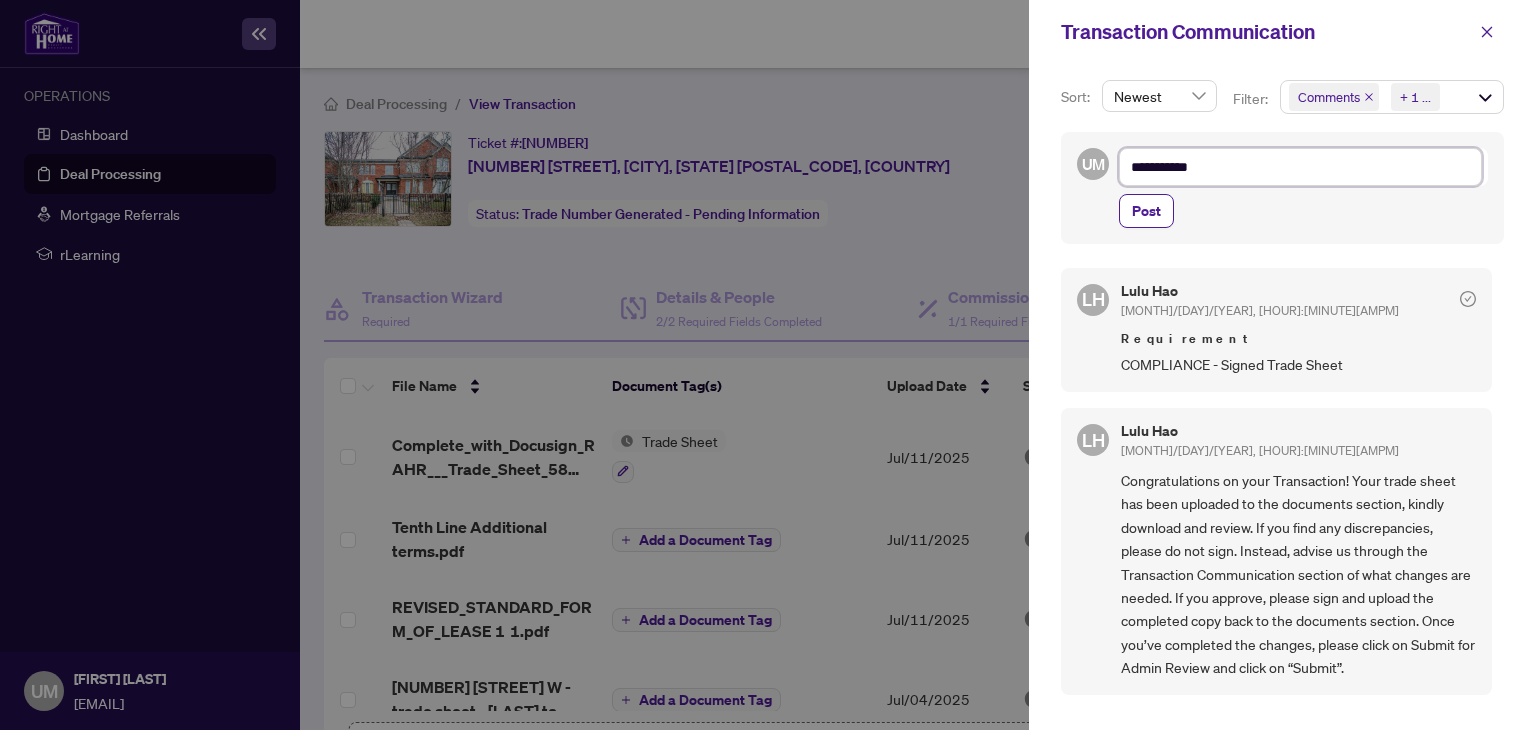 type on "**********" 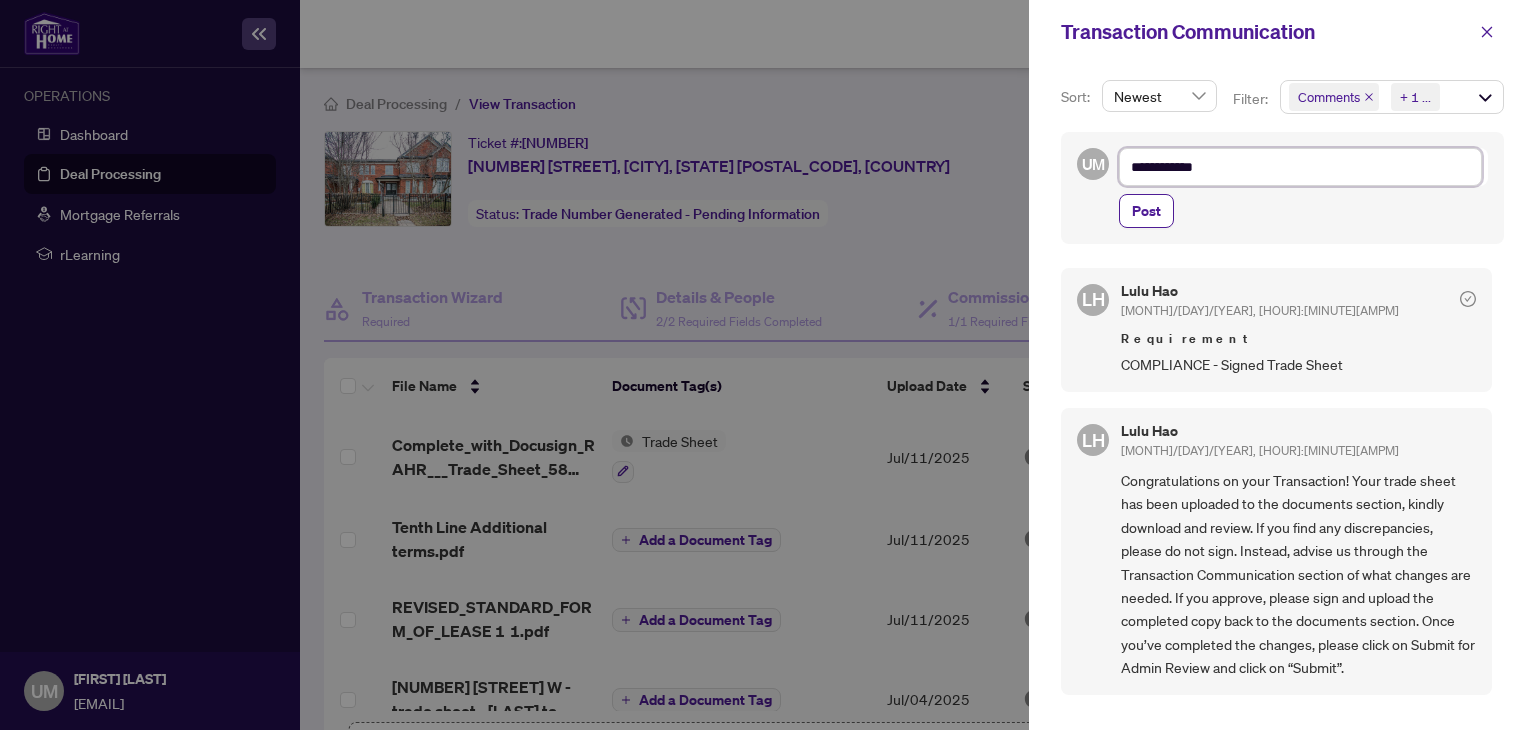 type on "**********" 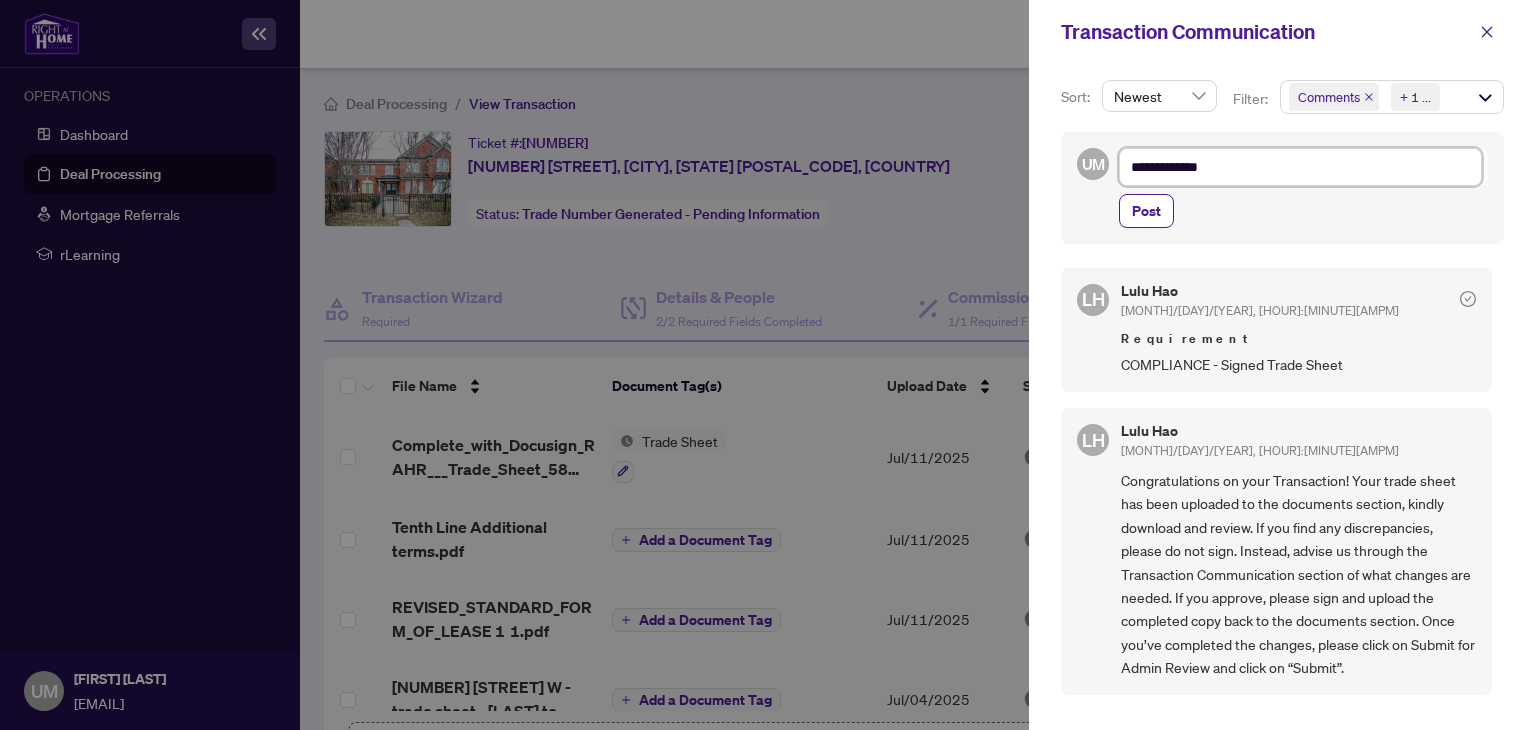 type on "**********" 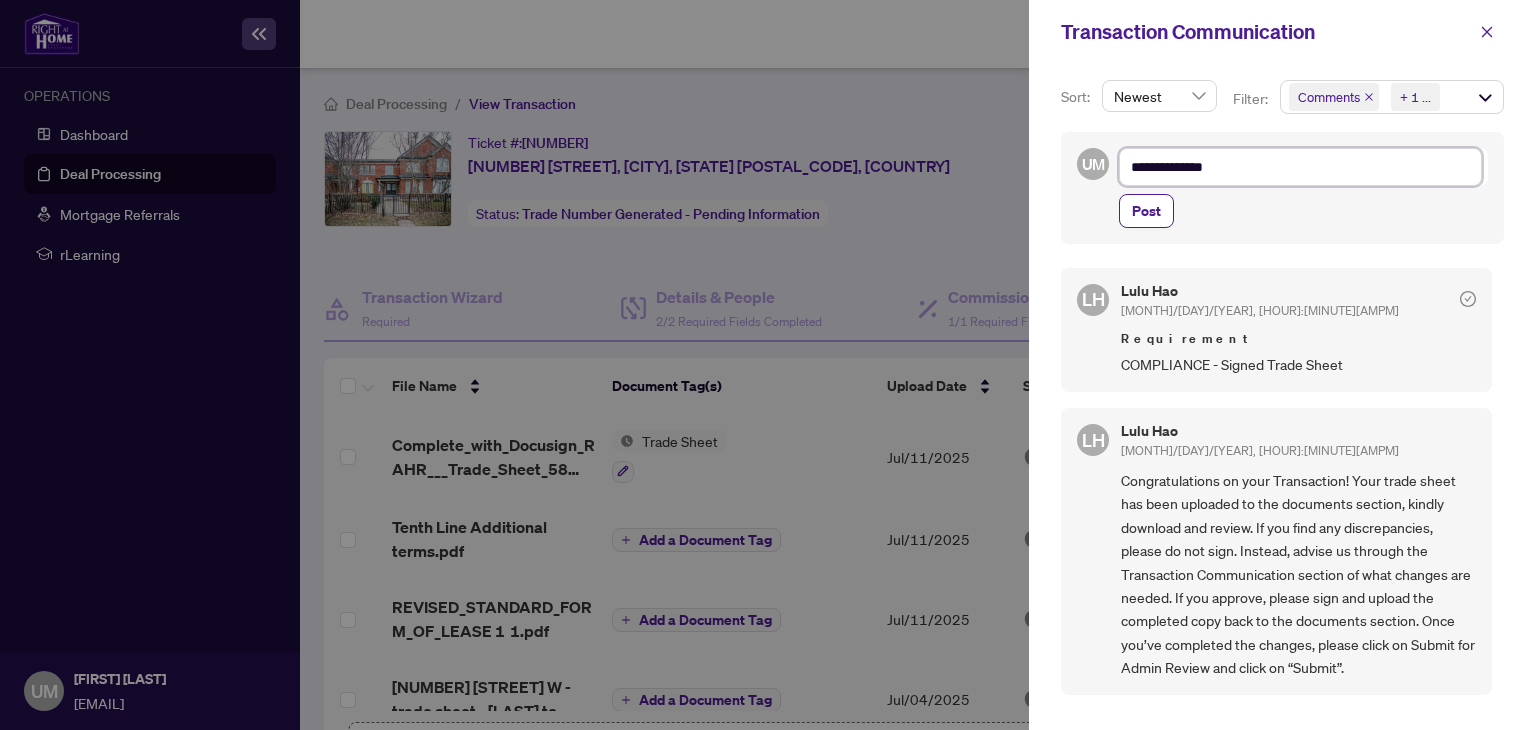 type on "**********" 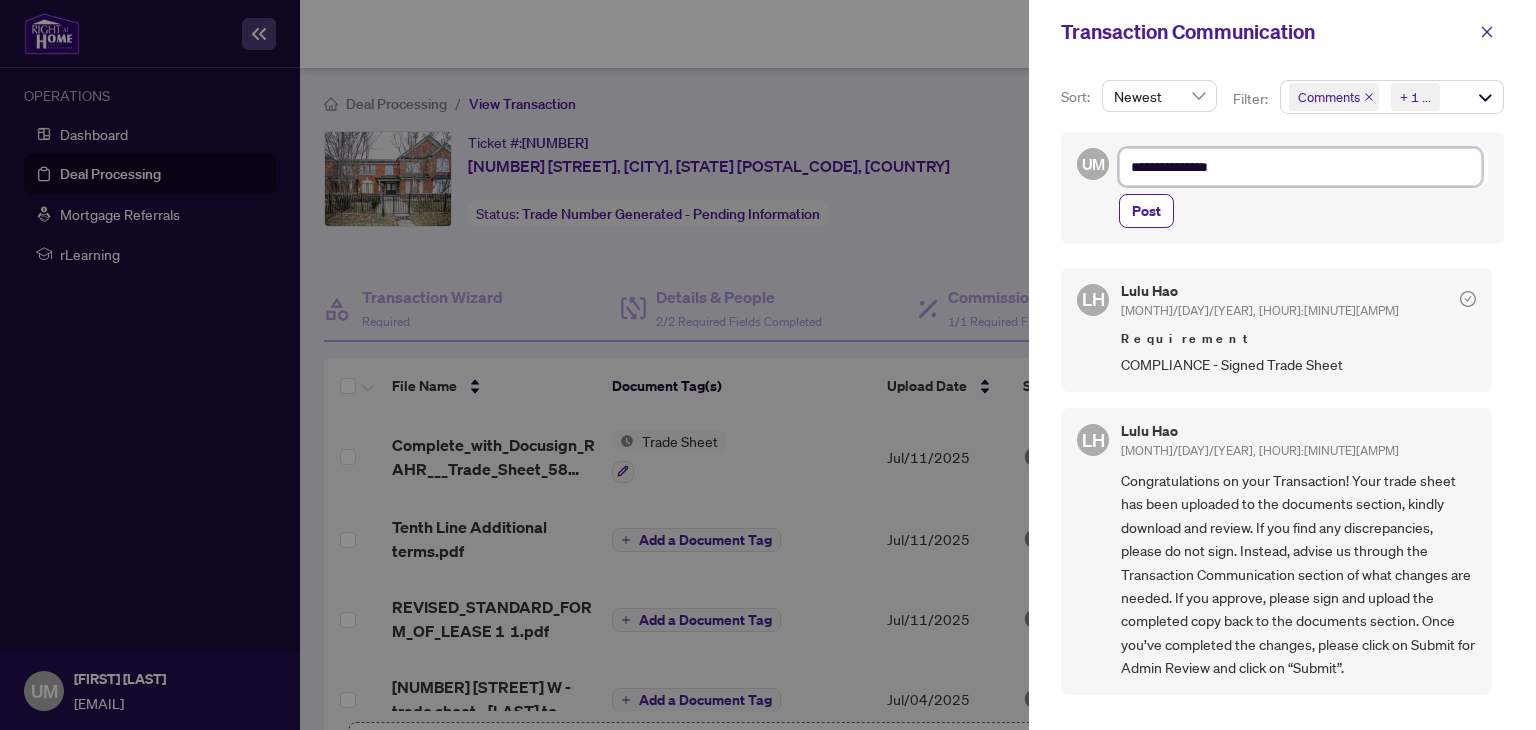 type on "**********" 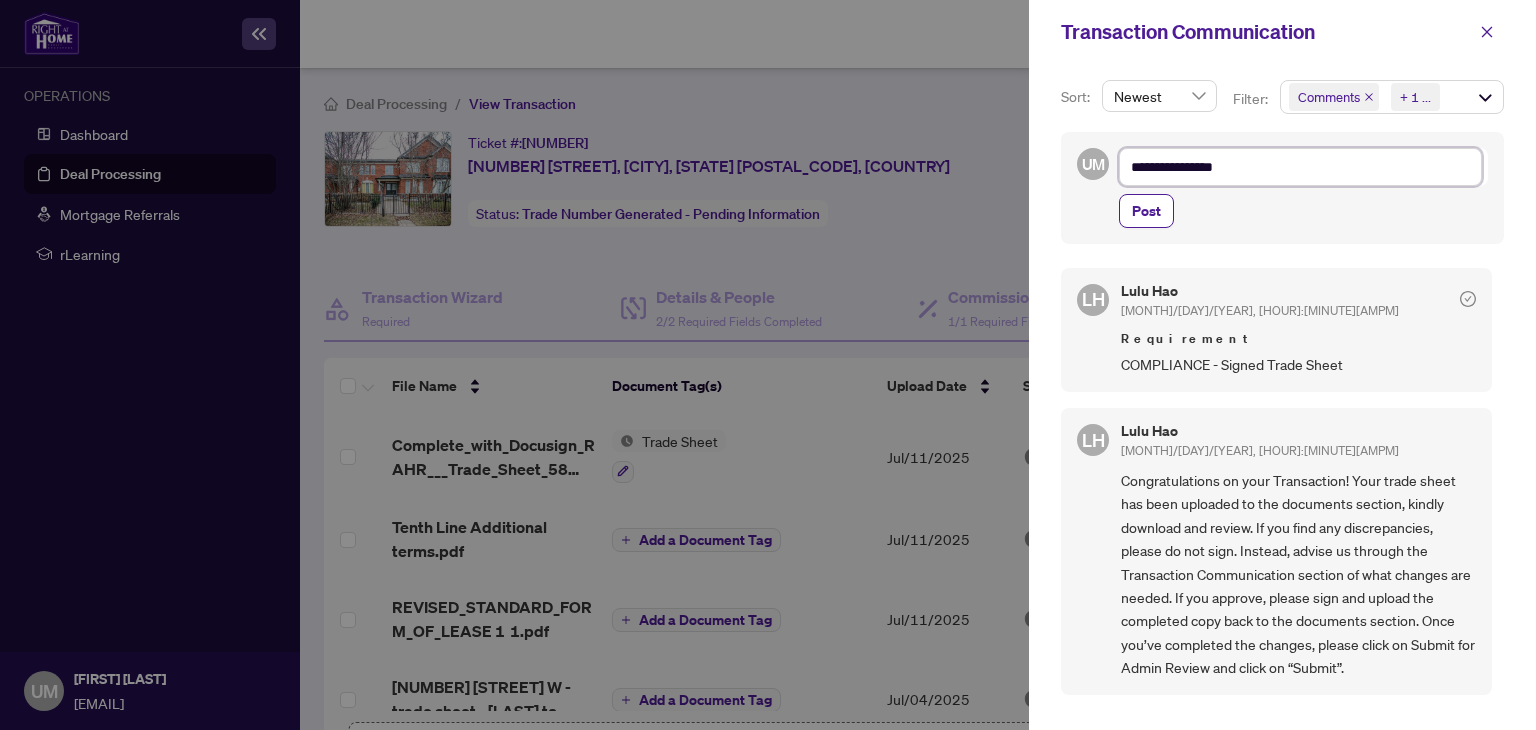 type on "**********" 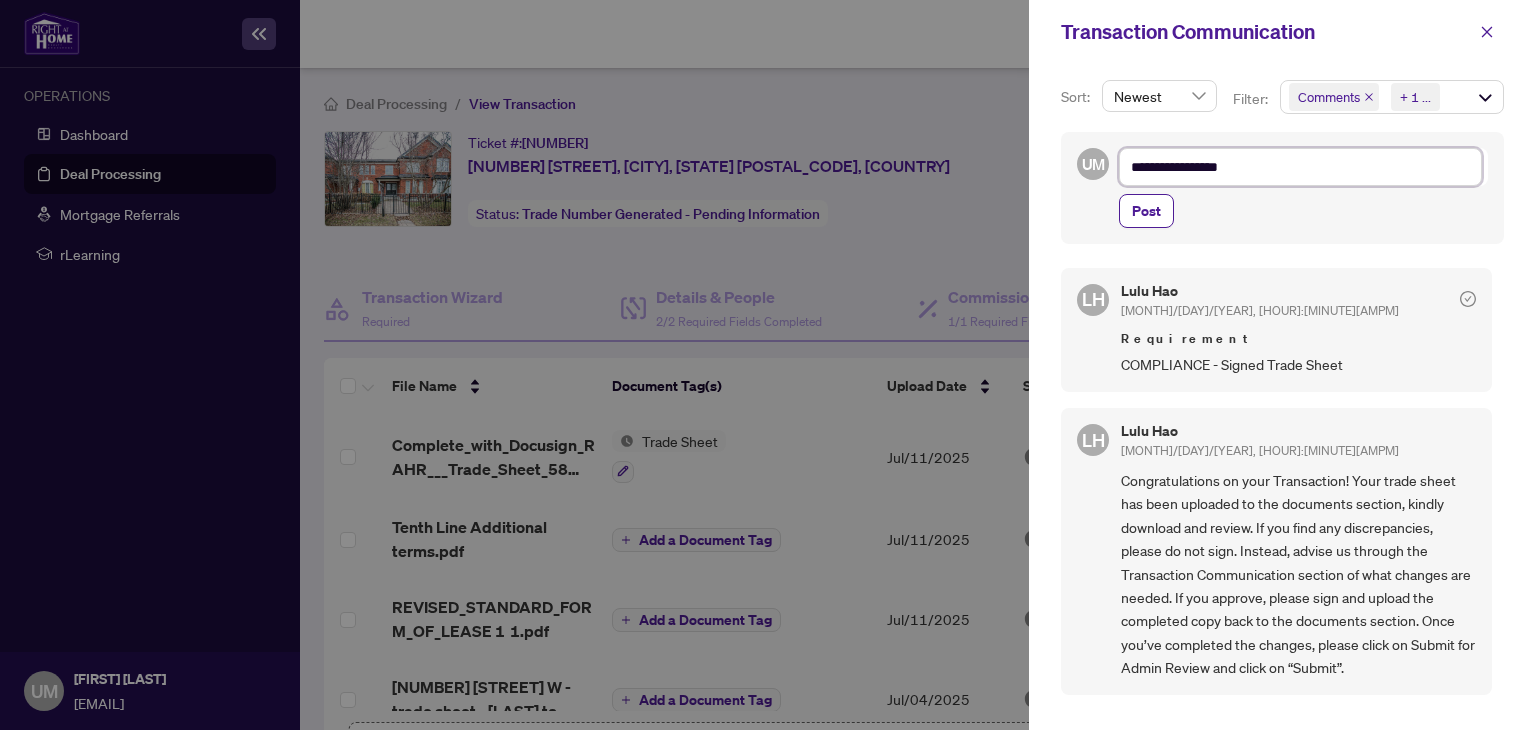 type on "**********" 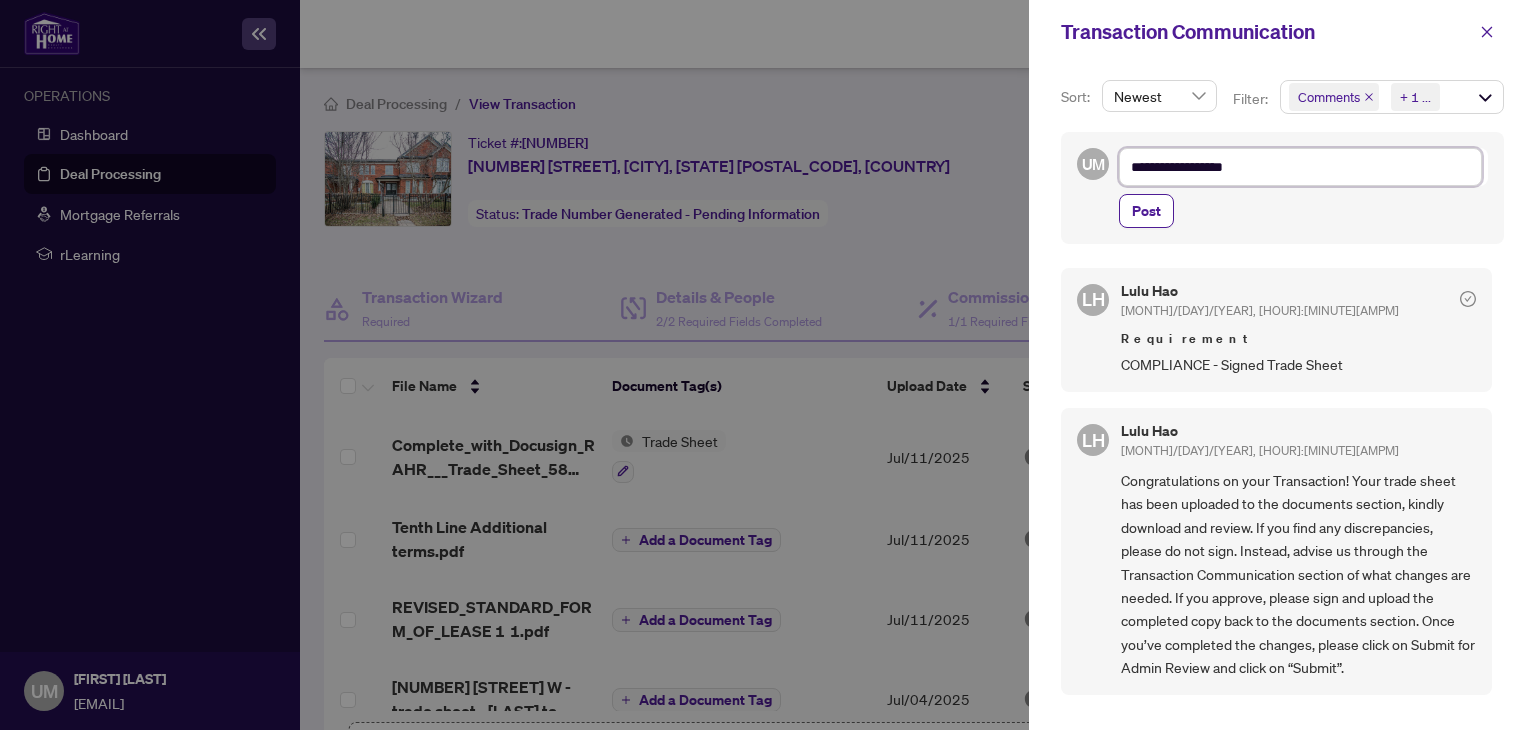 type on "**********" 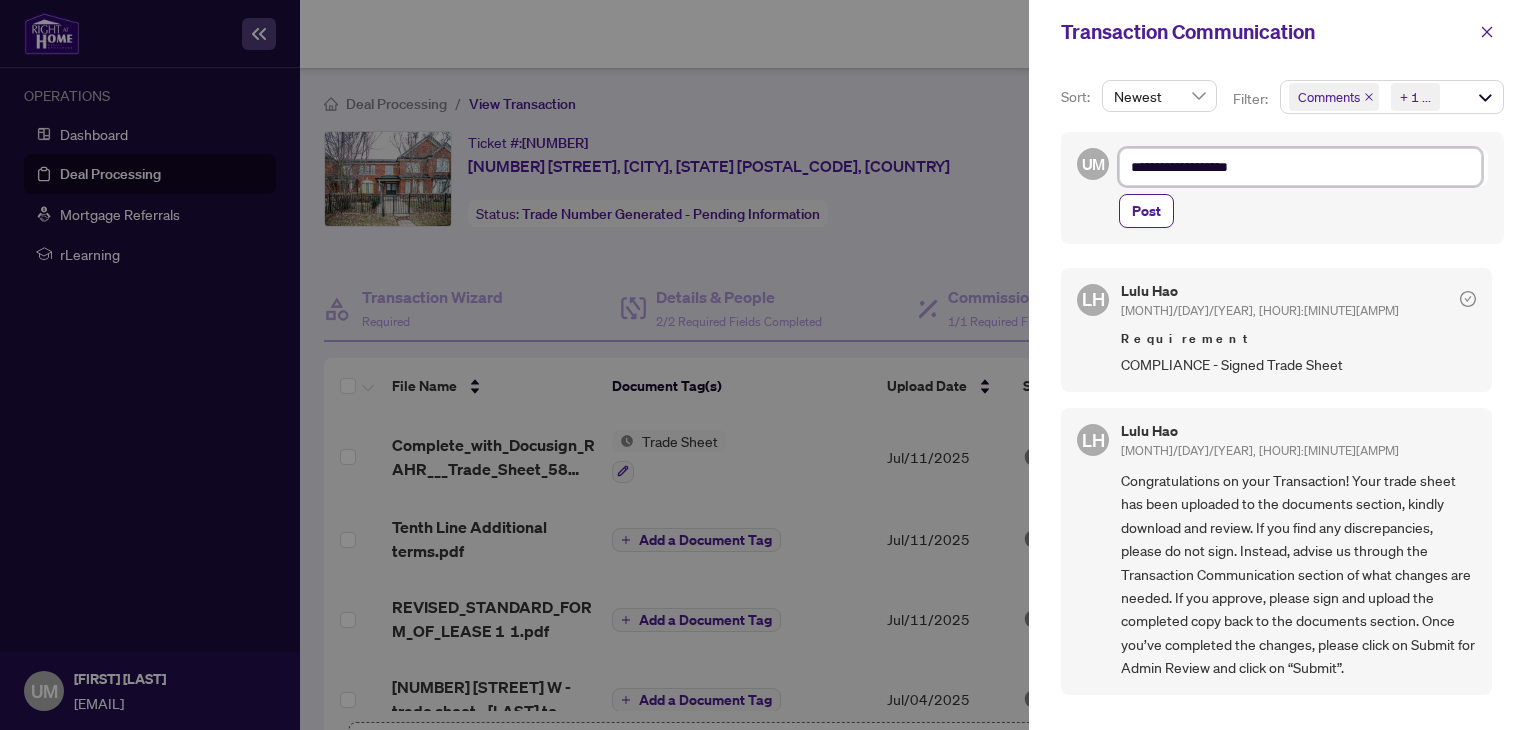 type on "**********" 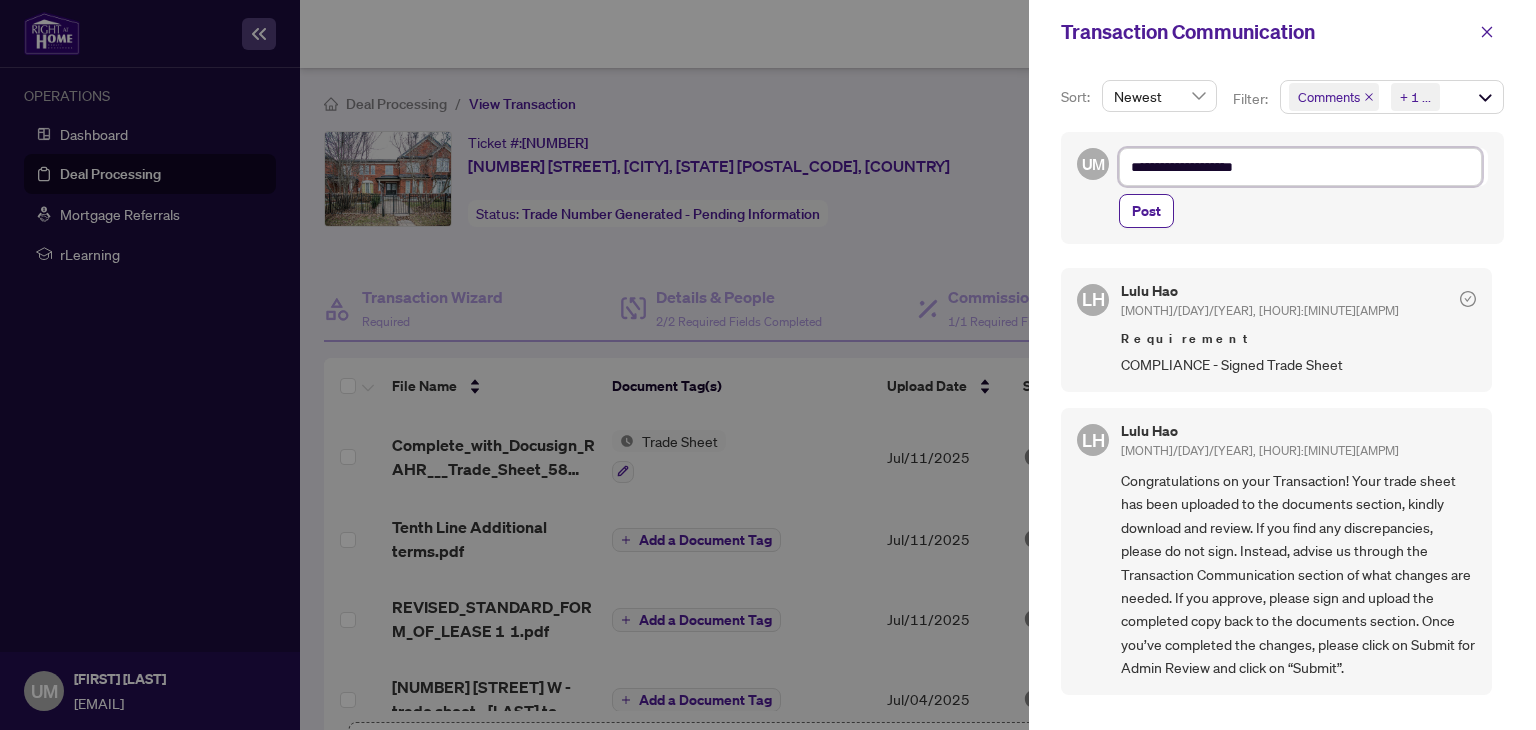 type on "**********" 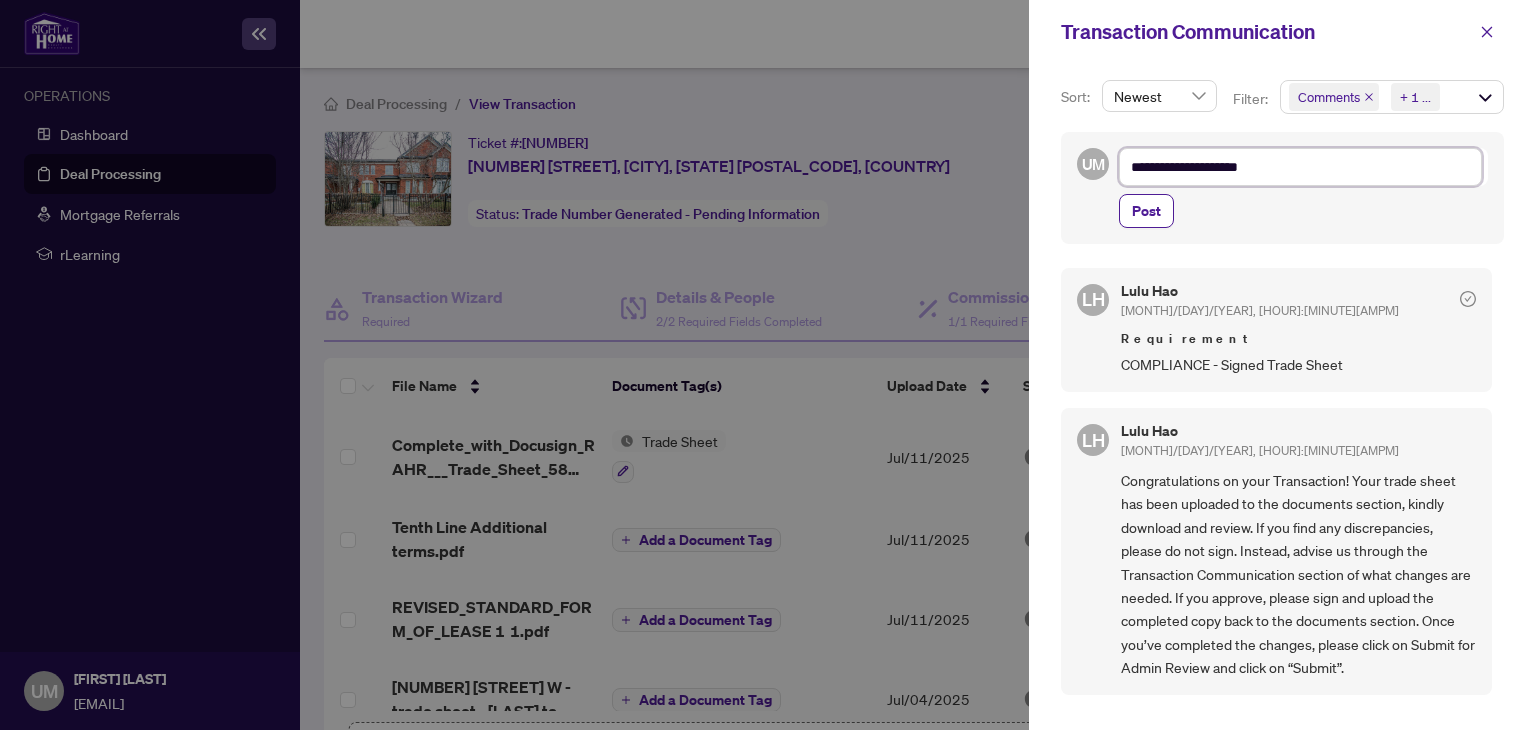 type on "**********" 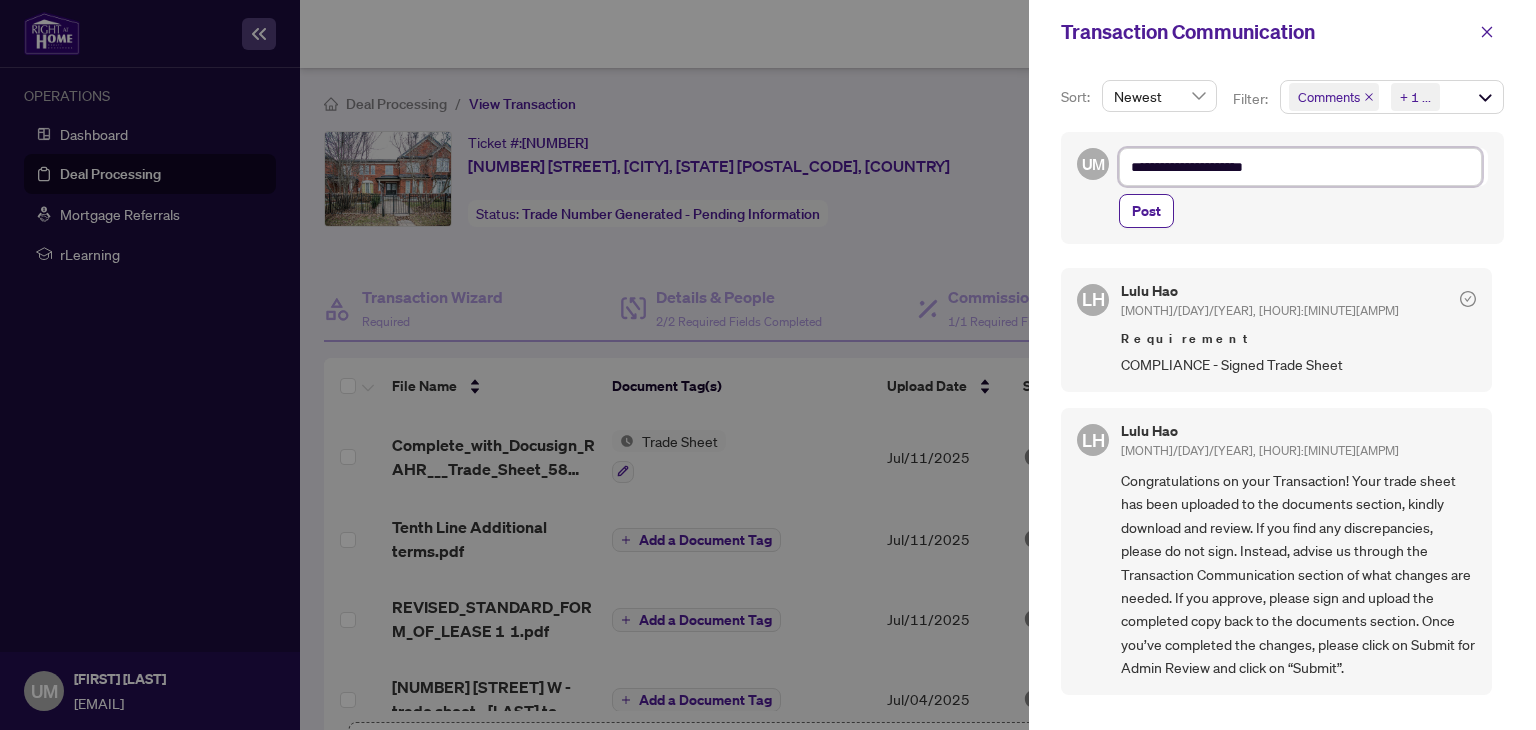 type on "**********" 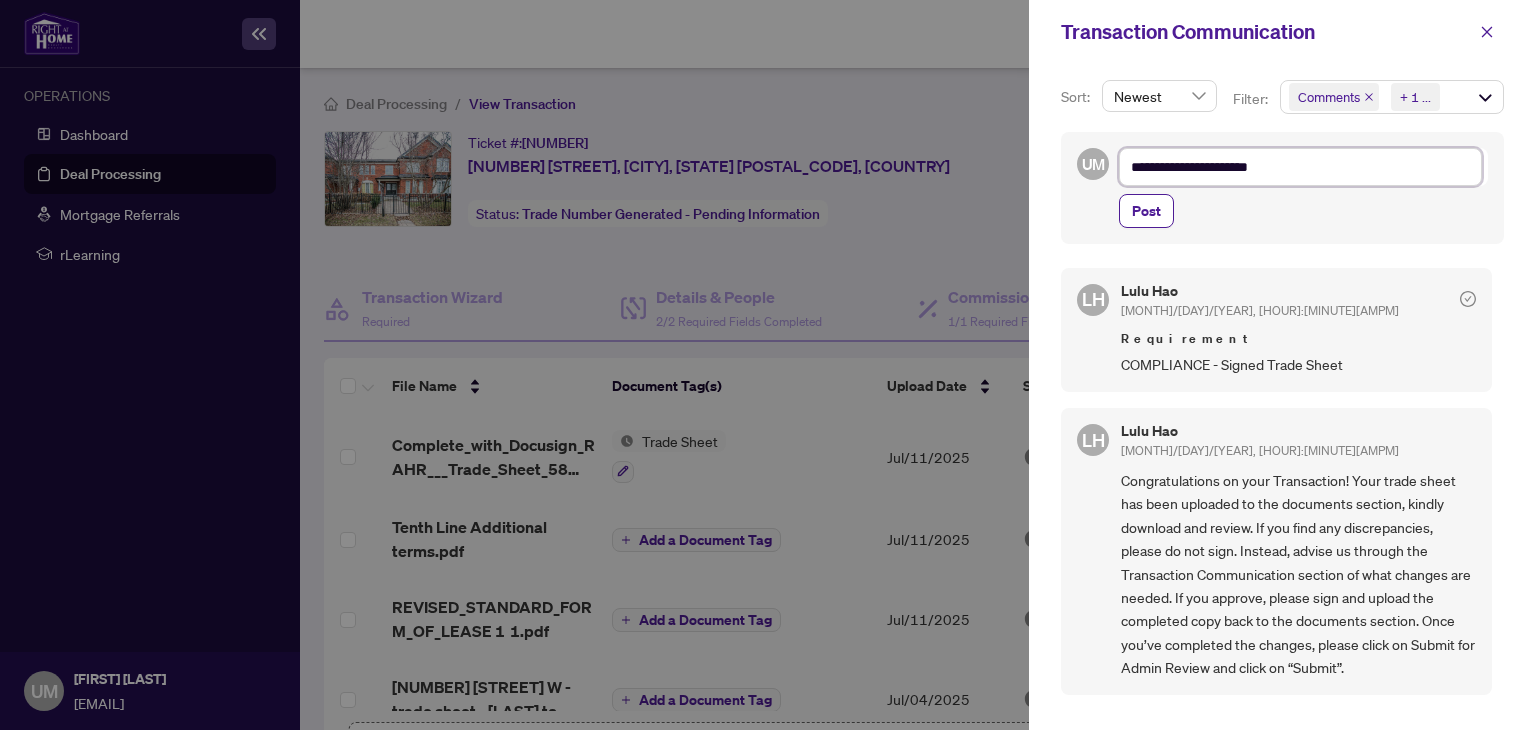 type on "**********" 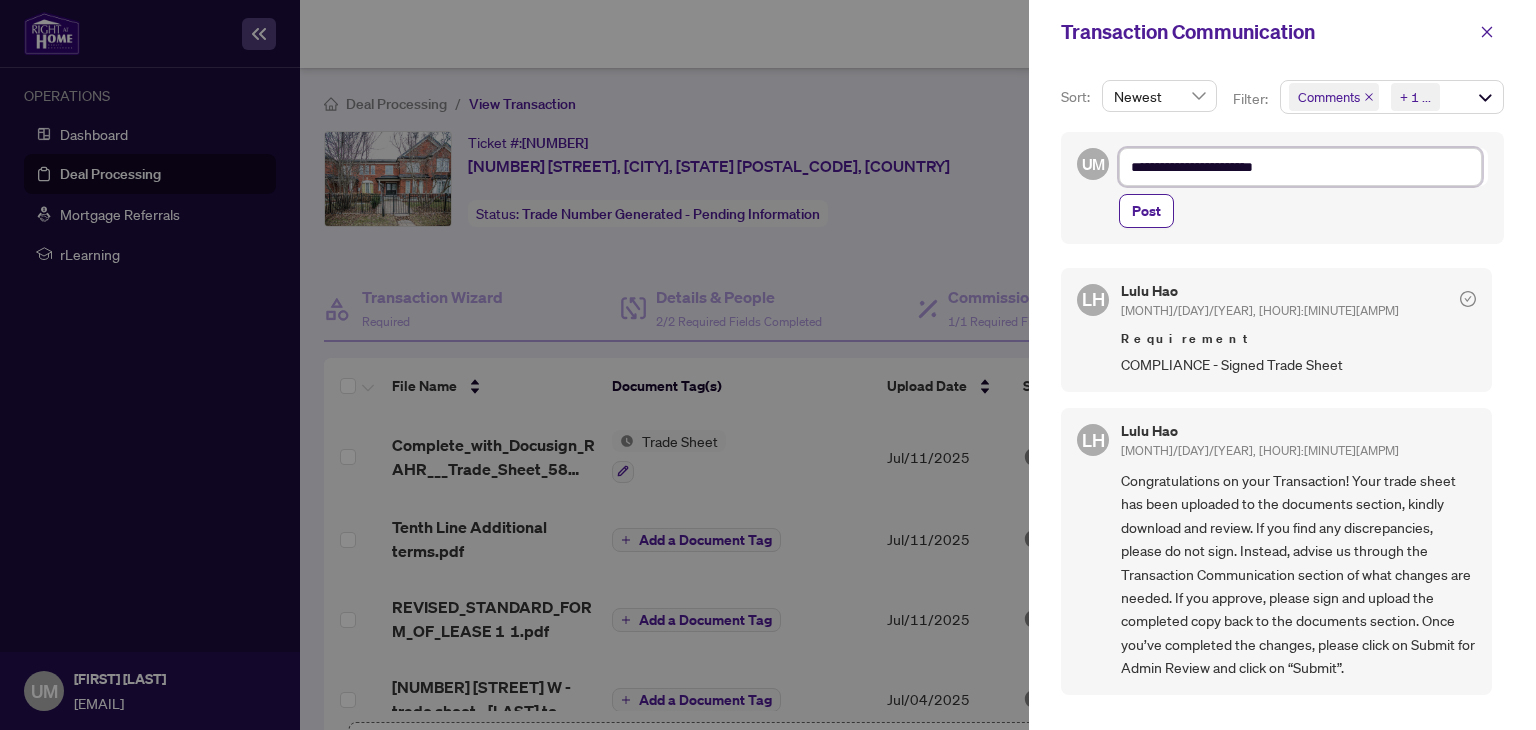 type on "**********" 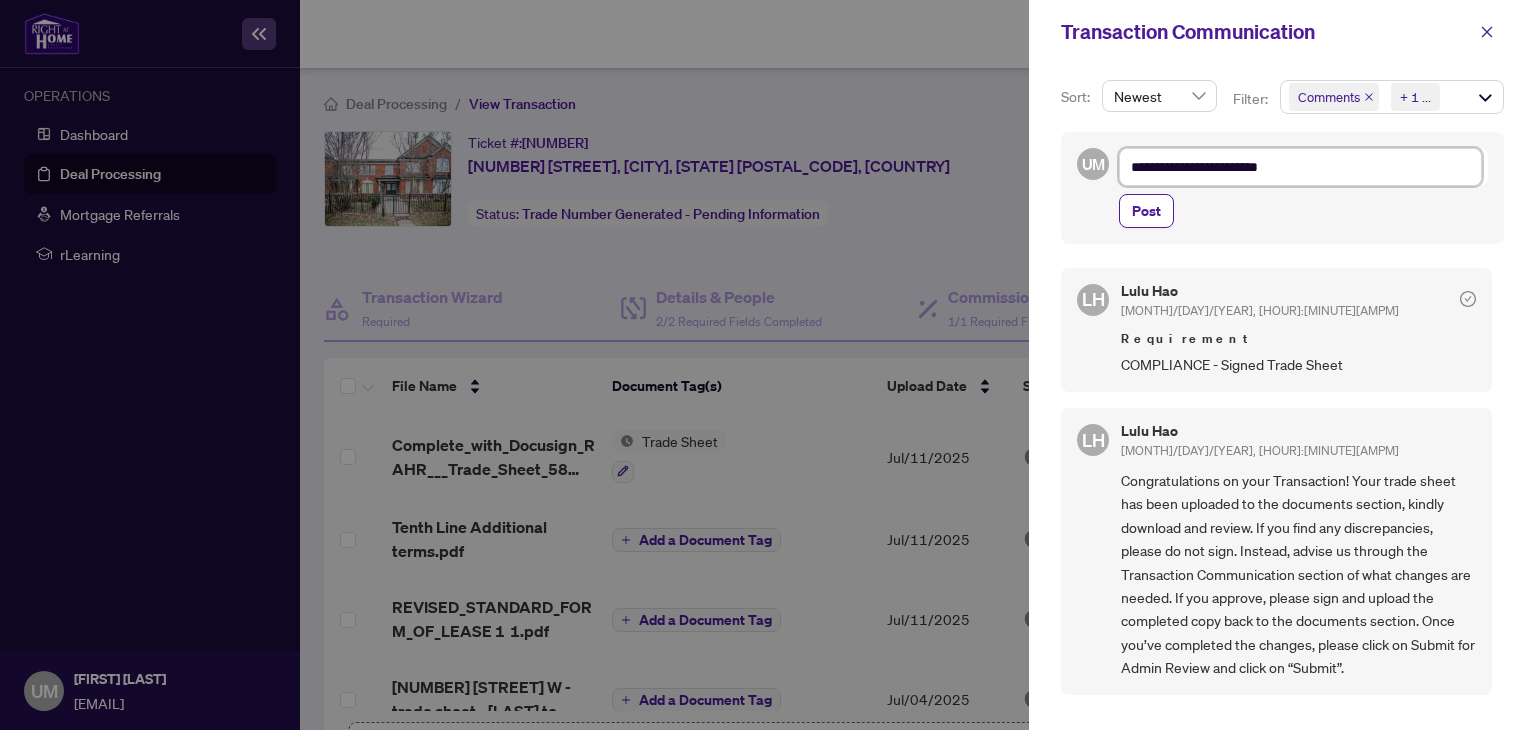 type on "**********" 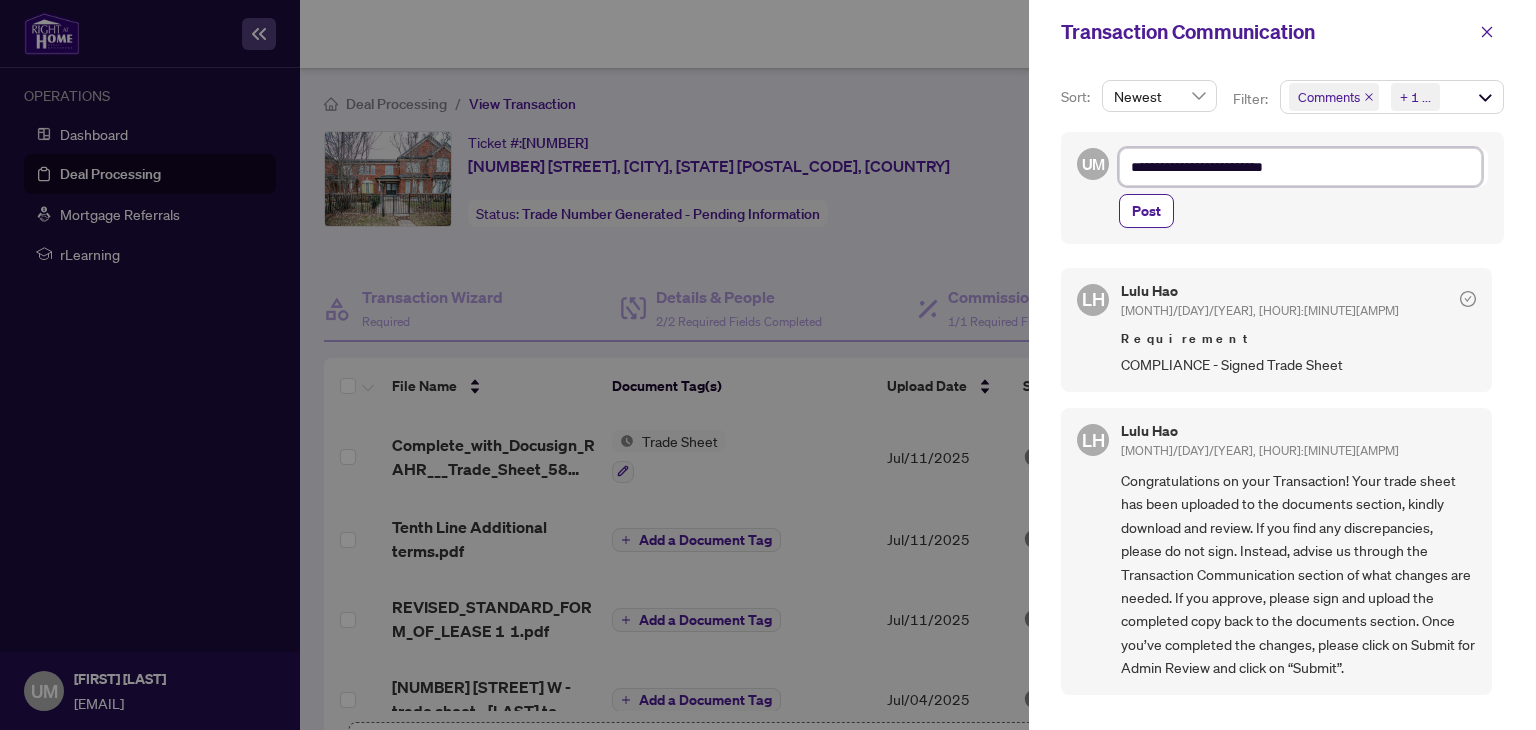 type on "**********" 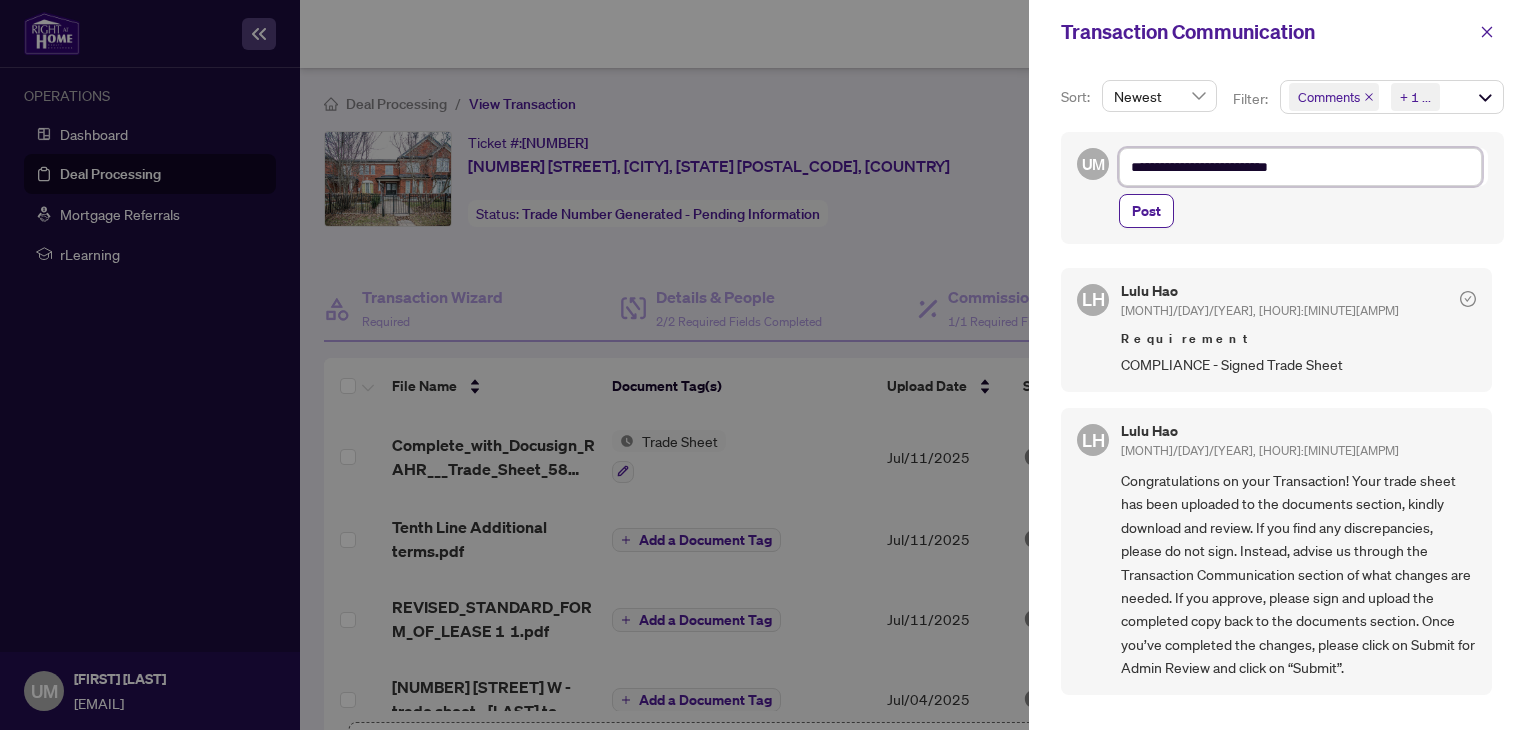 type on "**********" 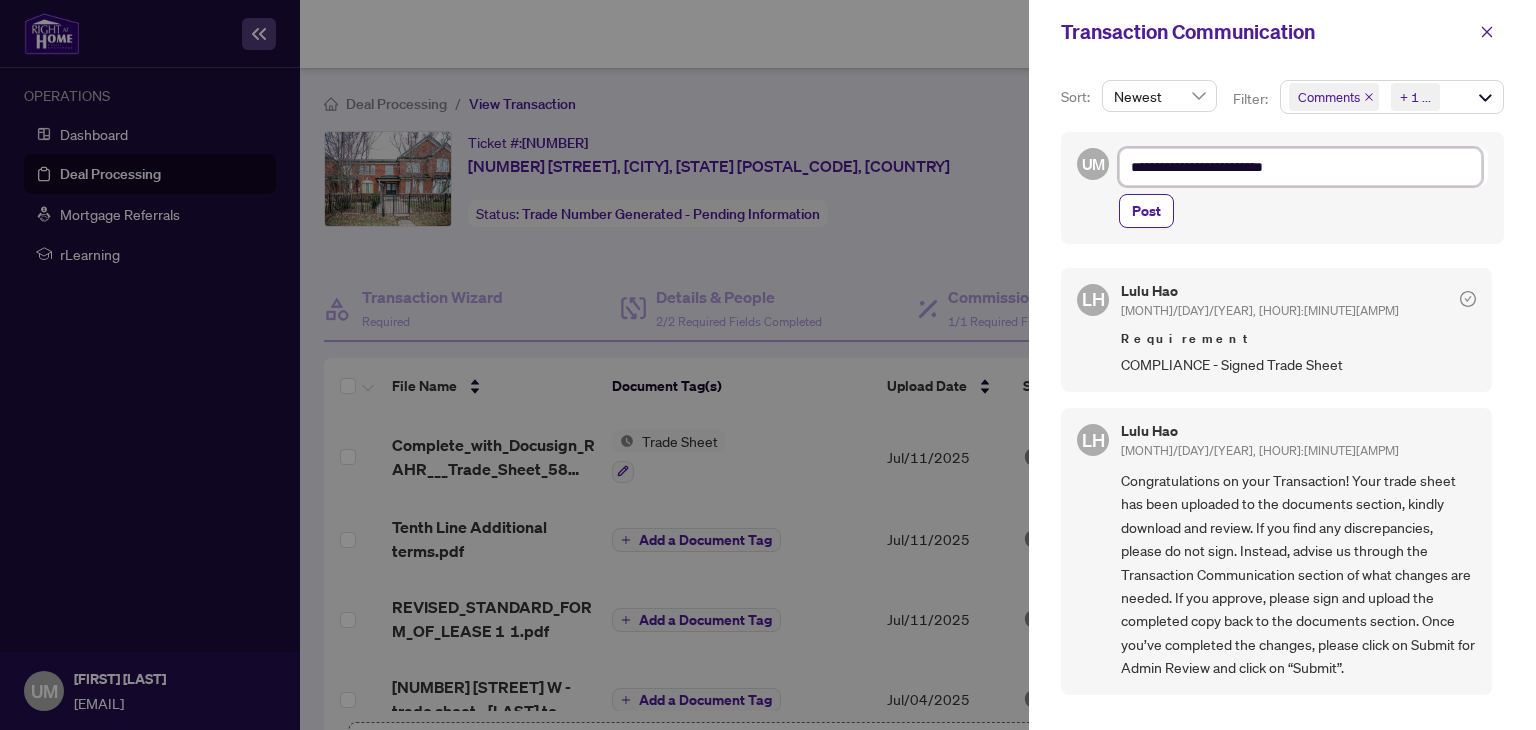 type on "**********" 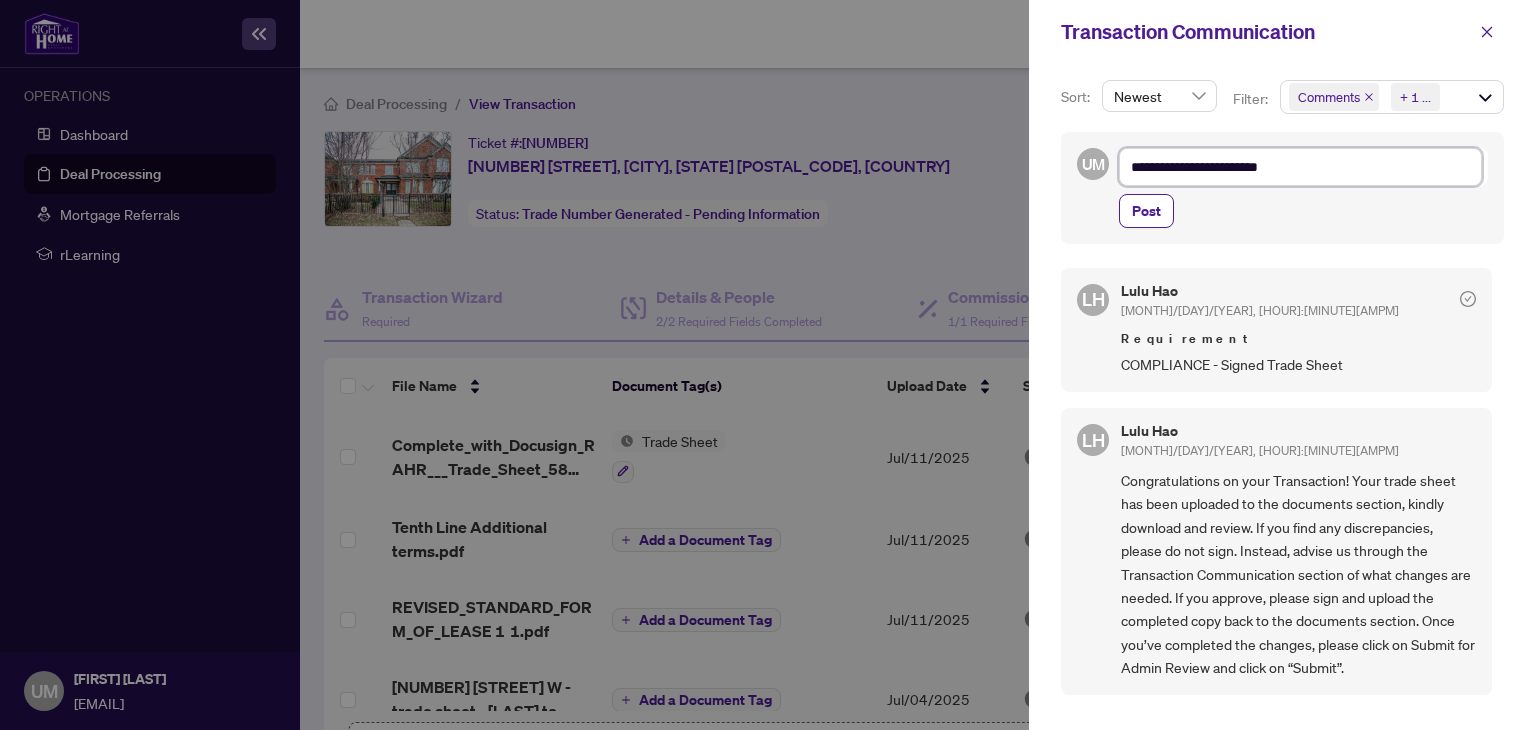 type on "**********" 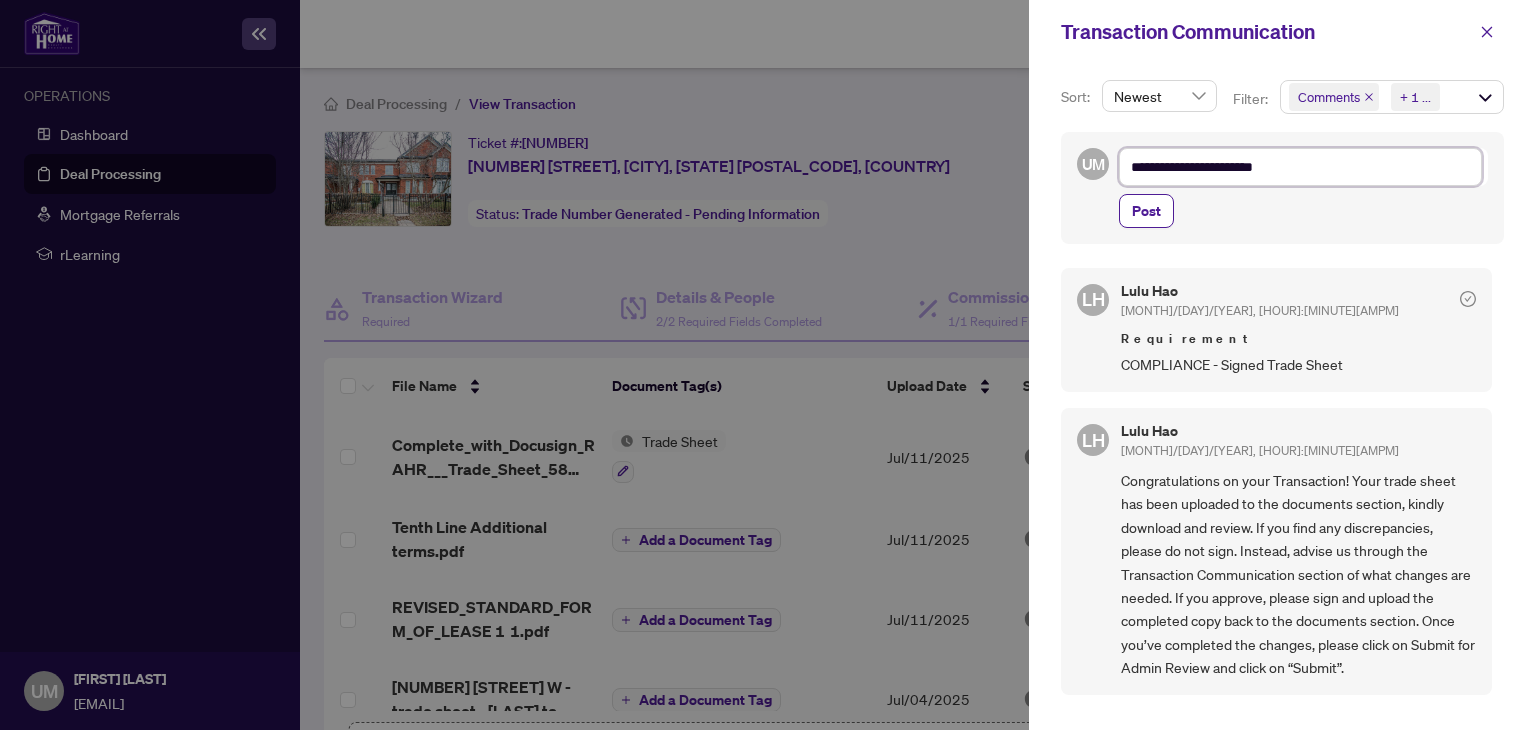 type on "**********" 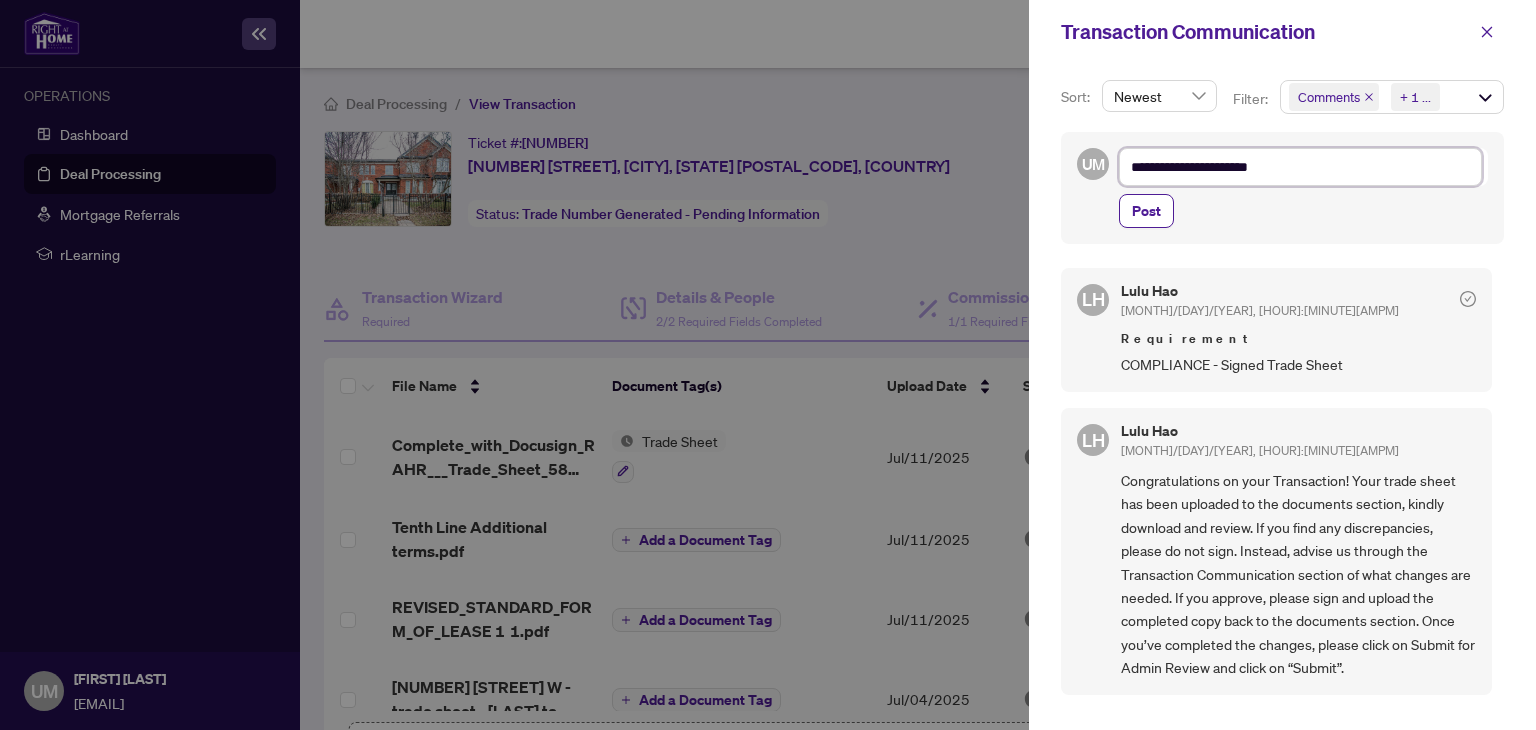 type on "**********" 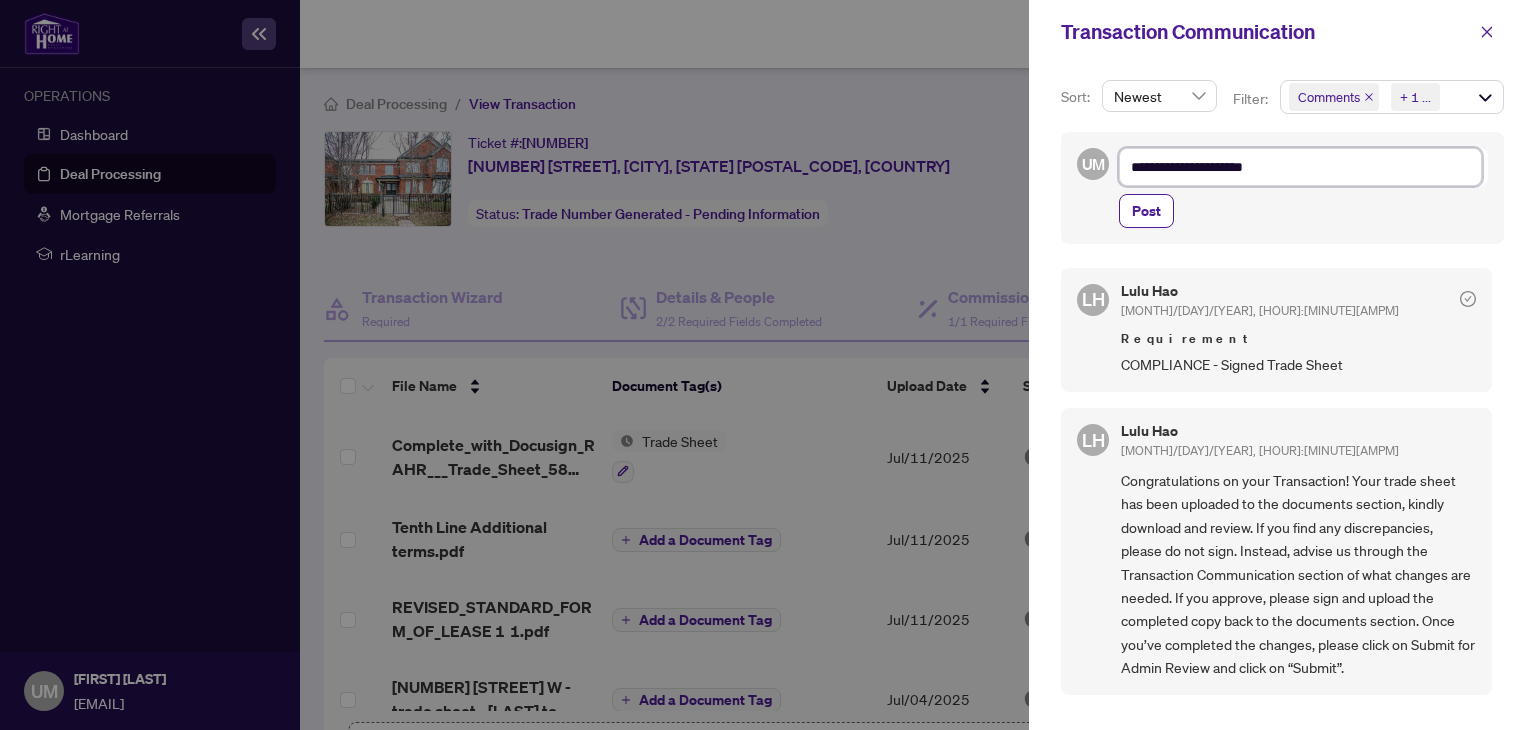 type on "**********" 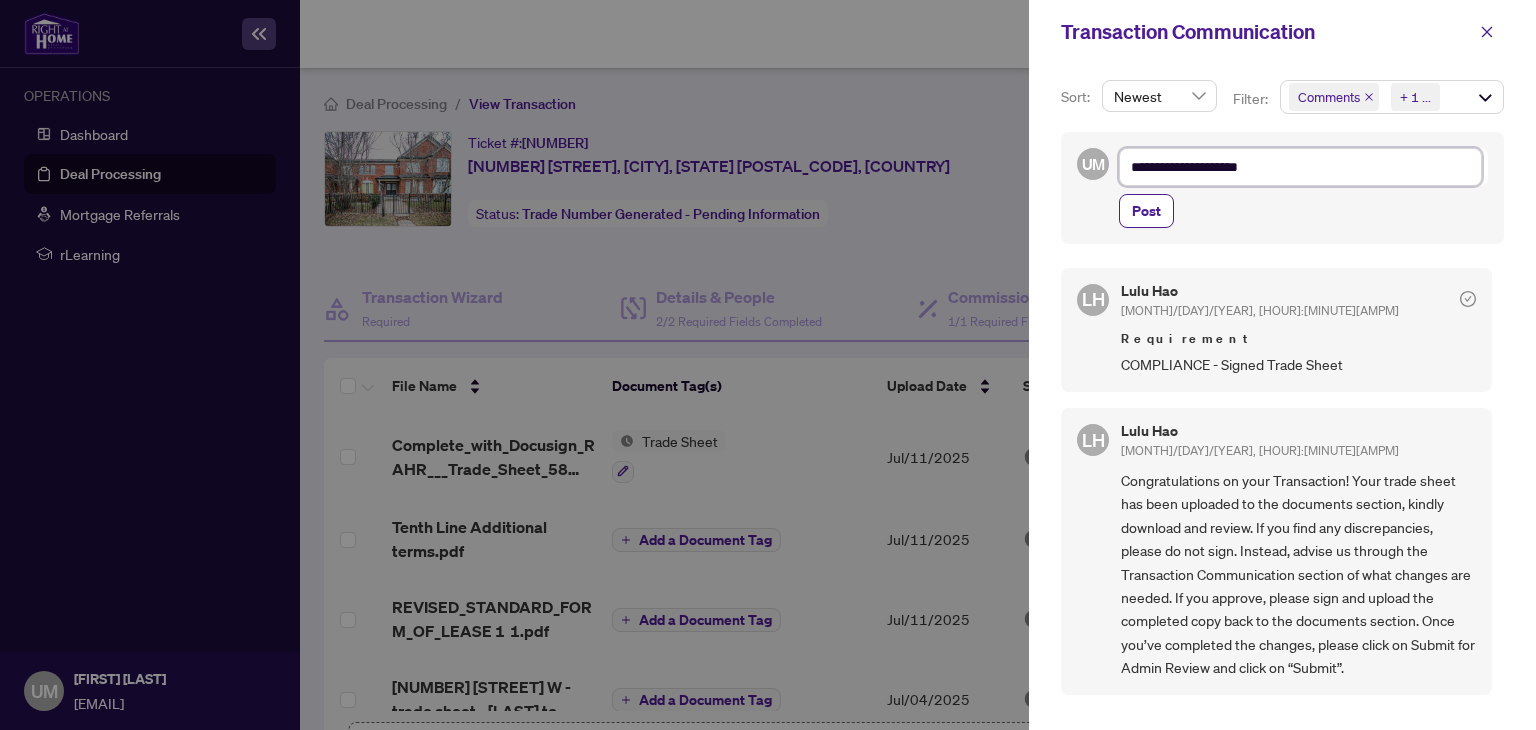 type on "**********" 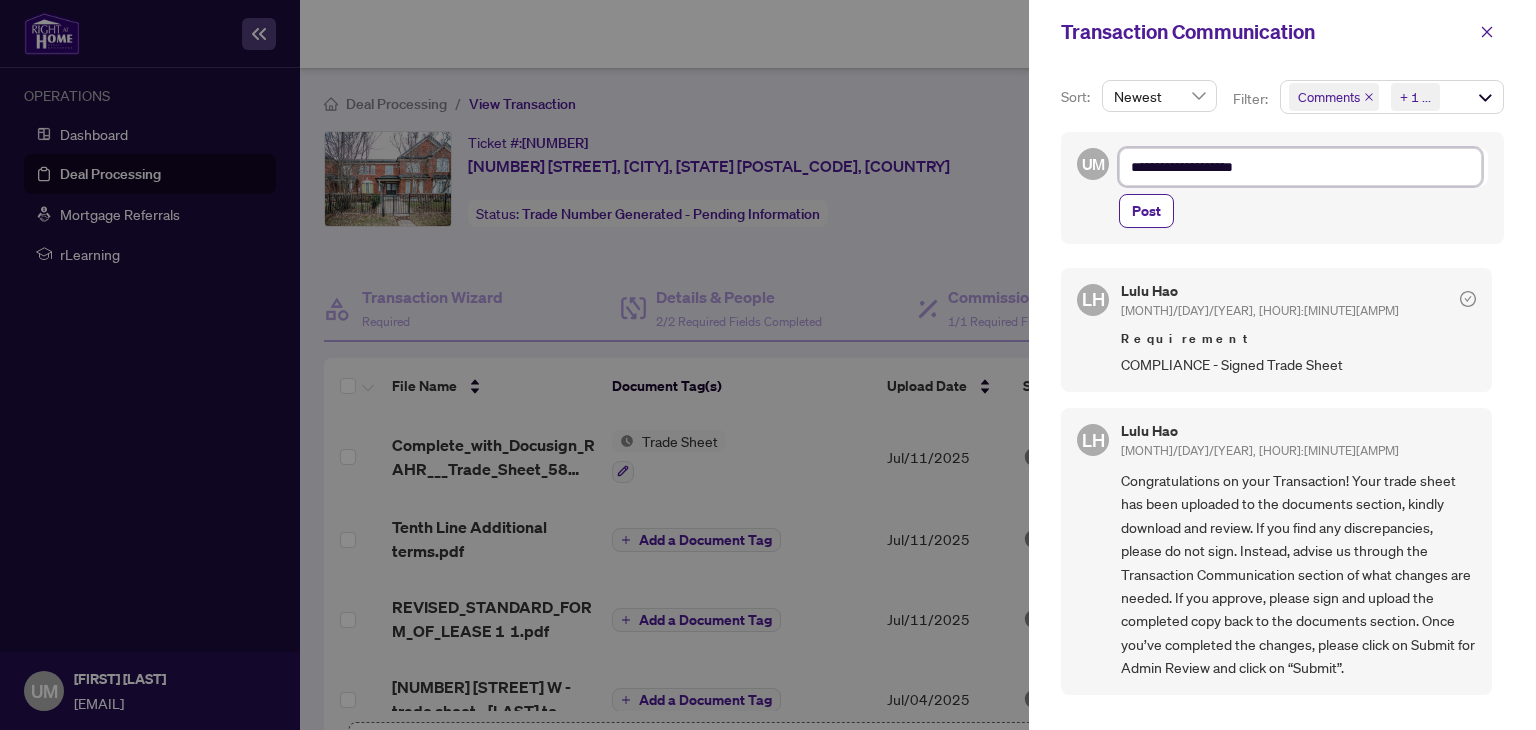 type on "**********" 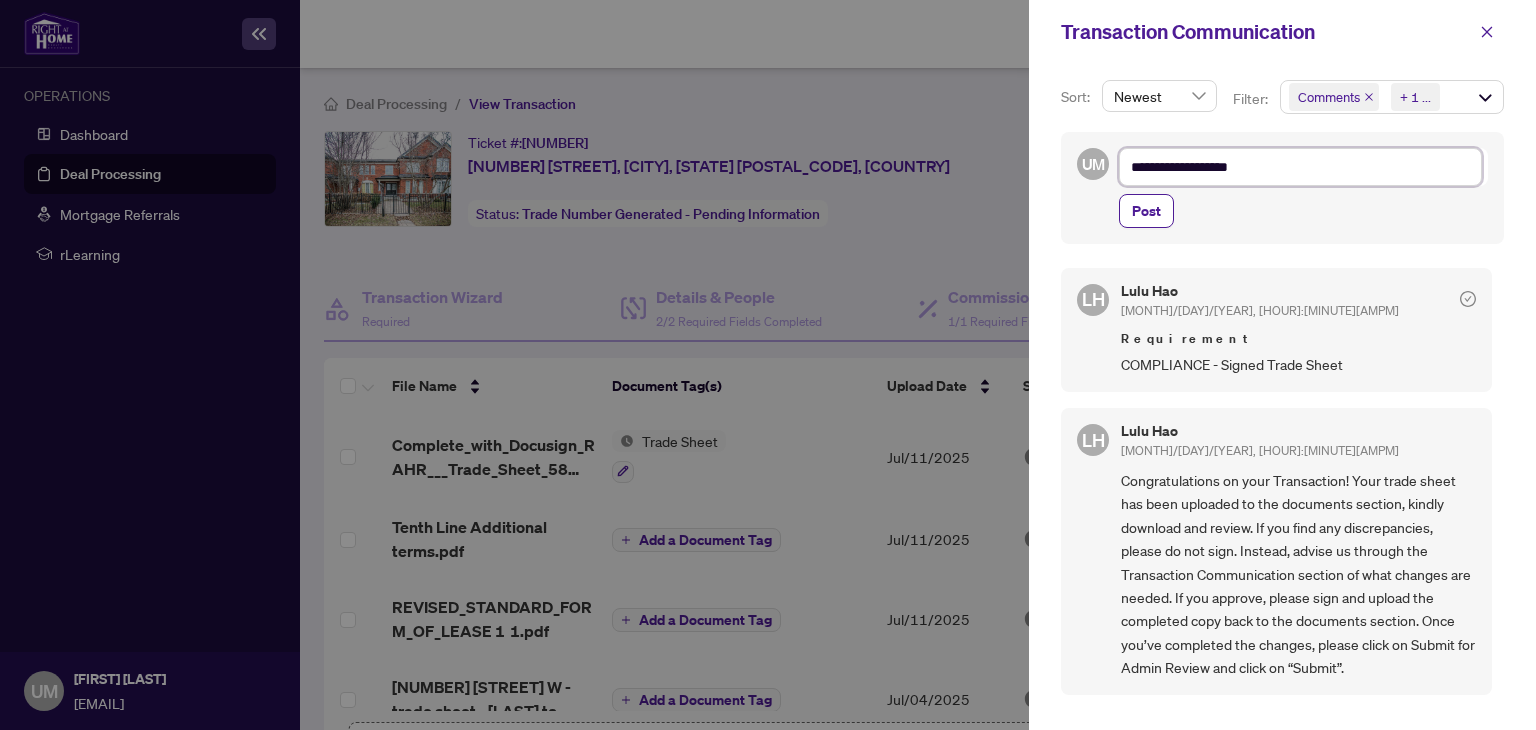type on "**********" 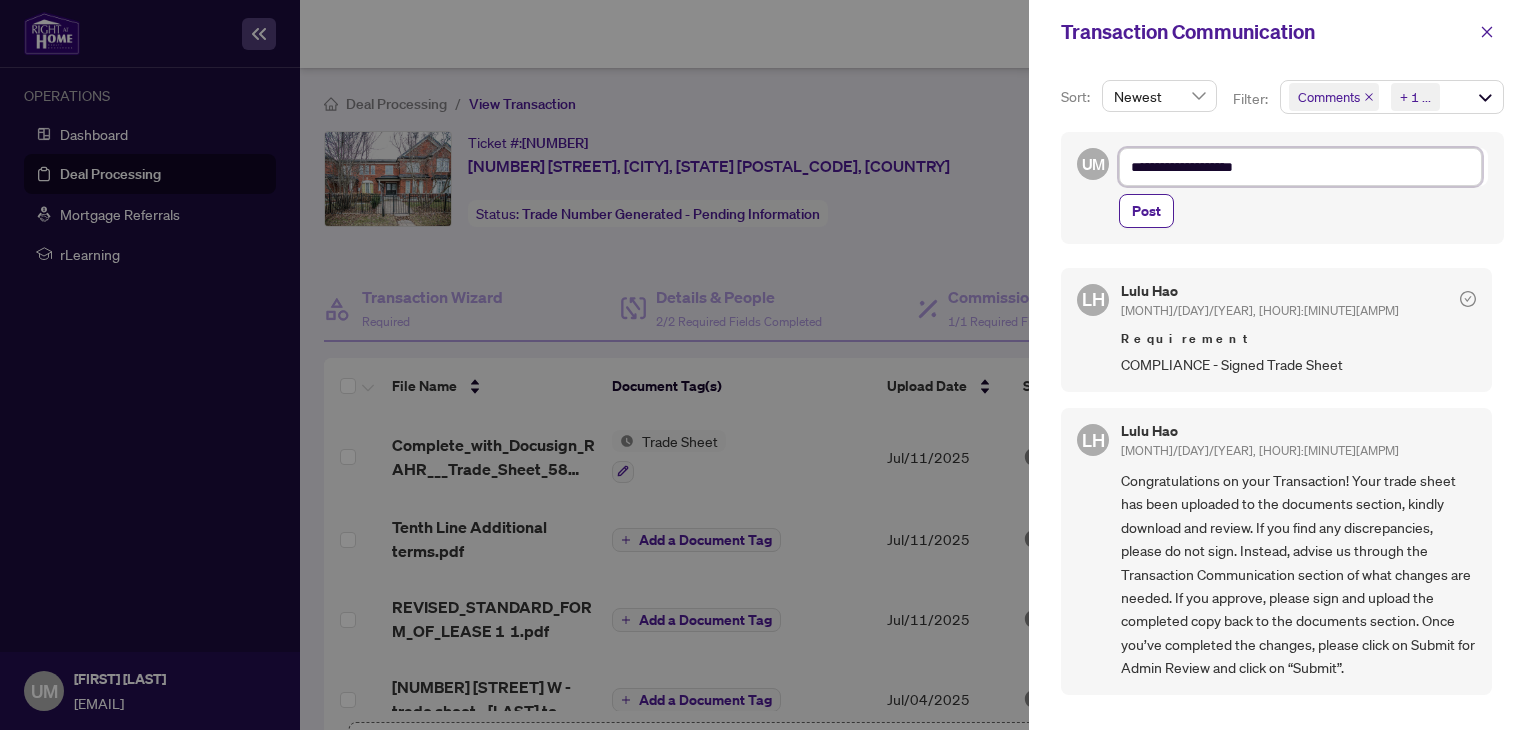 type on "**********" 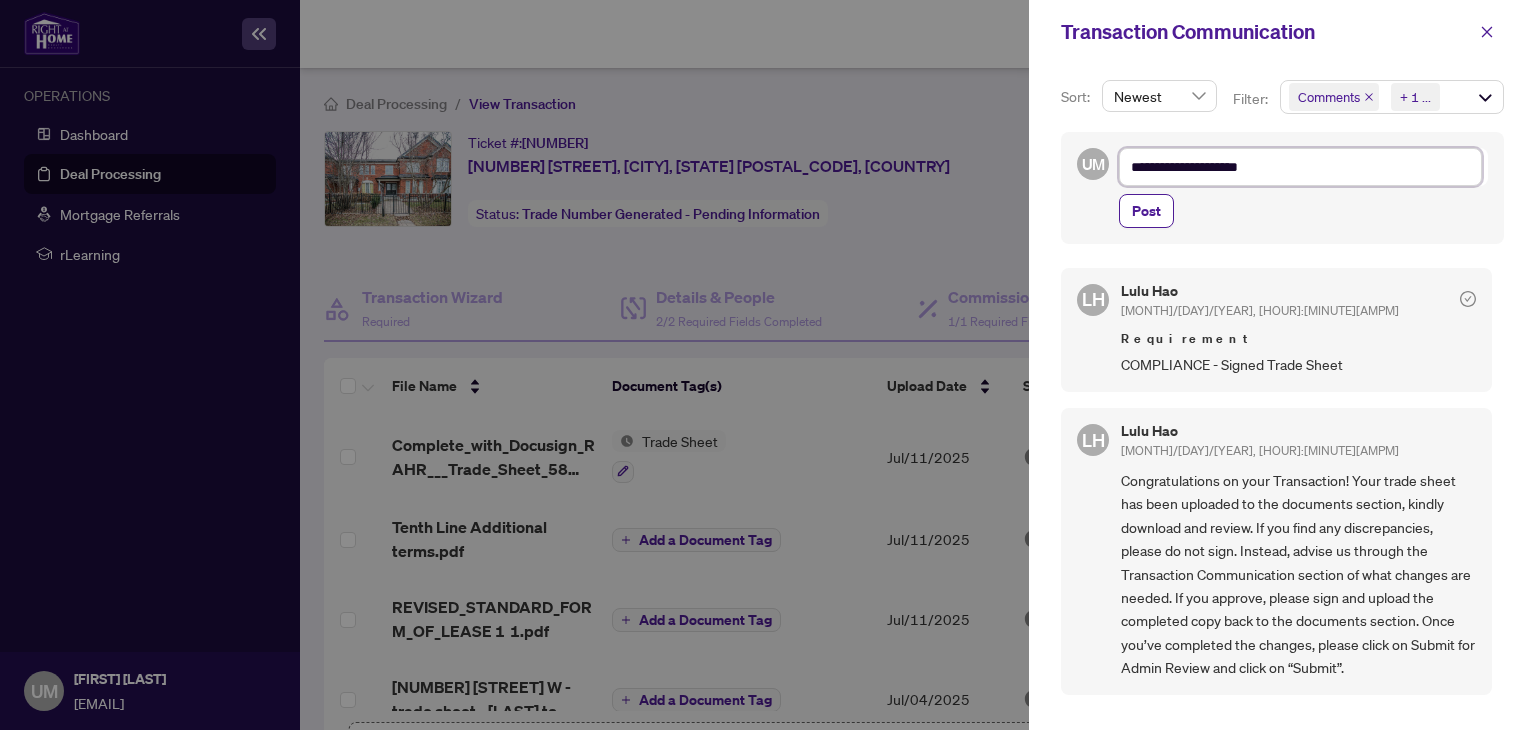 type on "**********" 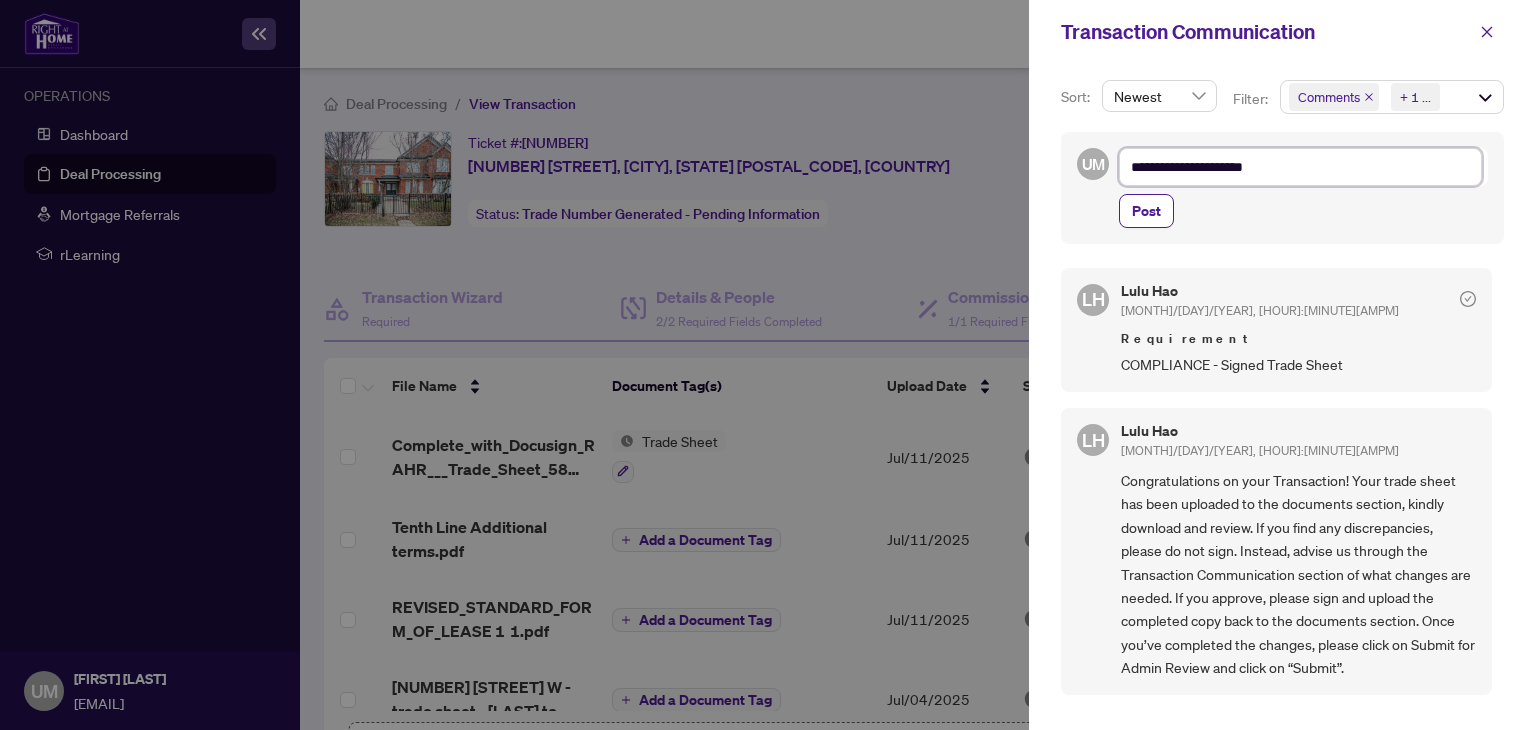 type on "**********" 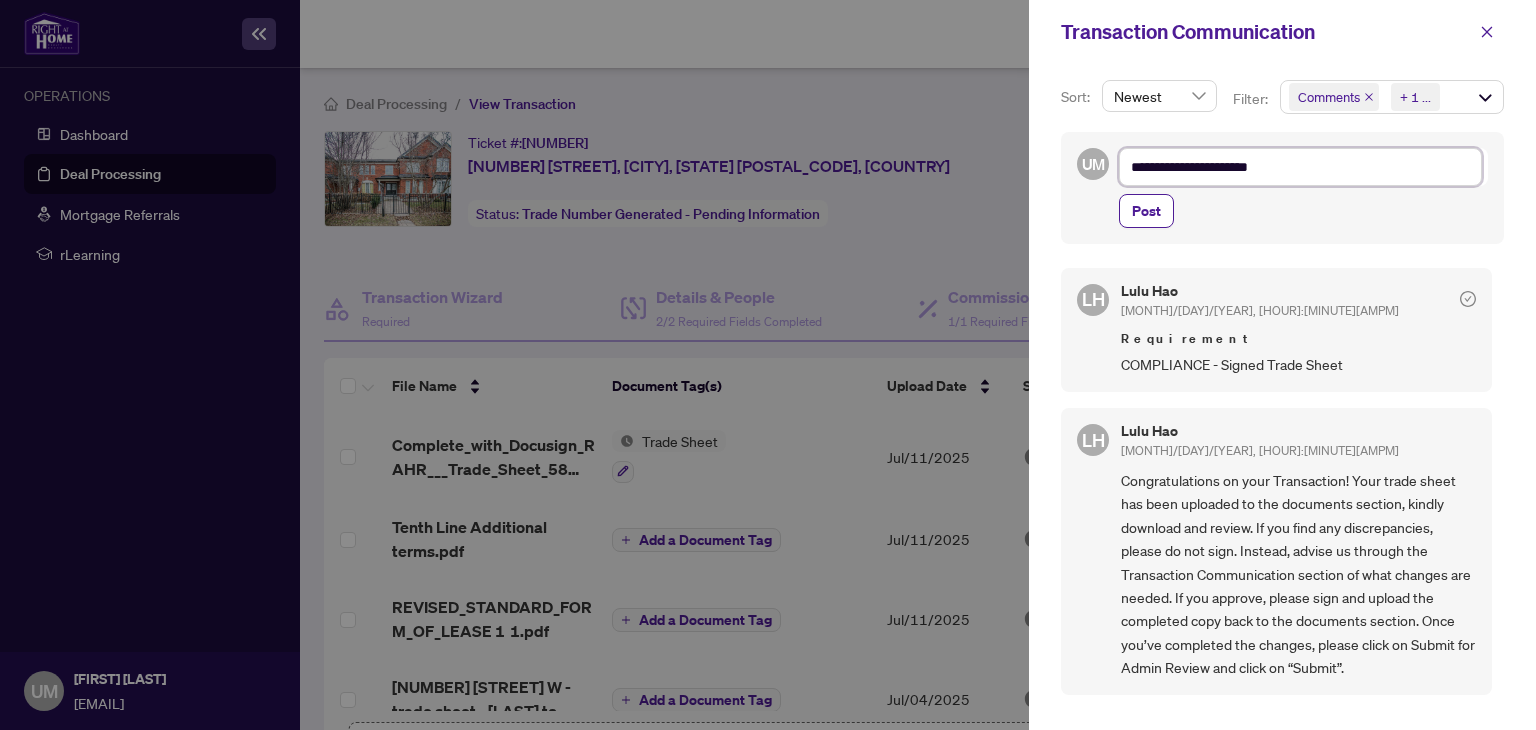 type on "**********" 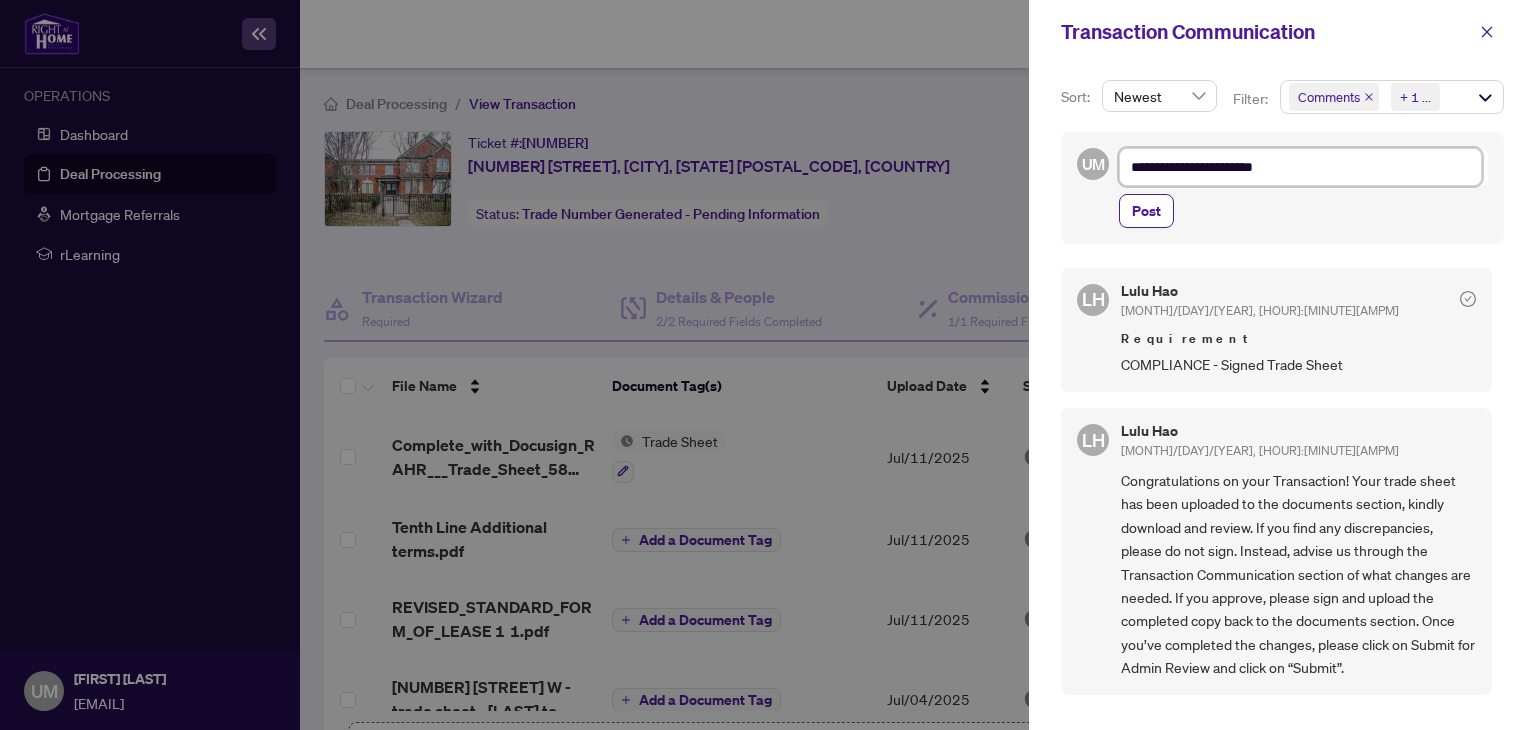 type on "**********" 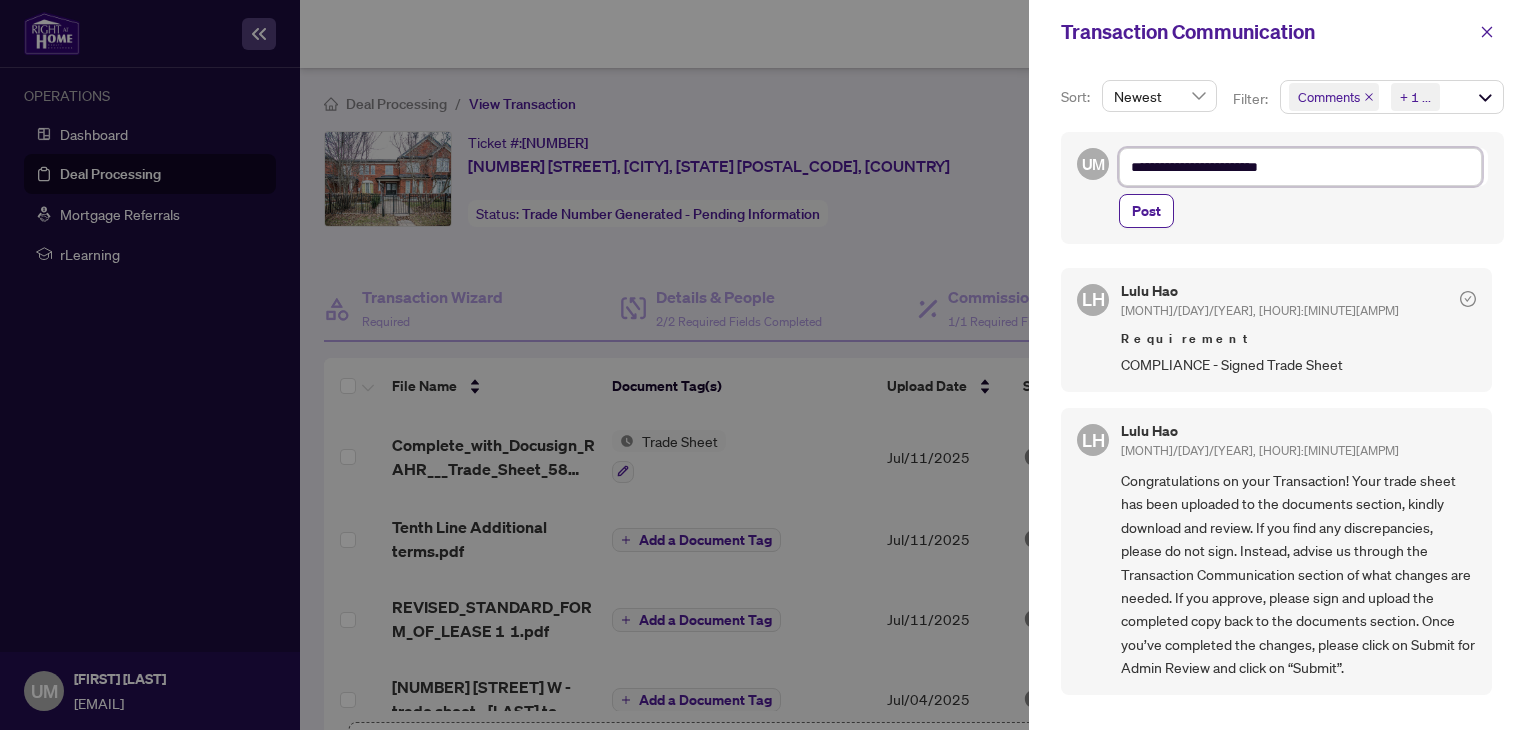 type on "**********" 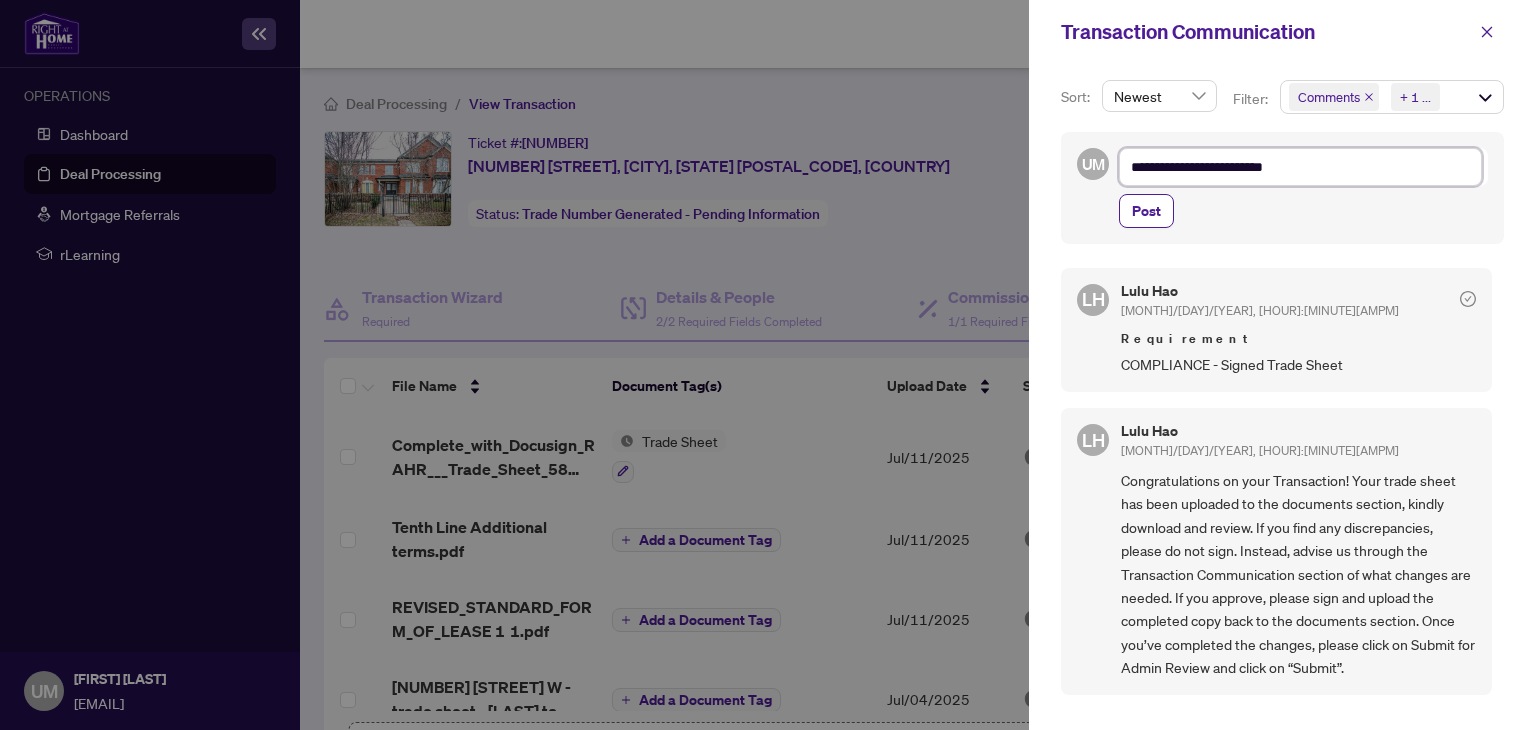 type on "**********" 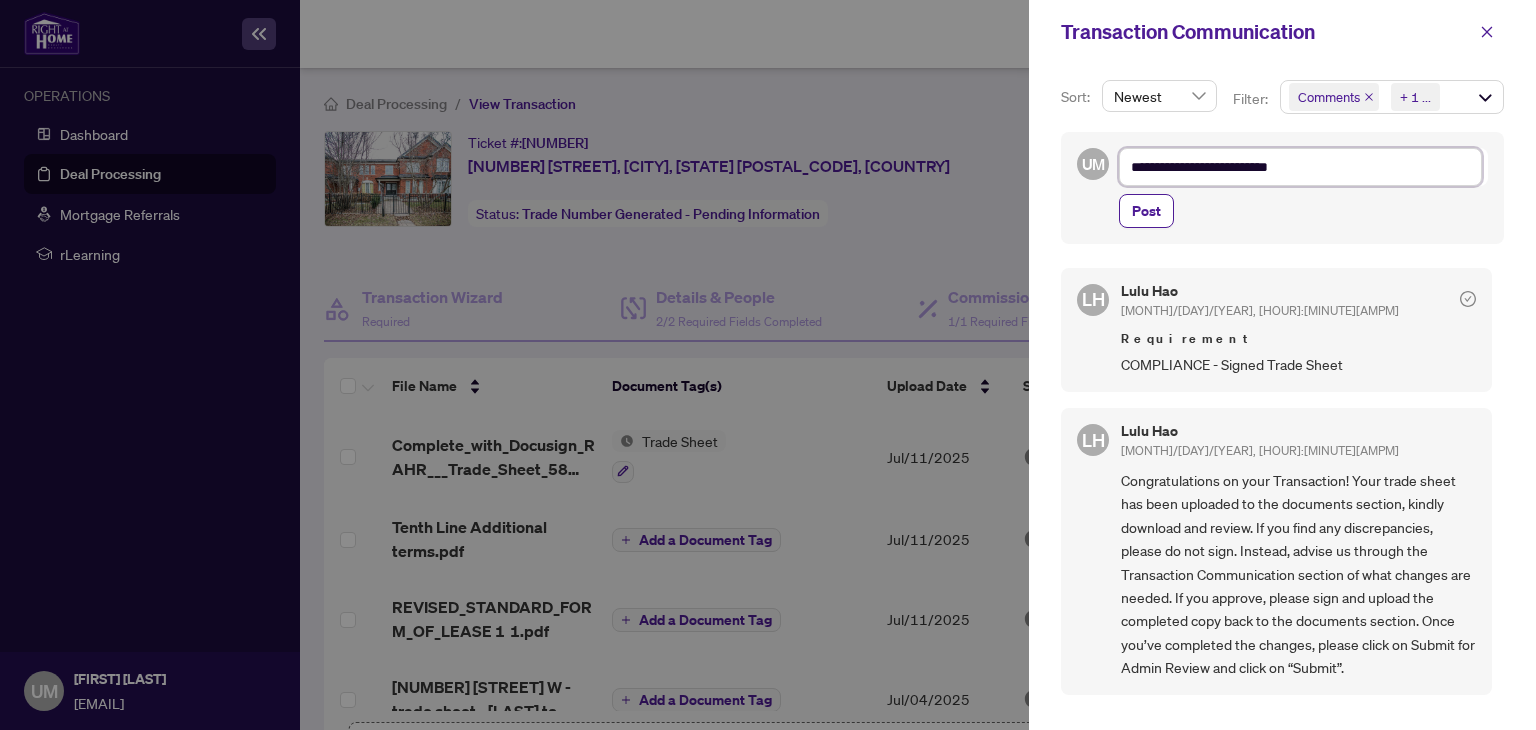 type on "**********" 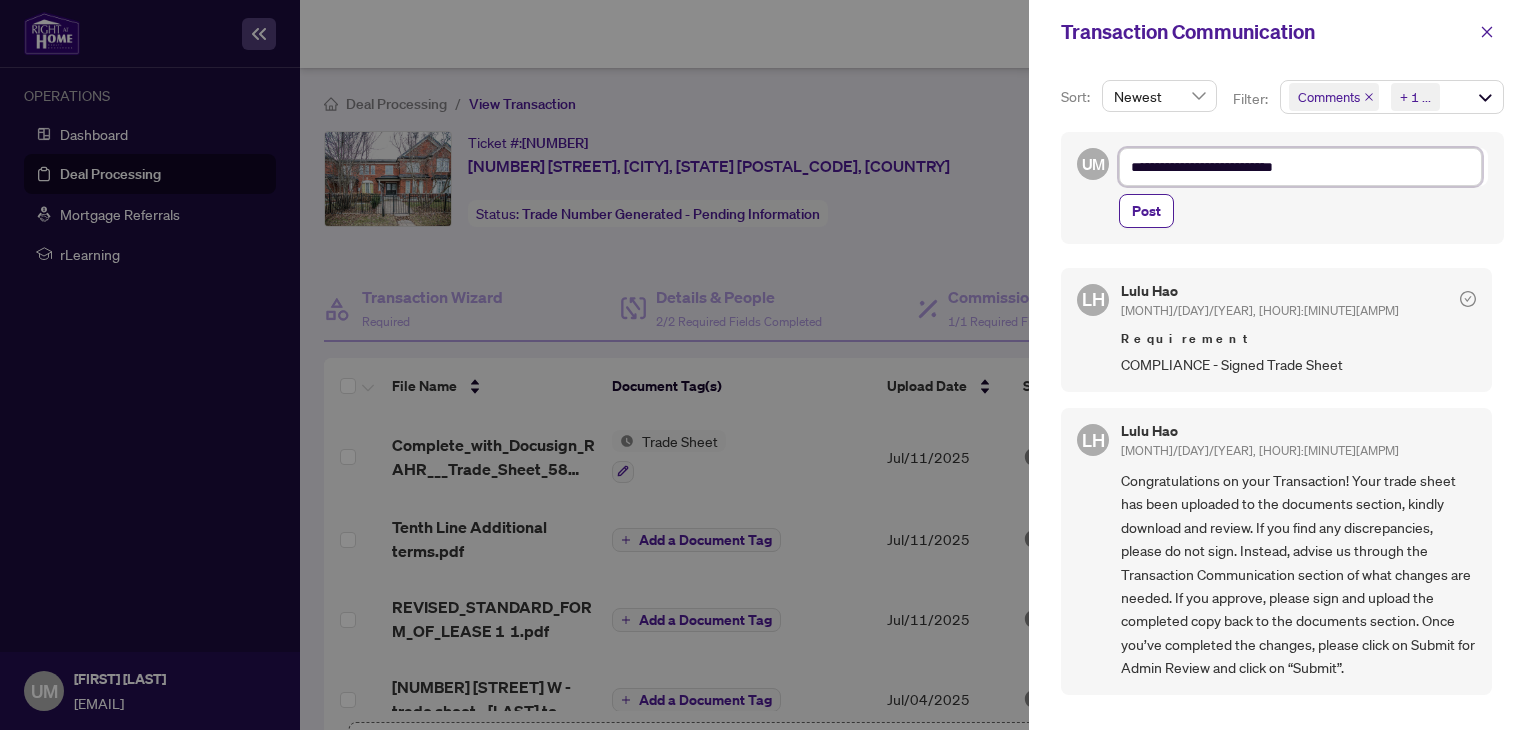 type on "**********" 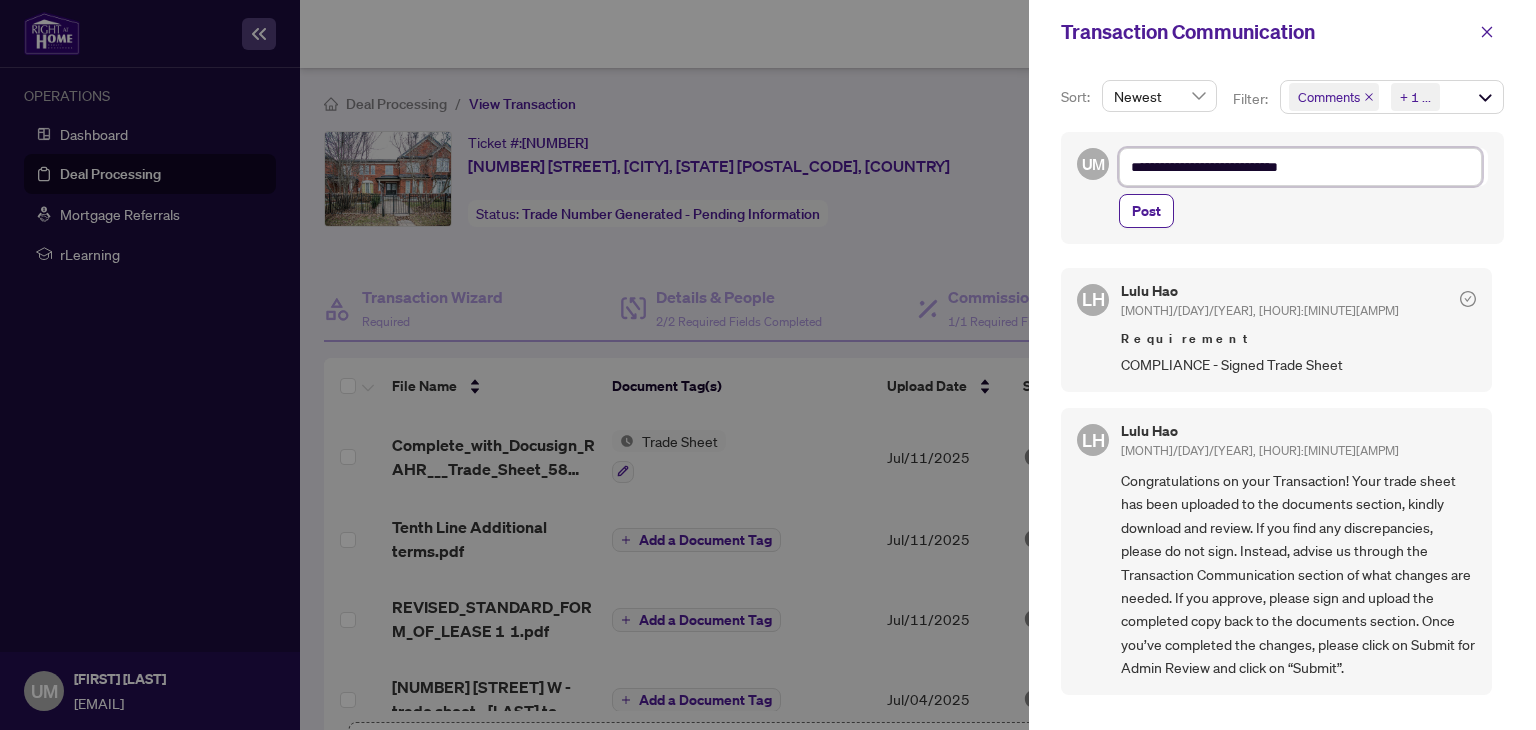 type on "**********" 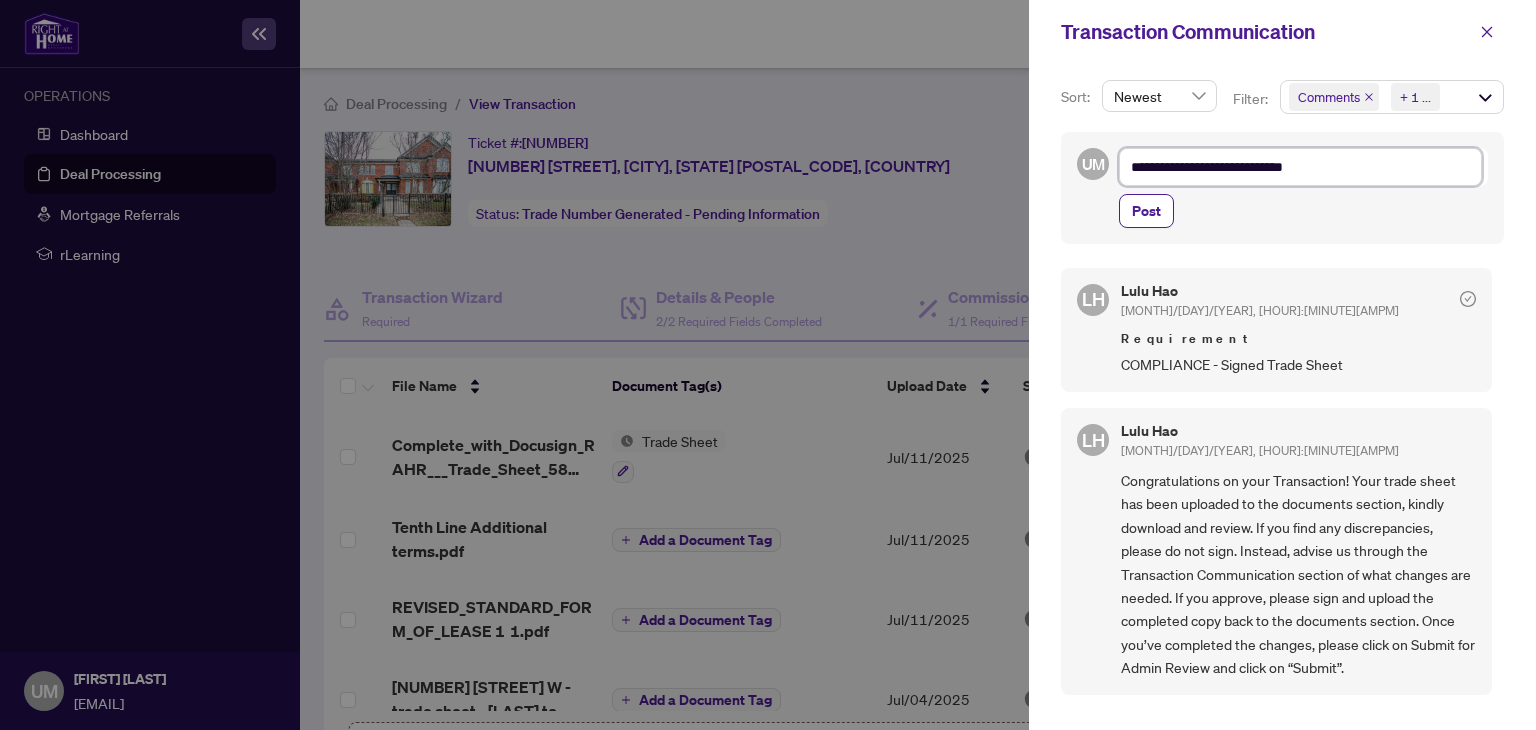 type on "**********" 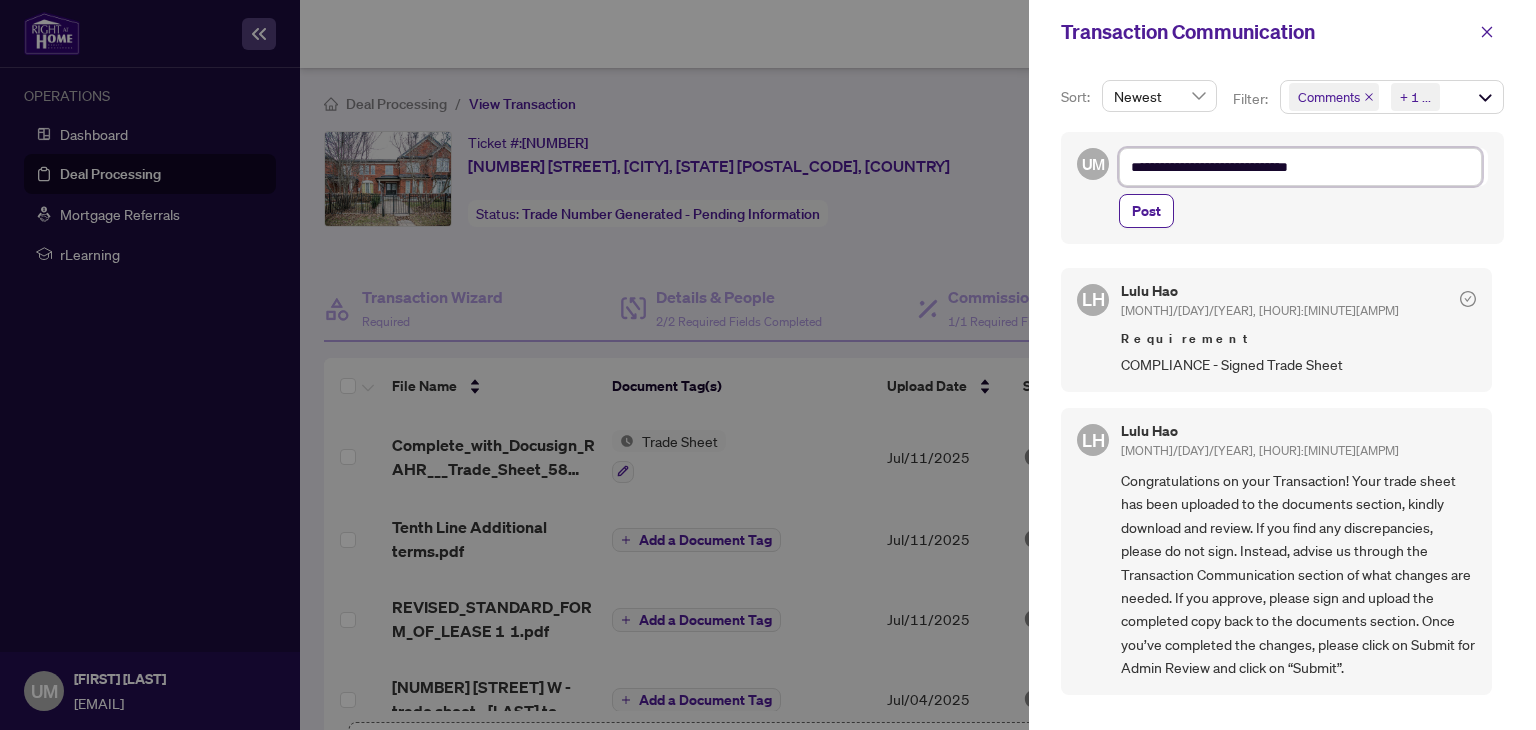 type on "**********" 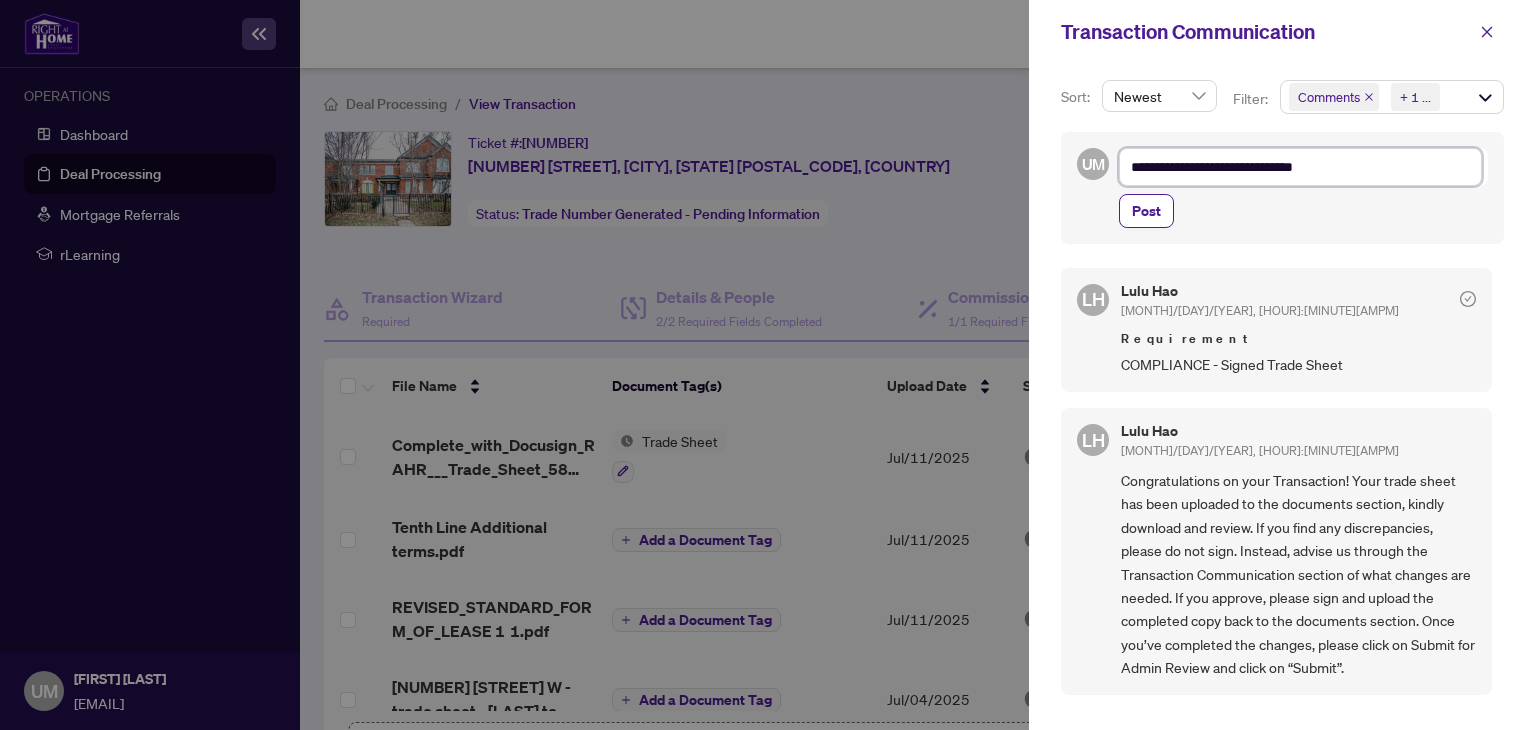 type on "**********" 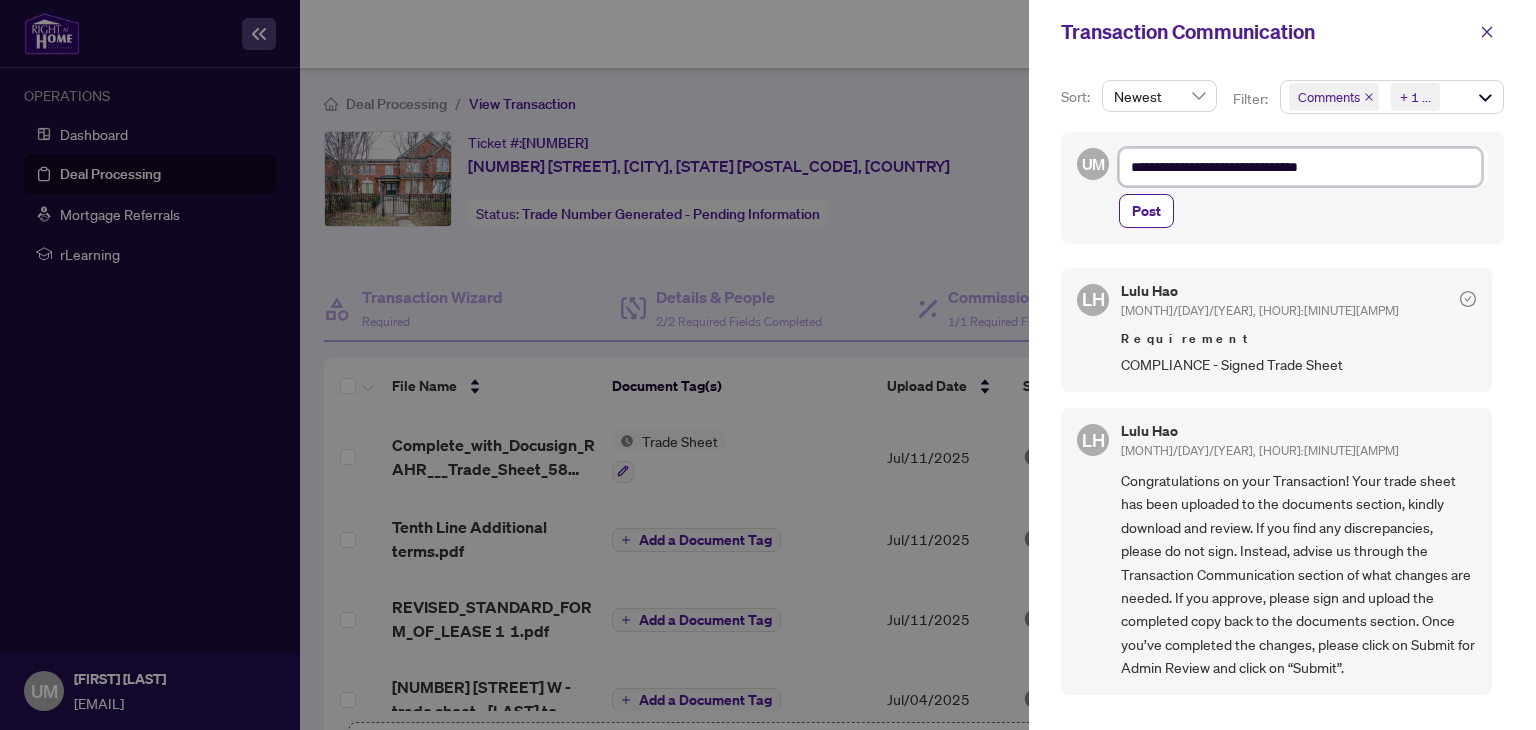 type on "**********" 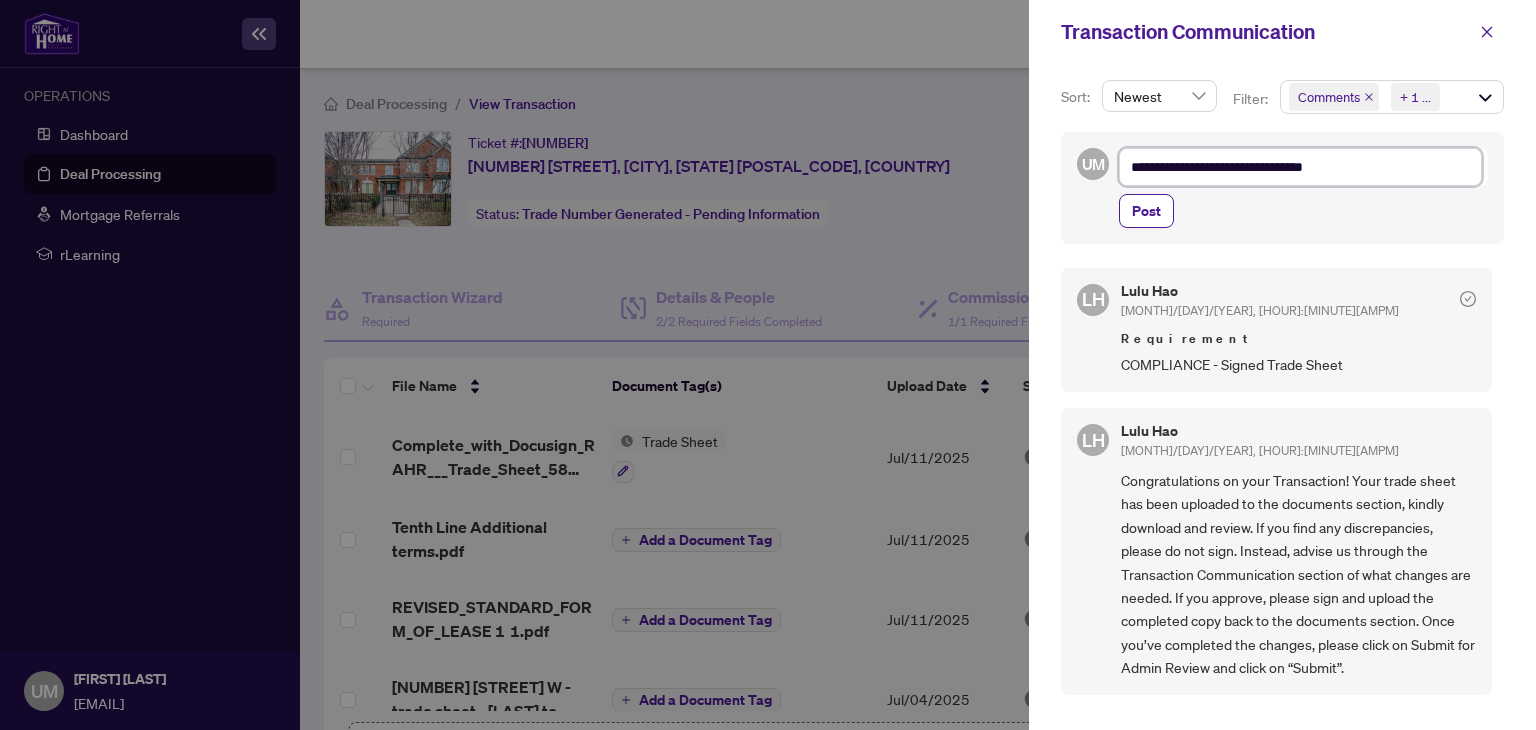 type on "**********" 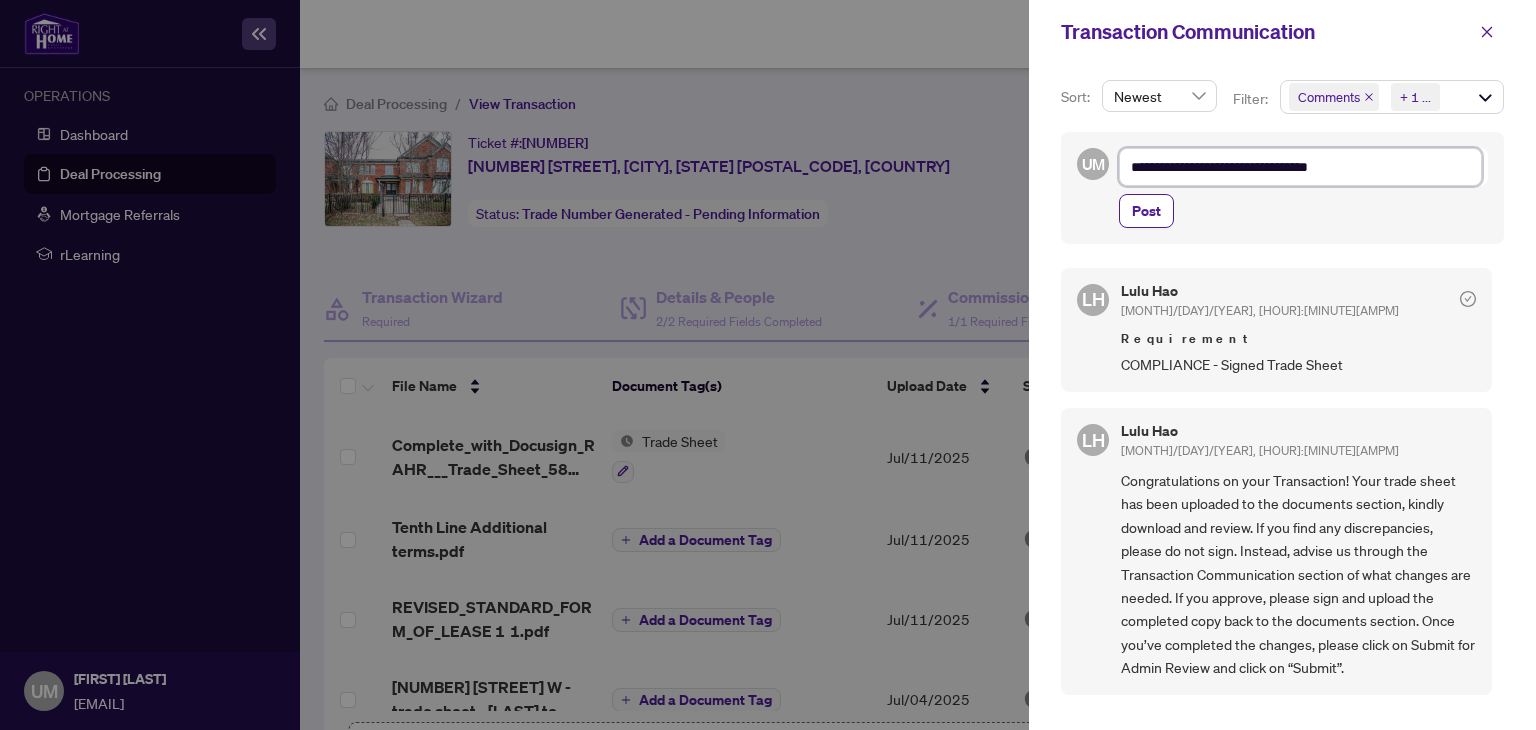 type on "**********" 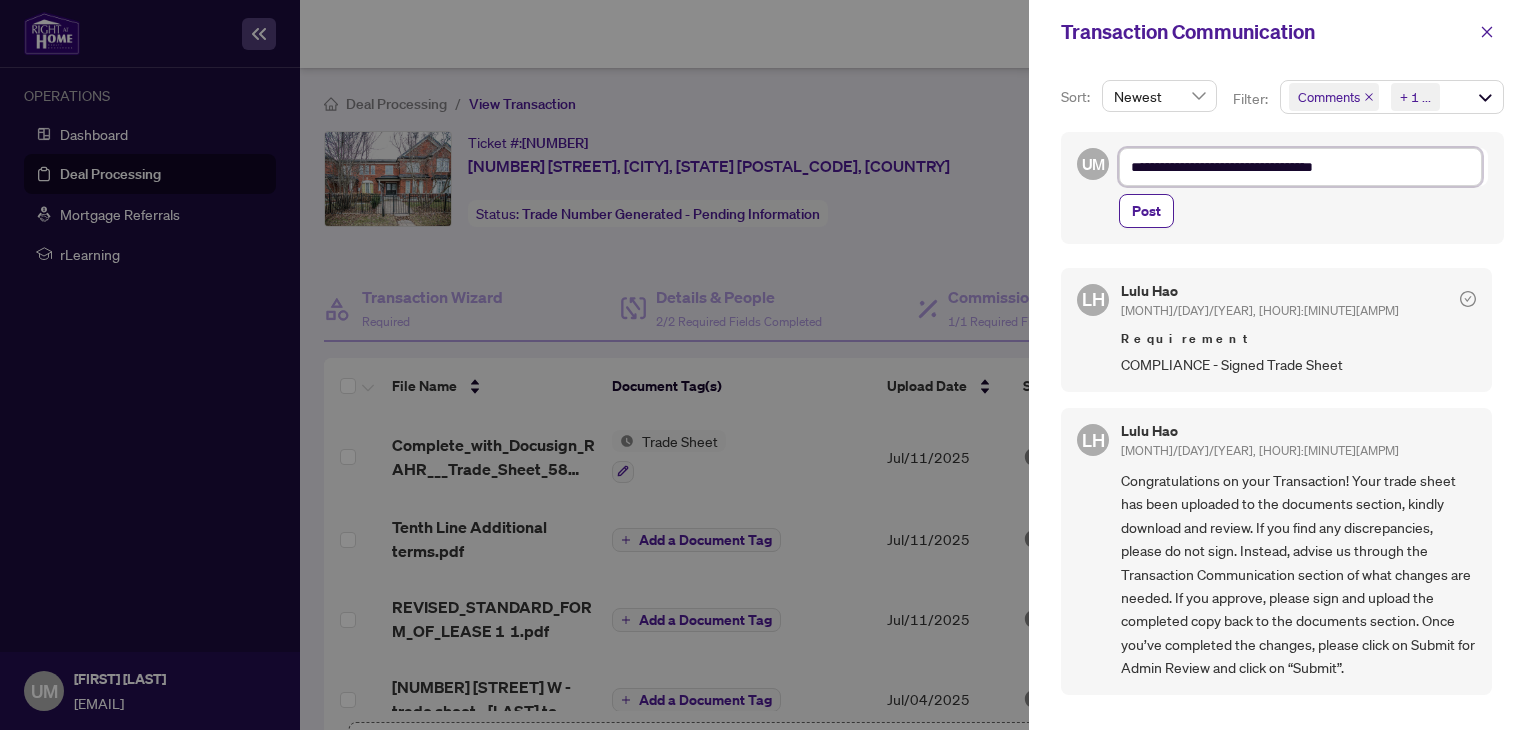 type on "**********" 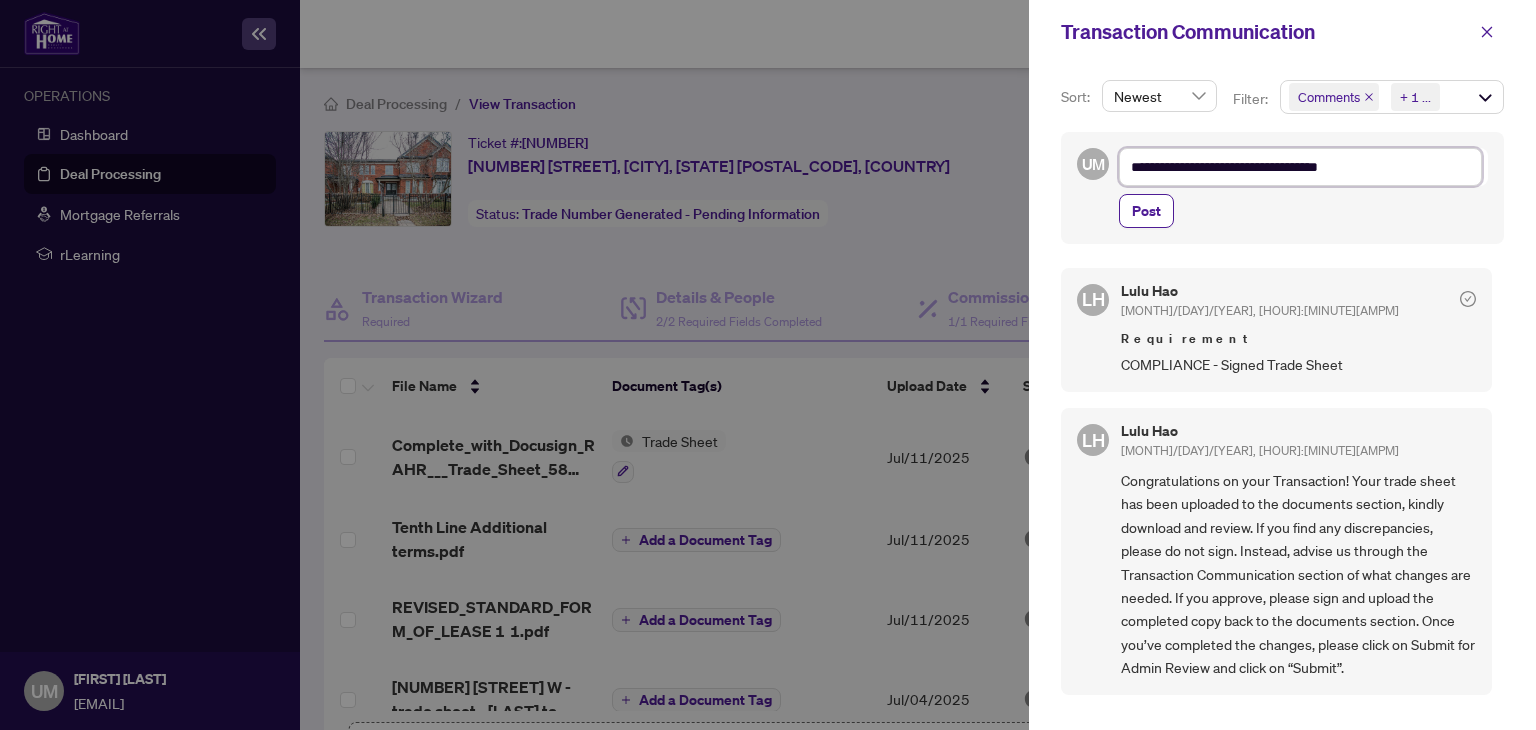 type on "**********" 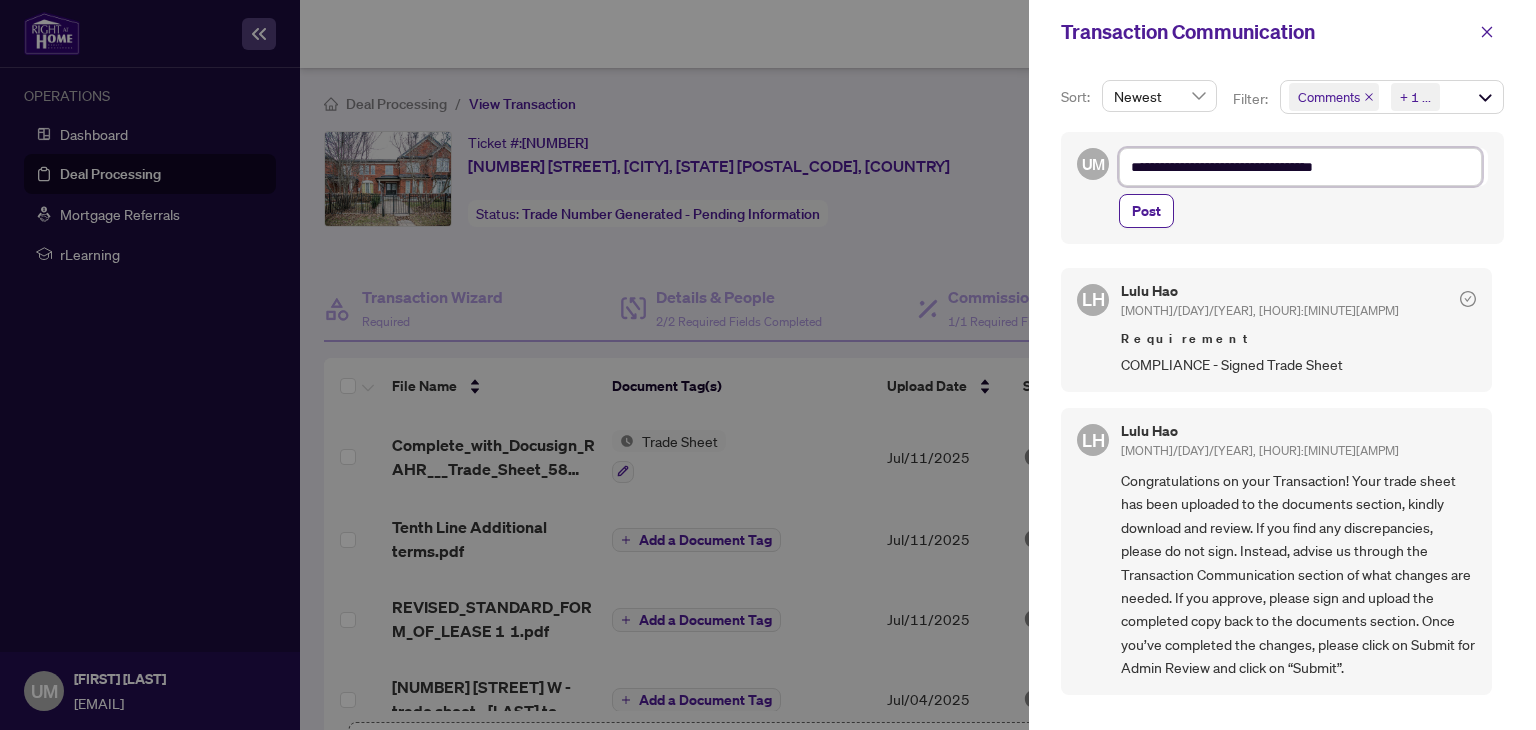 type on "**********" 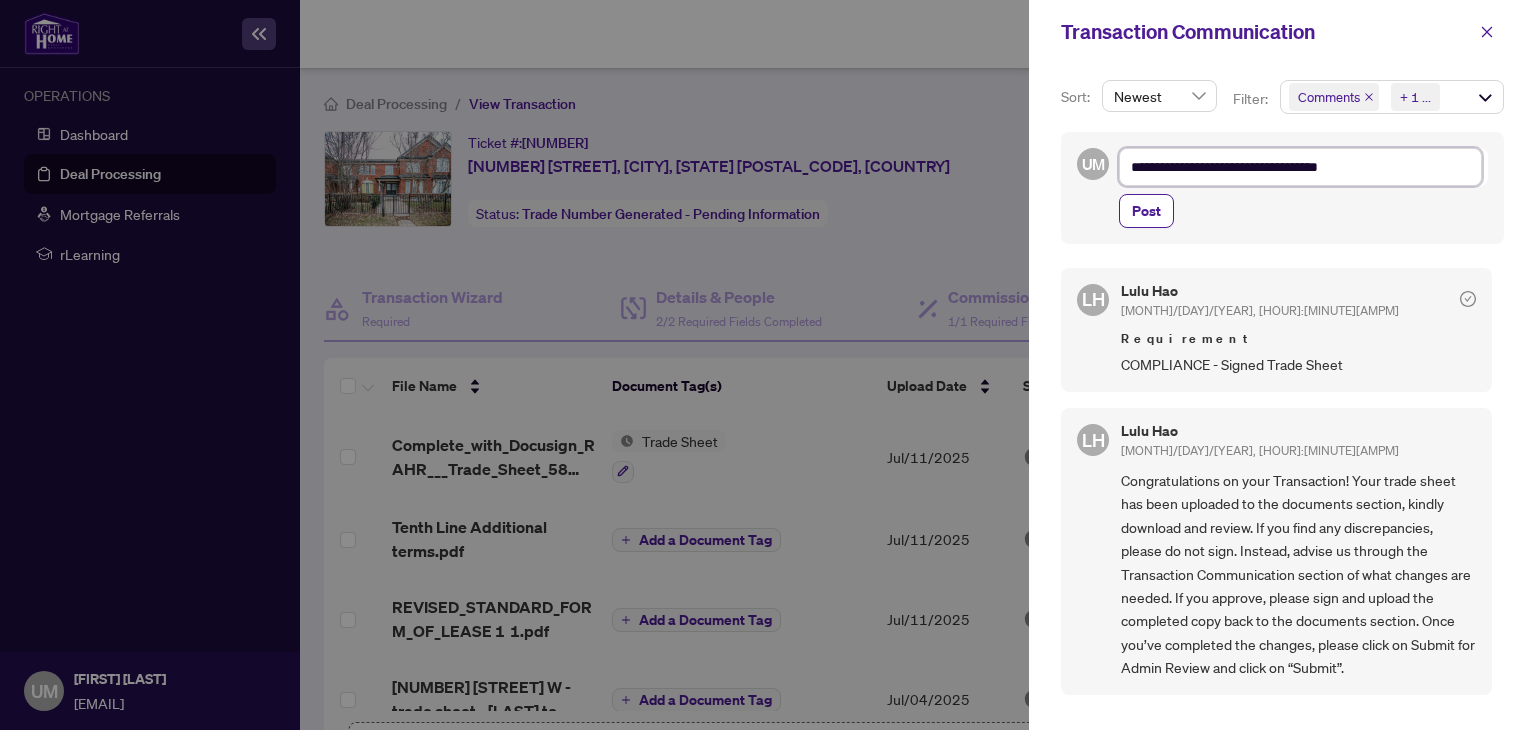 type on "**********" 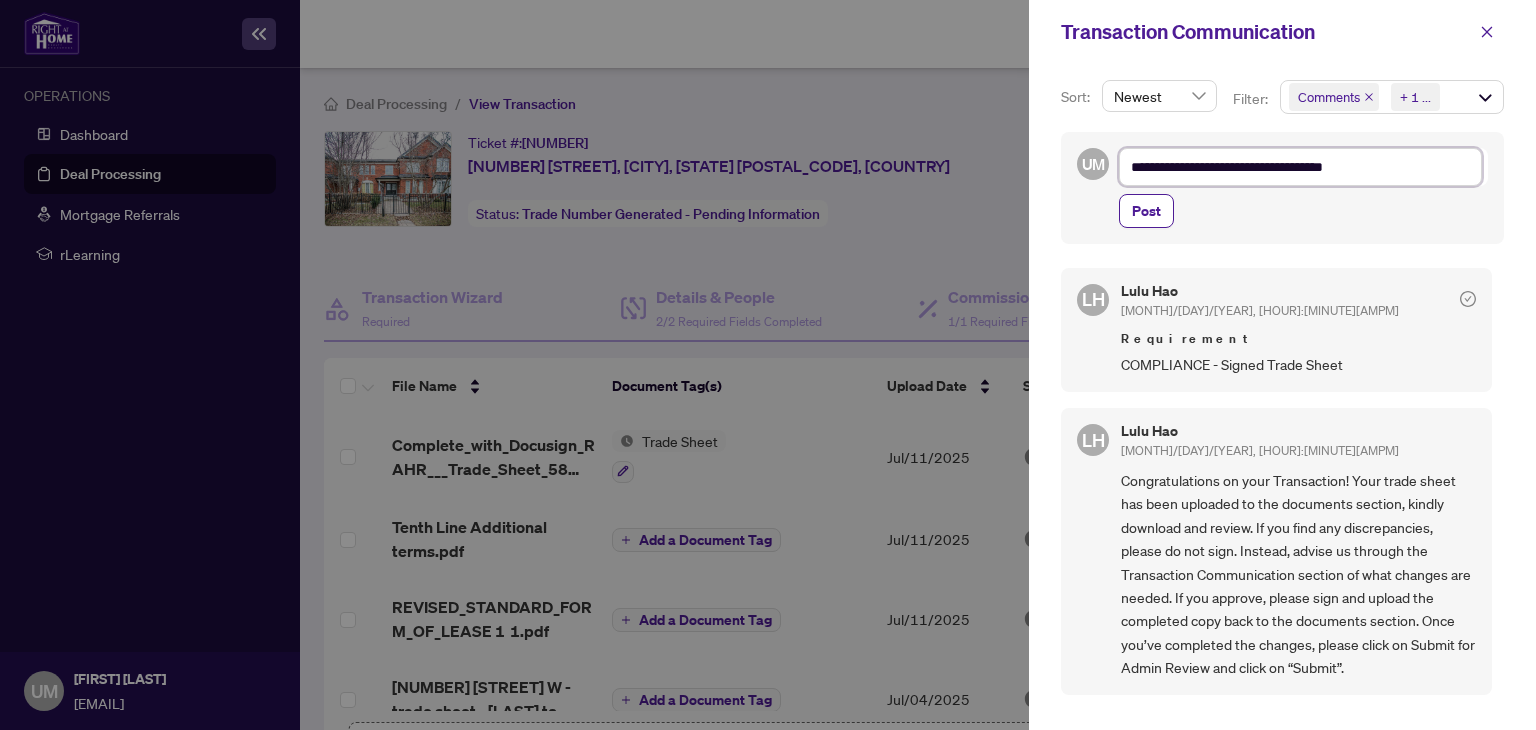 click on "**********" at bounding box center [1300, 167] 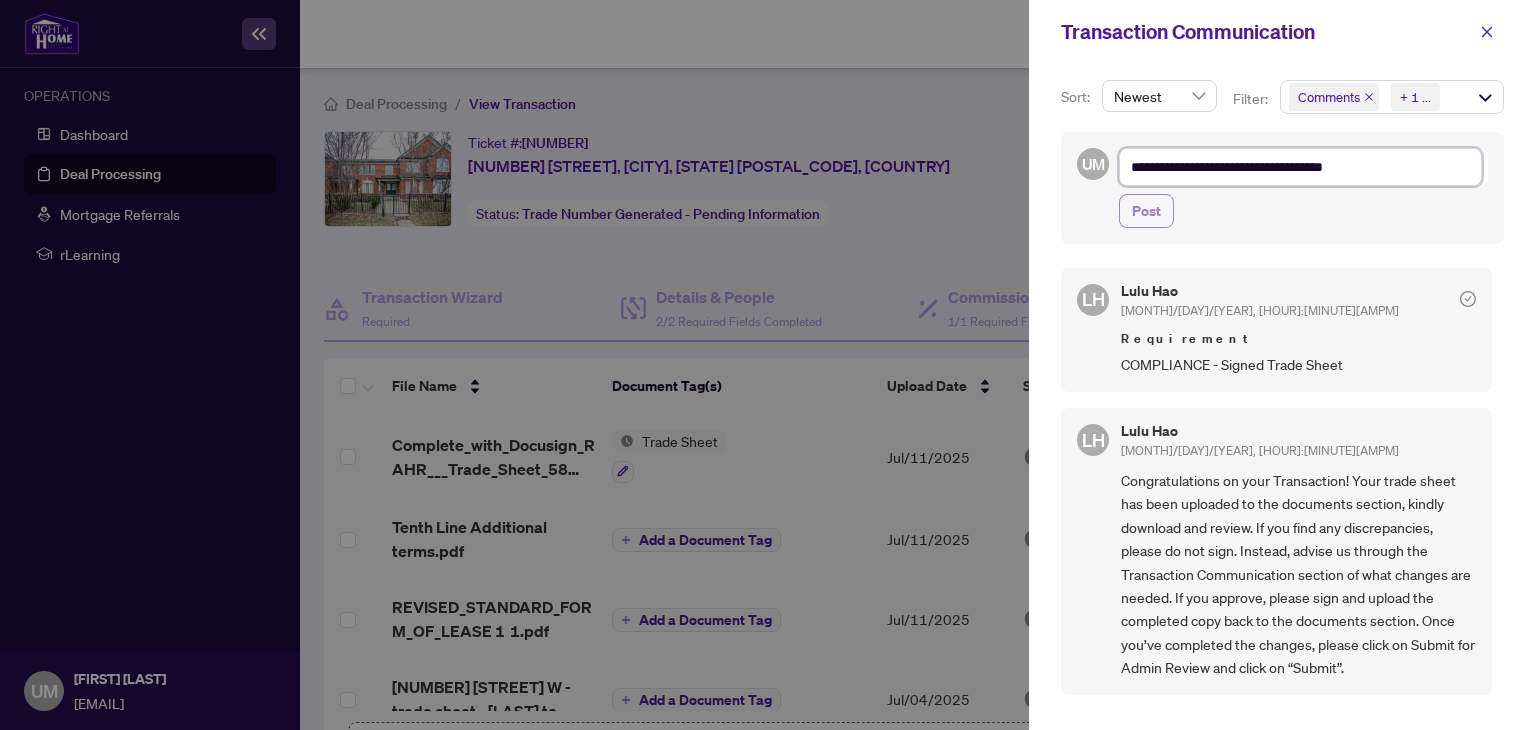 type on "**********" 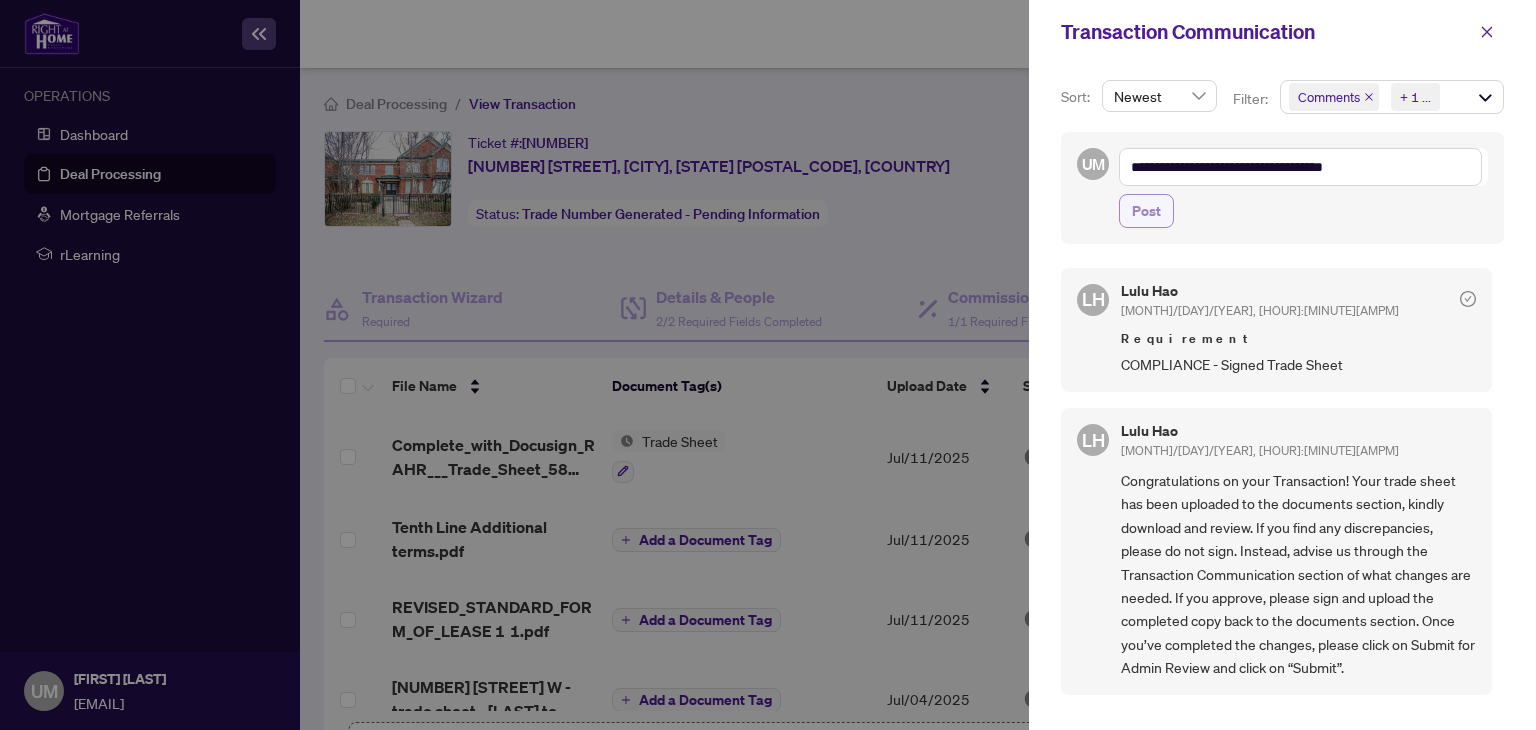 click on "Post" at bounding box center [1146, 211] 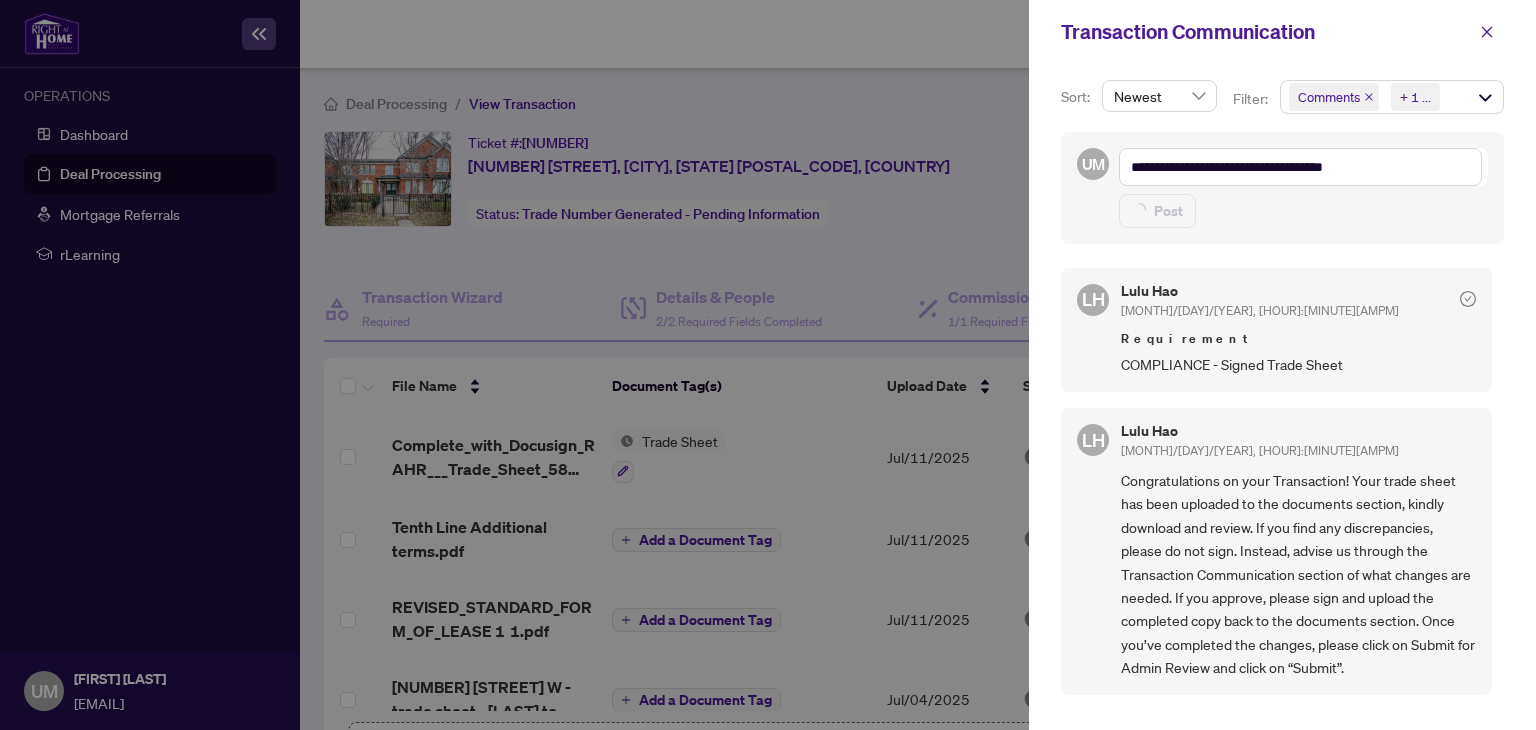 type 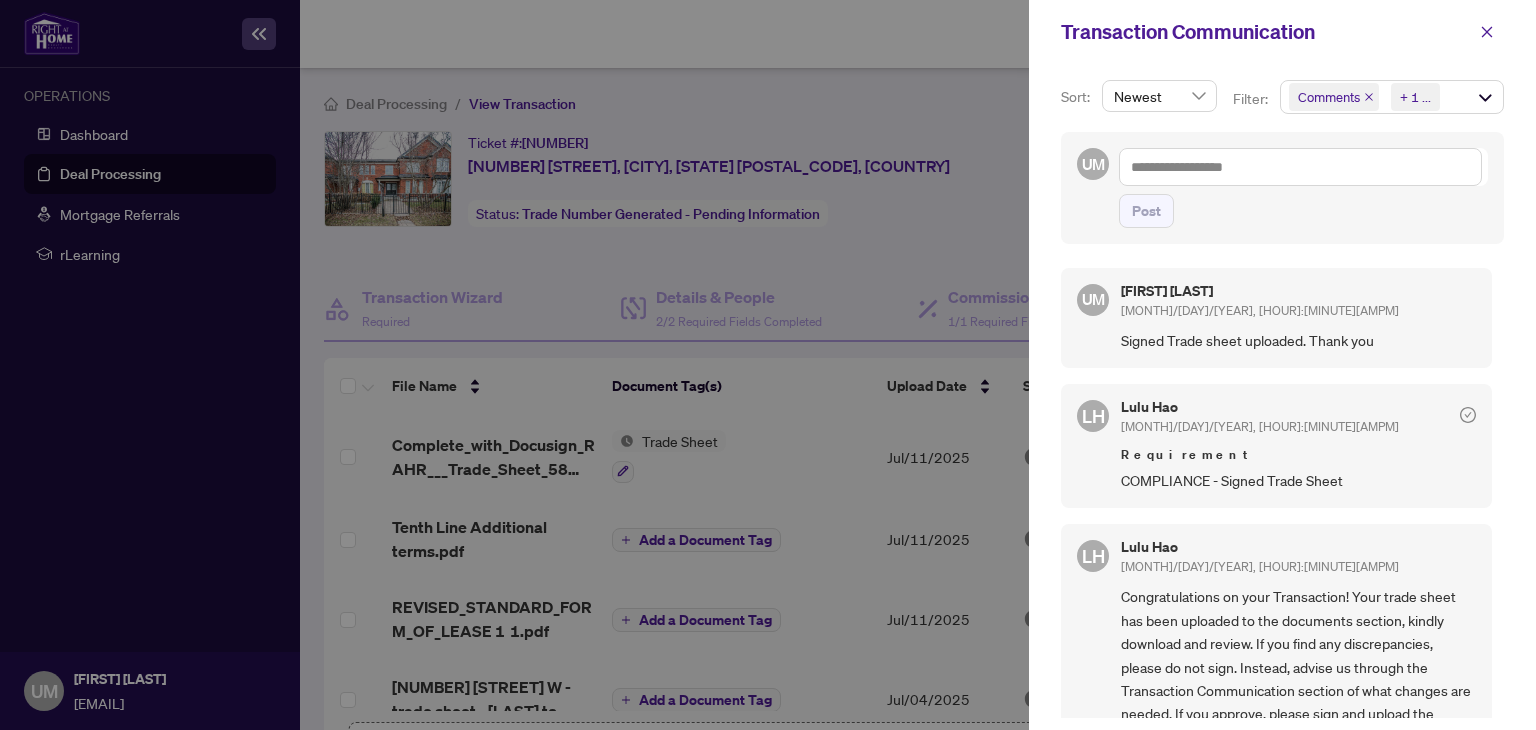 click at bounding box center (768, 365) 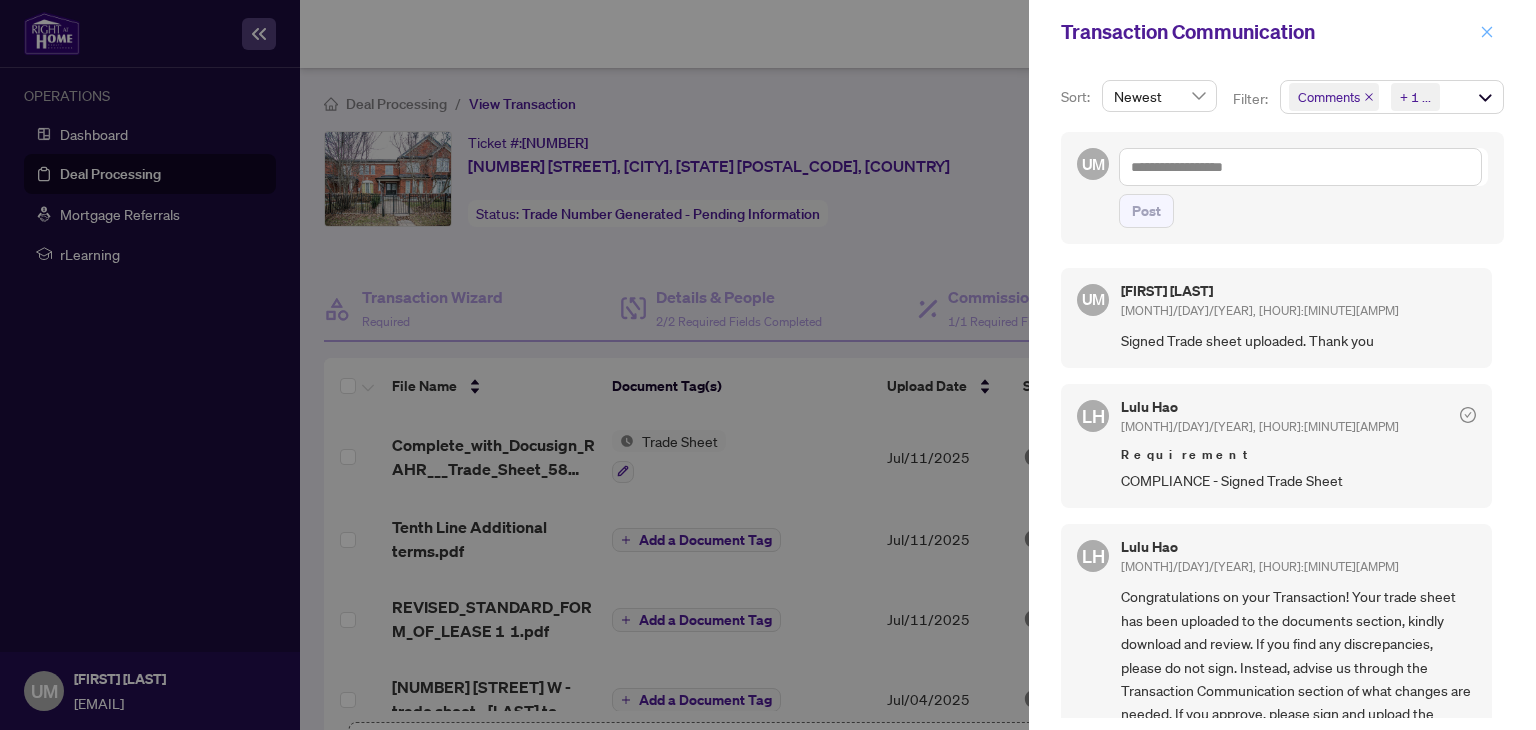 click 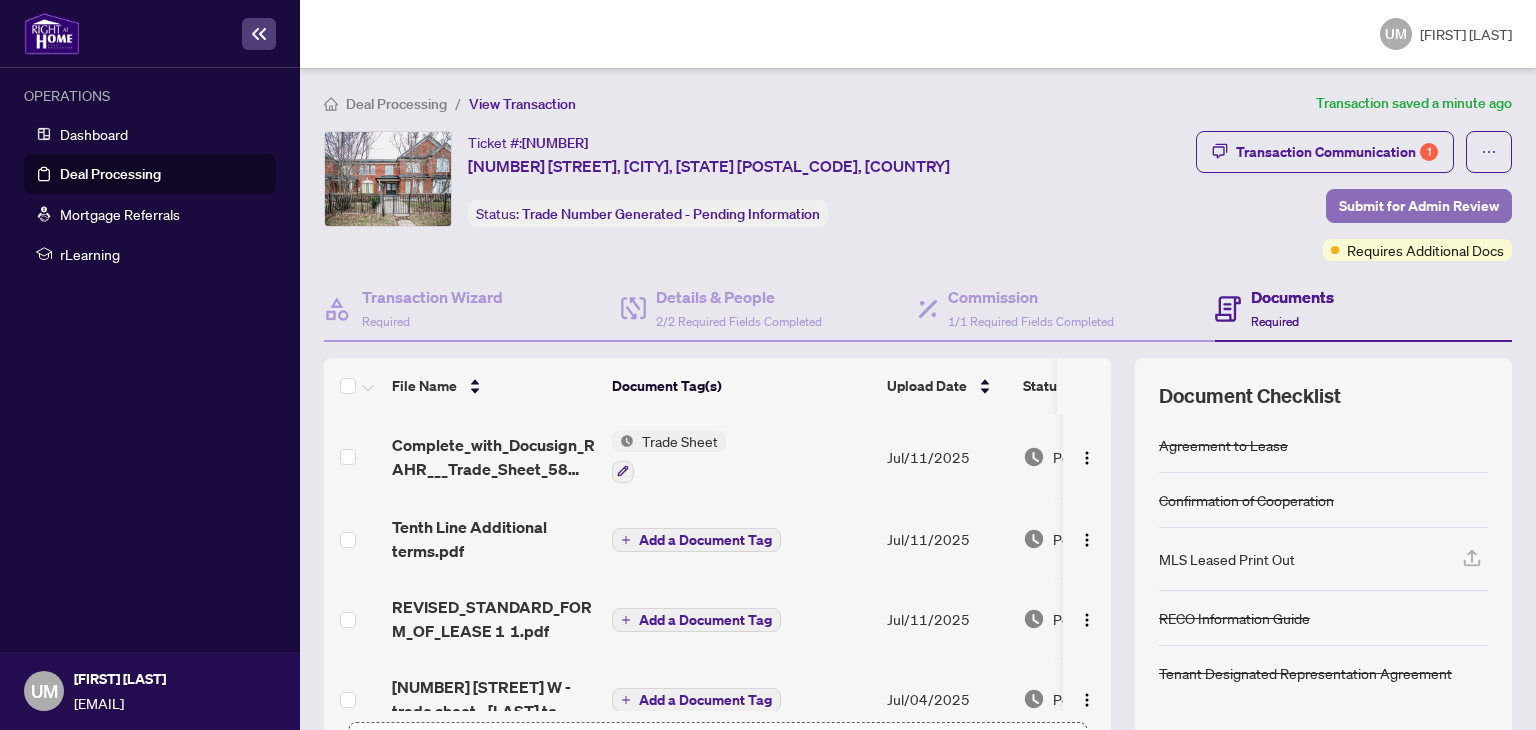 click on "Submit for Admin Review" at bounding box center (1419, 206) 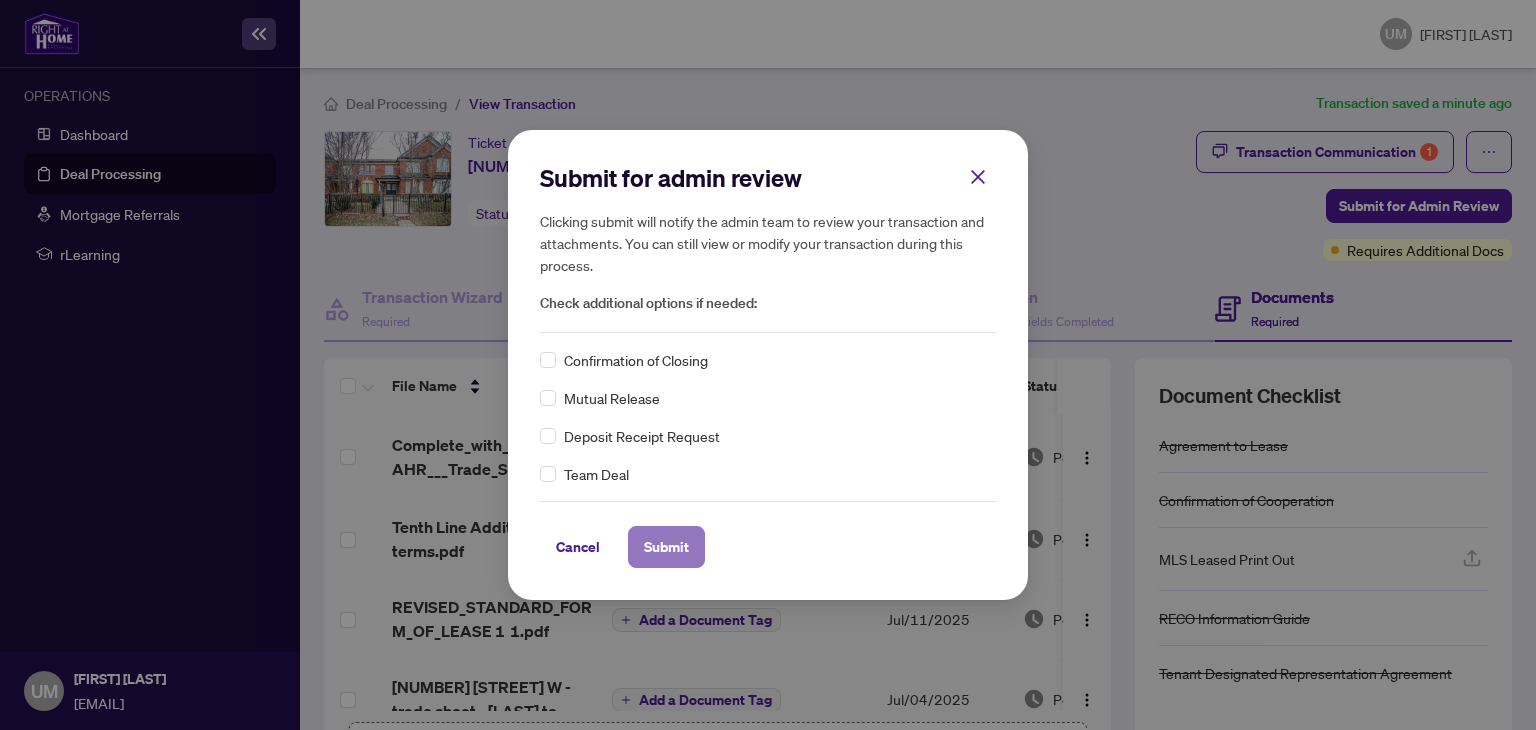 click on "Submit" at bounding box center (666, 547) 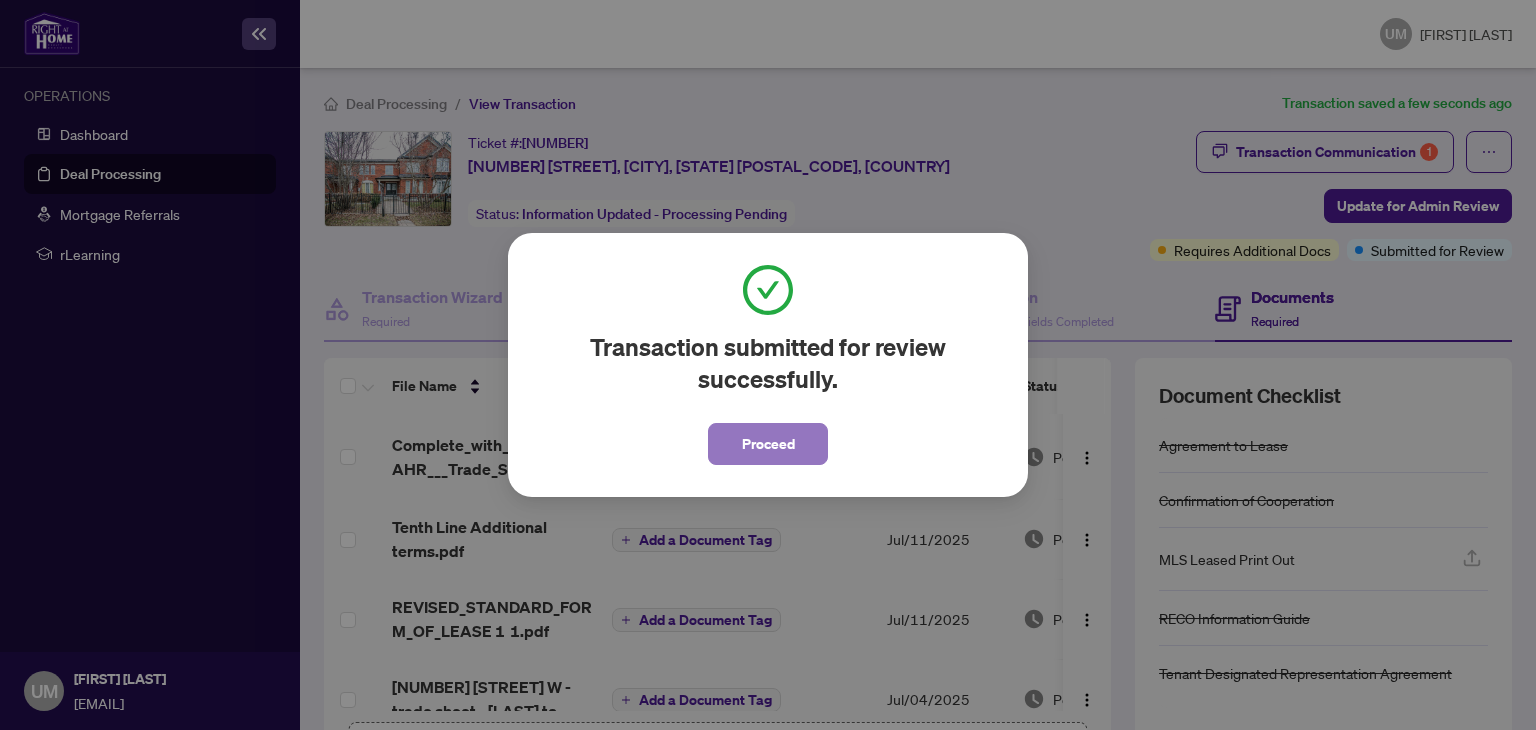 click on "Proceed" at bounding box center [768, 444] 